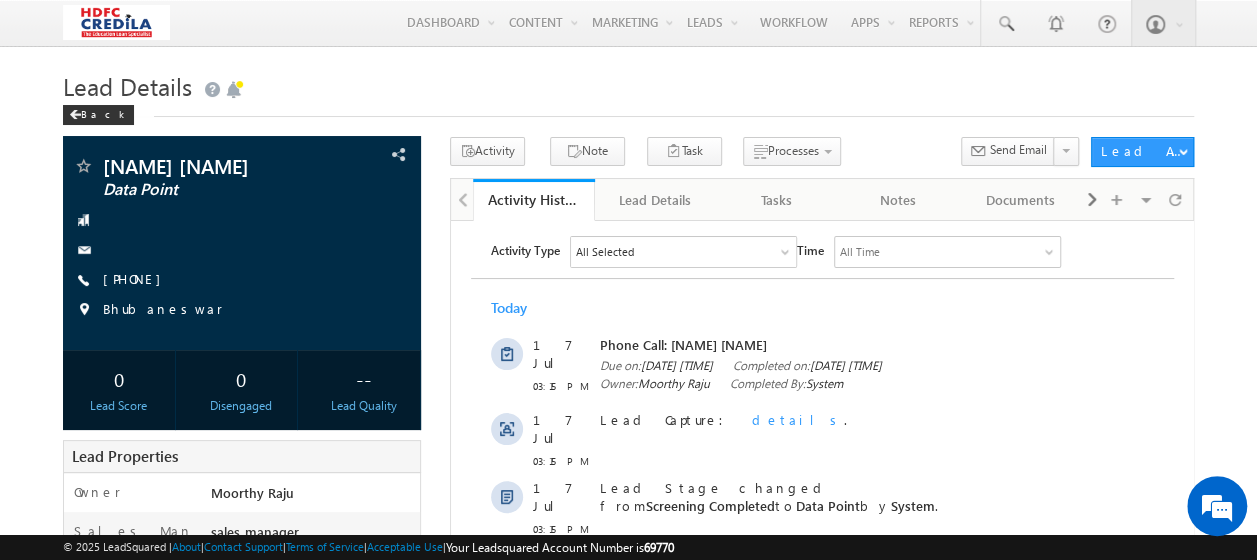 scroll, scrollTop: 0, scrollLeft: 0, axis: both 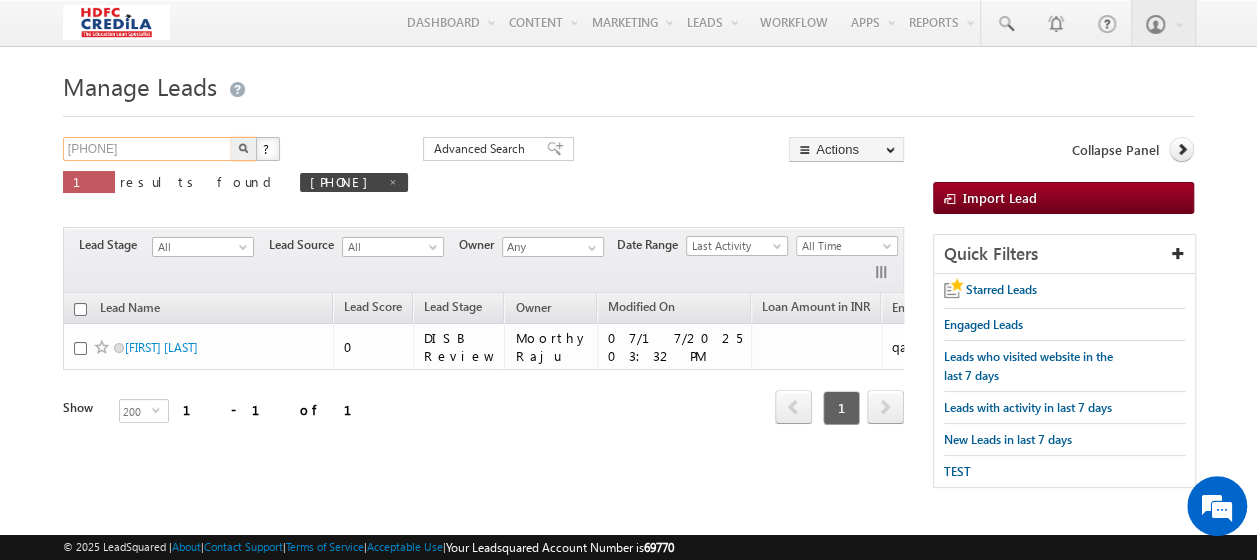 drag, startPoint x: 146, startPoint y: 149, endPoint x: -4, endPoint y: 160, distance: 150.40279 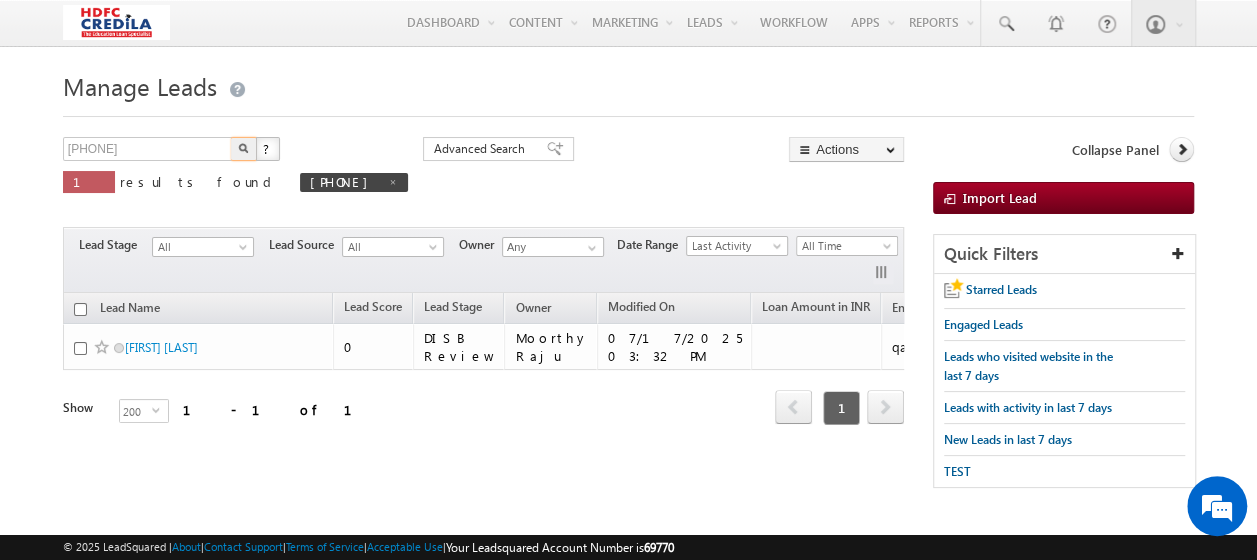 click at bounding box center (243, 148) 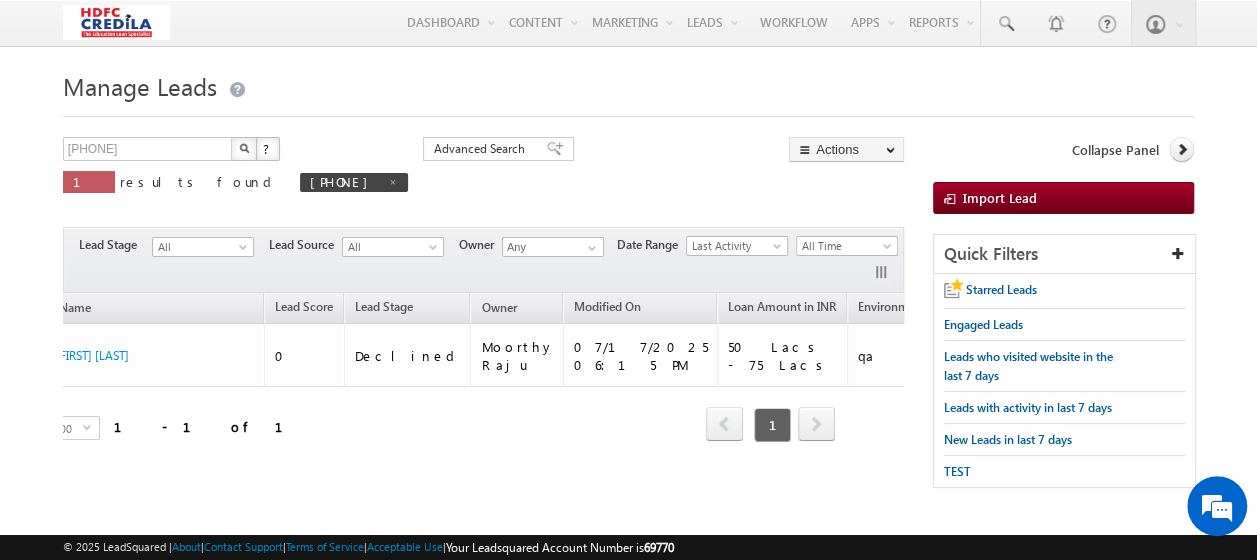 scroll, scrollTop: 0, scrollLeft: 0, axis: both 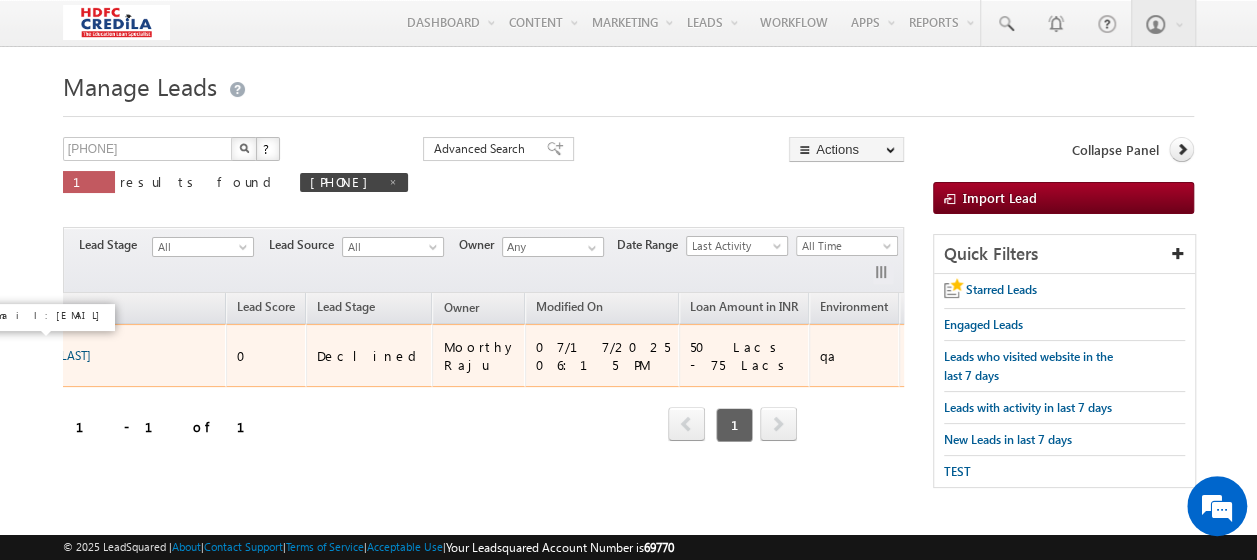 click on "[FIRST] [LAST]" at bounding box center [54, 355] 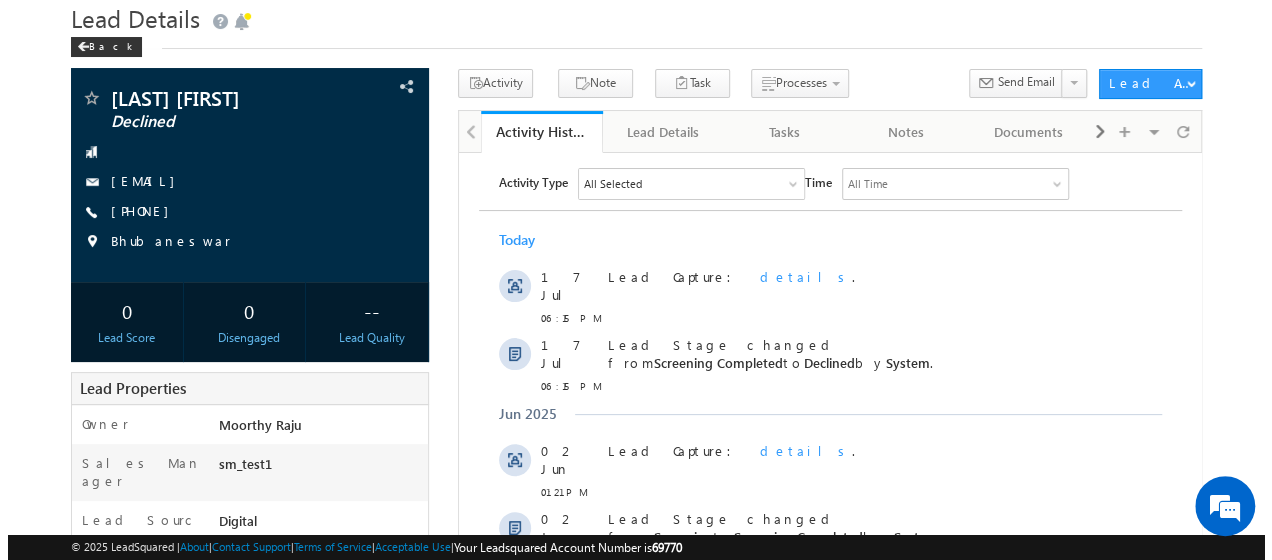 scroll, scrollTop: 100, scrollLeft: 0, axis: vertical 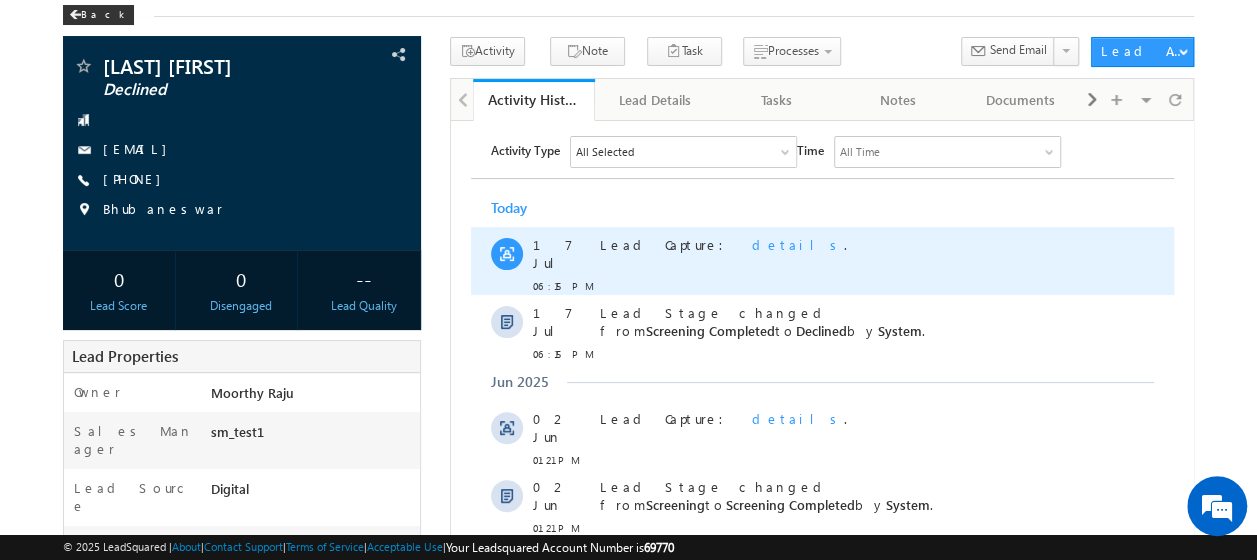 click on "details" at bounding box center (797, 243) 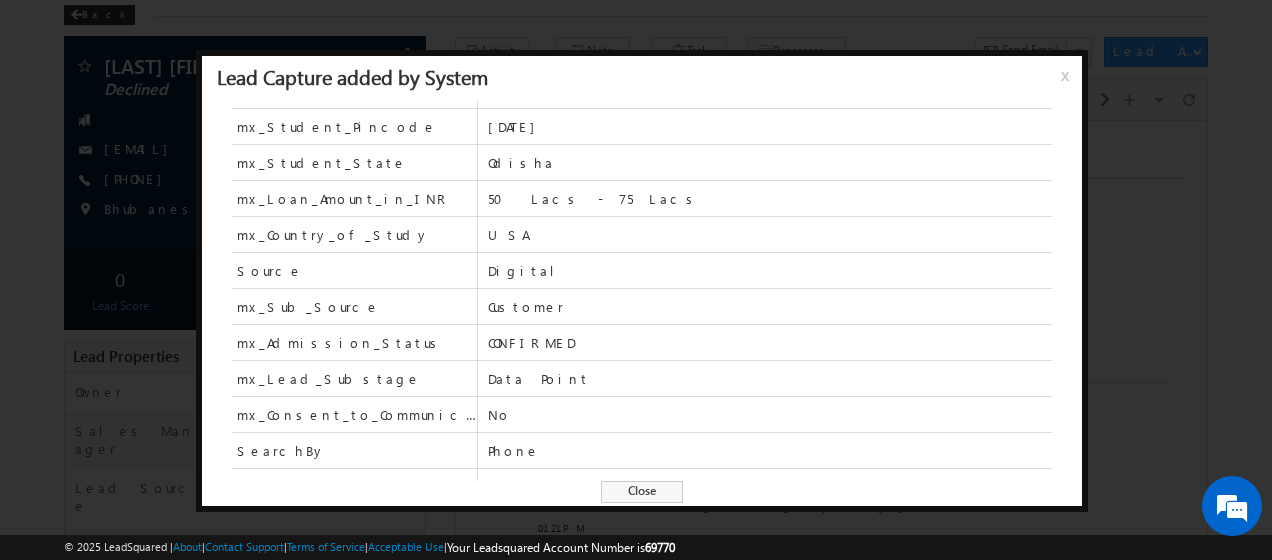 scroll, scrollTop: 89, scrollLeft: 0, axis: vertical 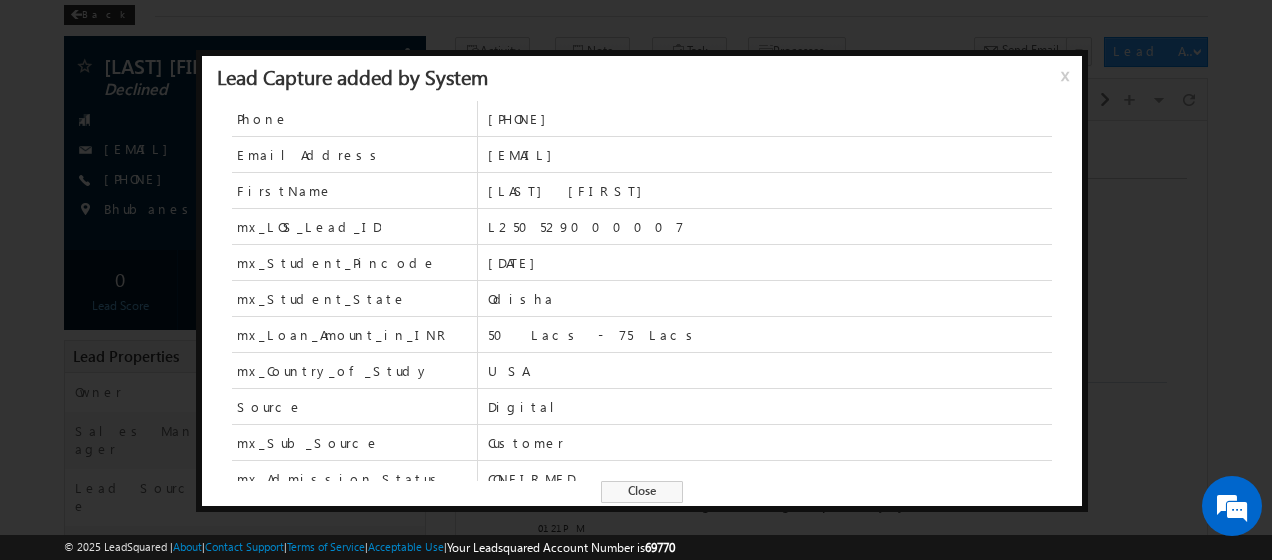 click on "x" at bounding box center [1069, 83] 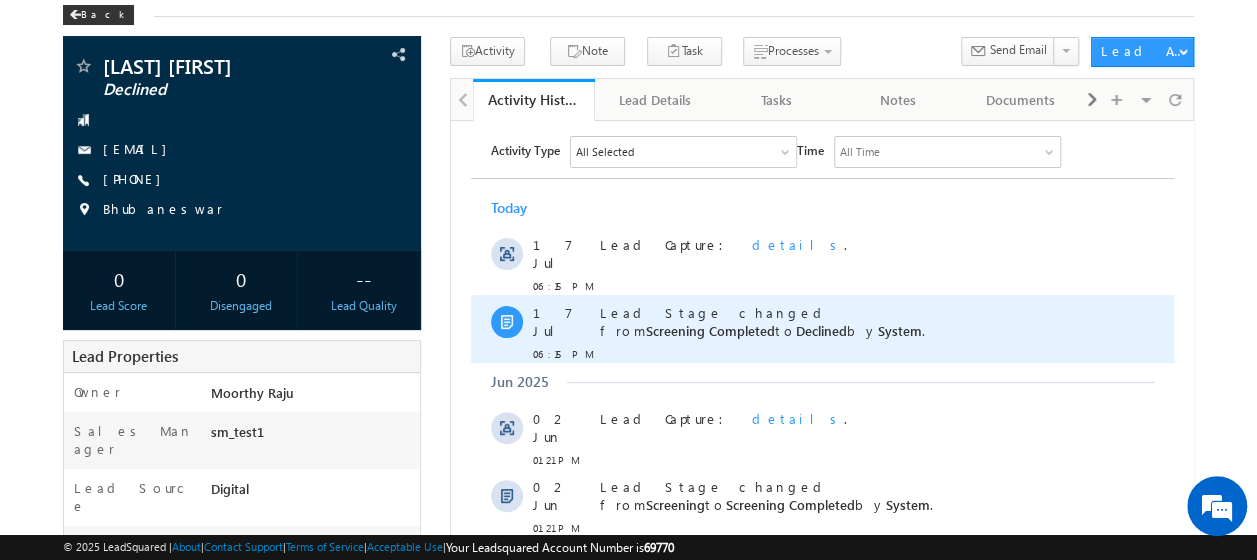 scroll, scrollTop: 0, scrollLeft: 0, axis: both 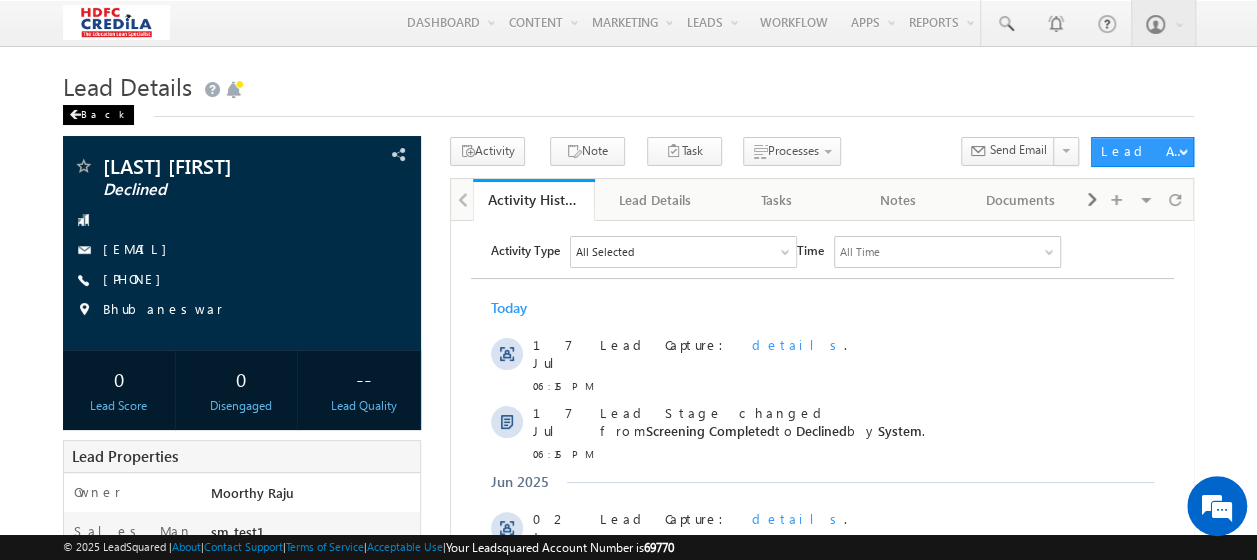 click at bounding box center [75, 115] 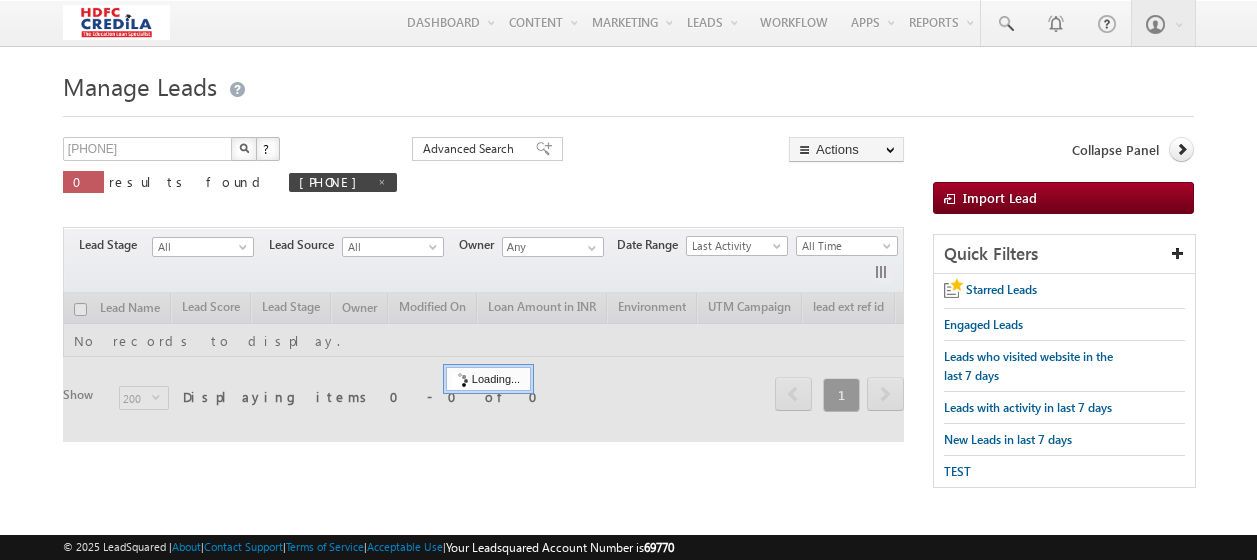 scroll, scrollTop: 0, scrollLeft: 0, axis: both 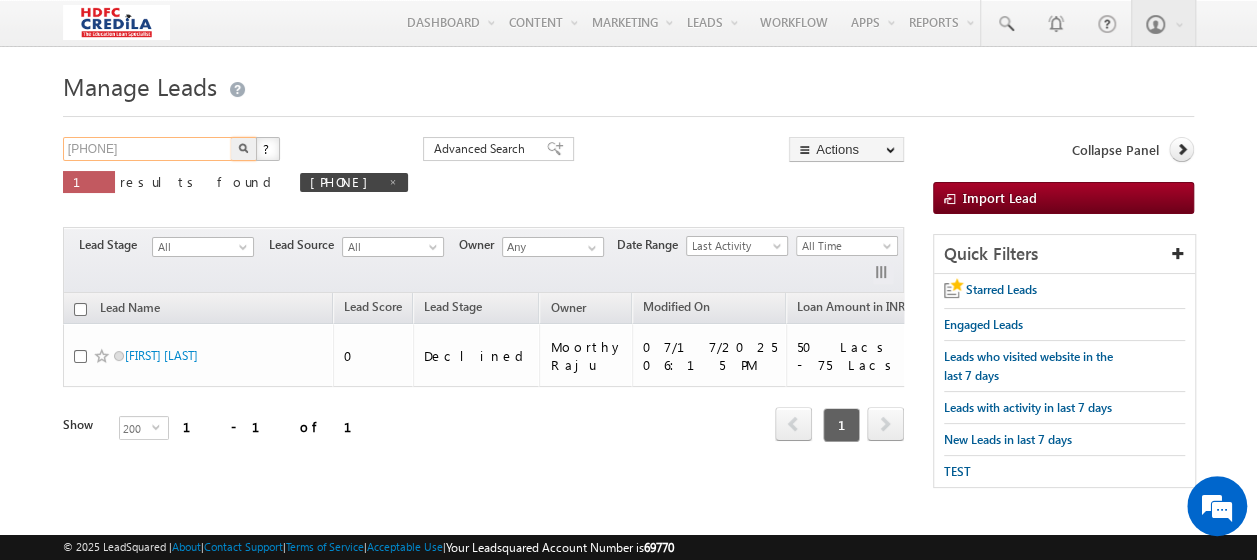 drag, startPoint x: 174, startPoint y: 150, endPoint x: 24, endPoint y: 148, distance: 150.01334 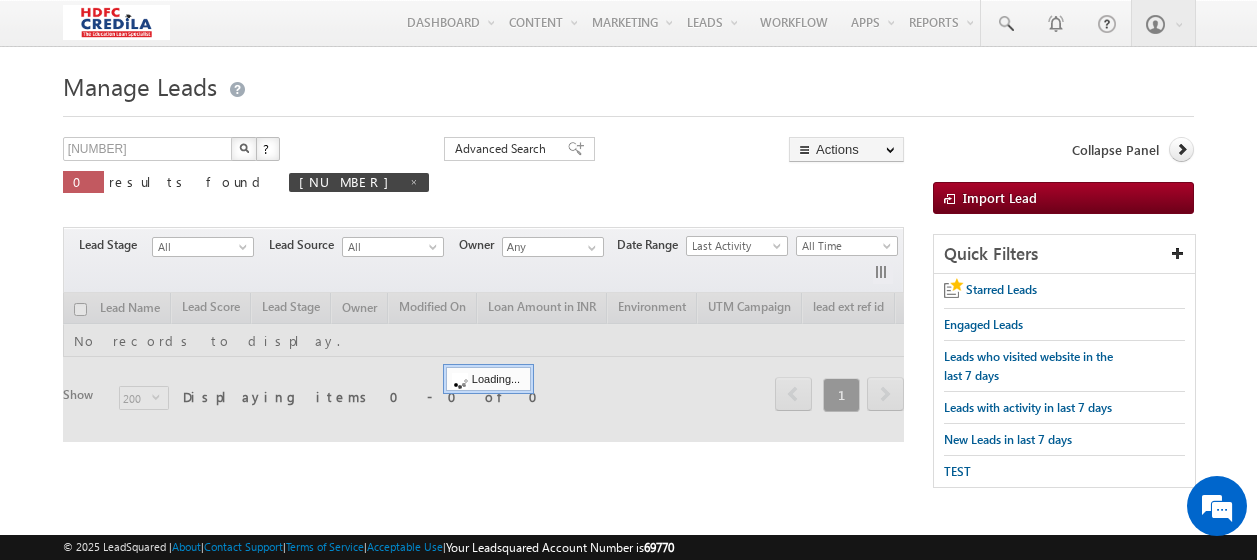 scroll, scrollTop: 0, scrollLeft: 0, axis: both 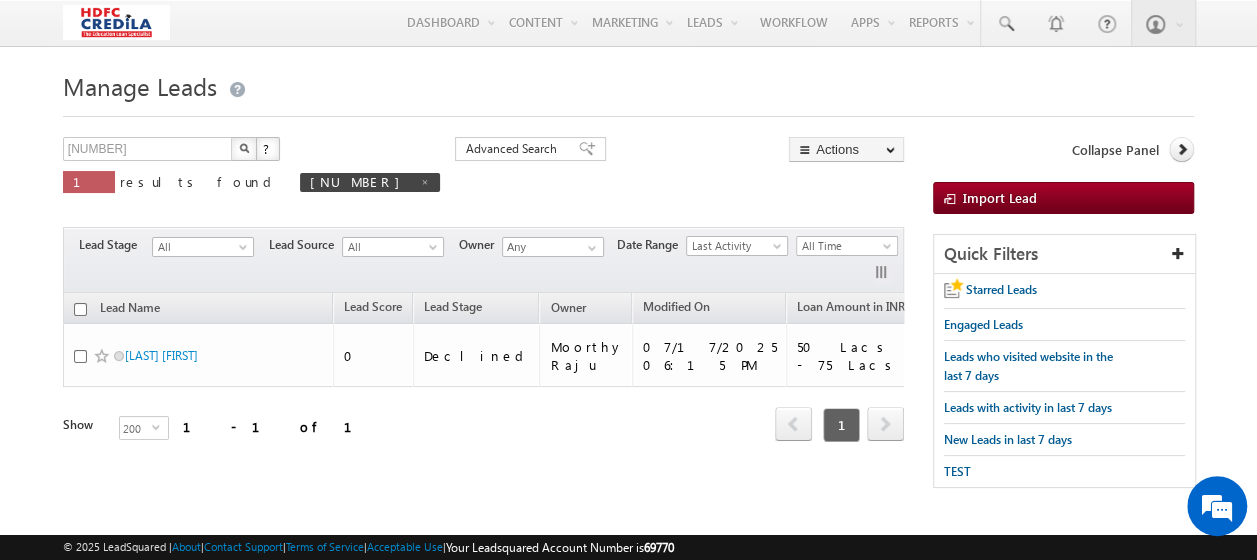 drag, startPoint x: 348, startPoint y: 448, endPoint x: 276, endPoint y: 452, distance: 72.11102 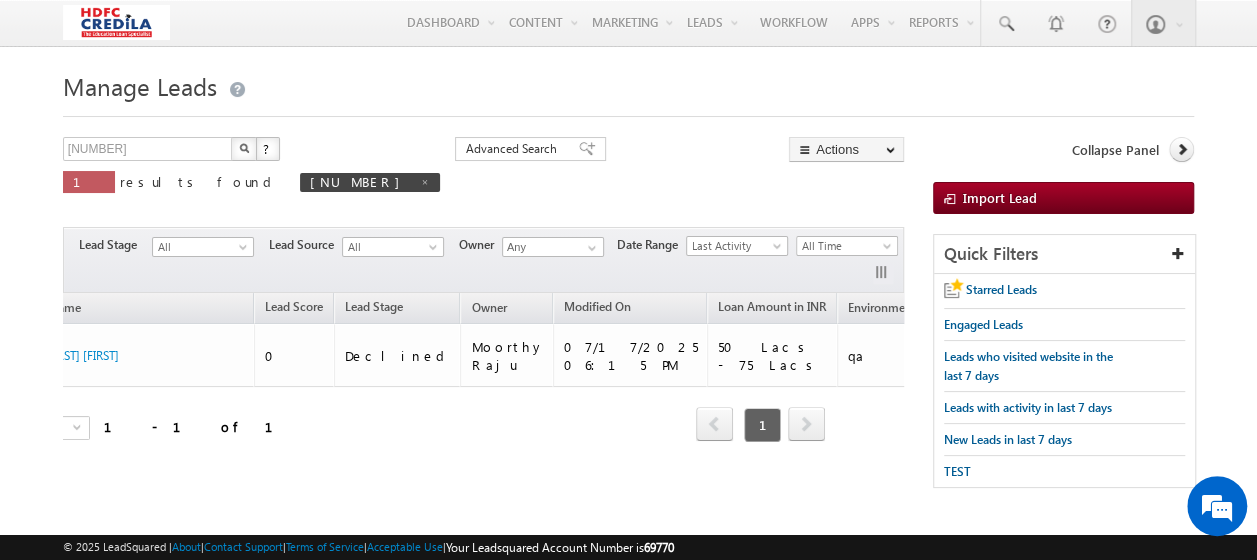 scroll, scrollTop: 0, scrollLeft: 0, axis: both 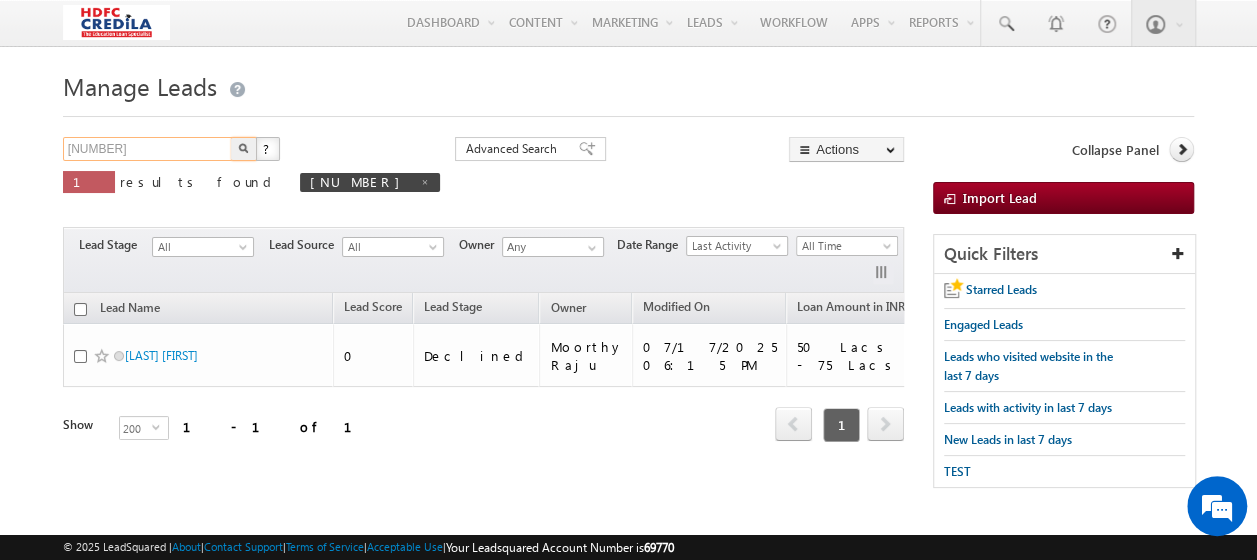 drag, startPoint x: 161, startPoint y: 149, endPoint x: 42, endPoint y: 152, distance: 119.03781 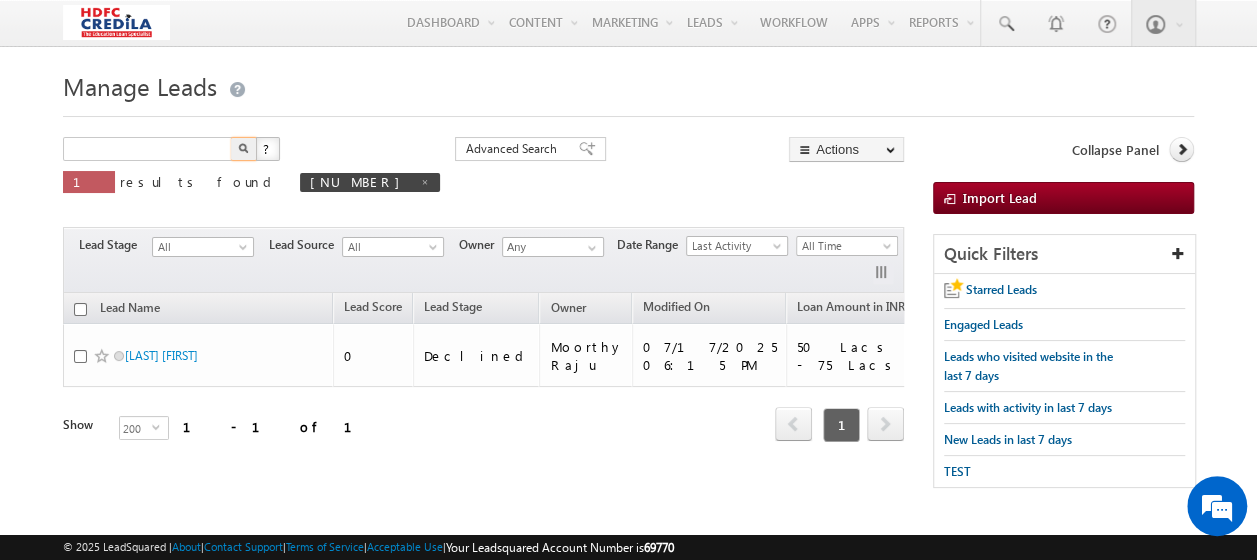 type on "Search Leads" 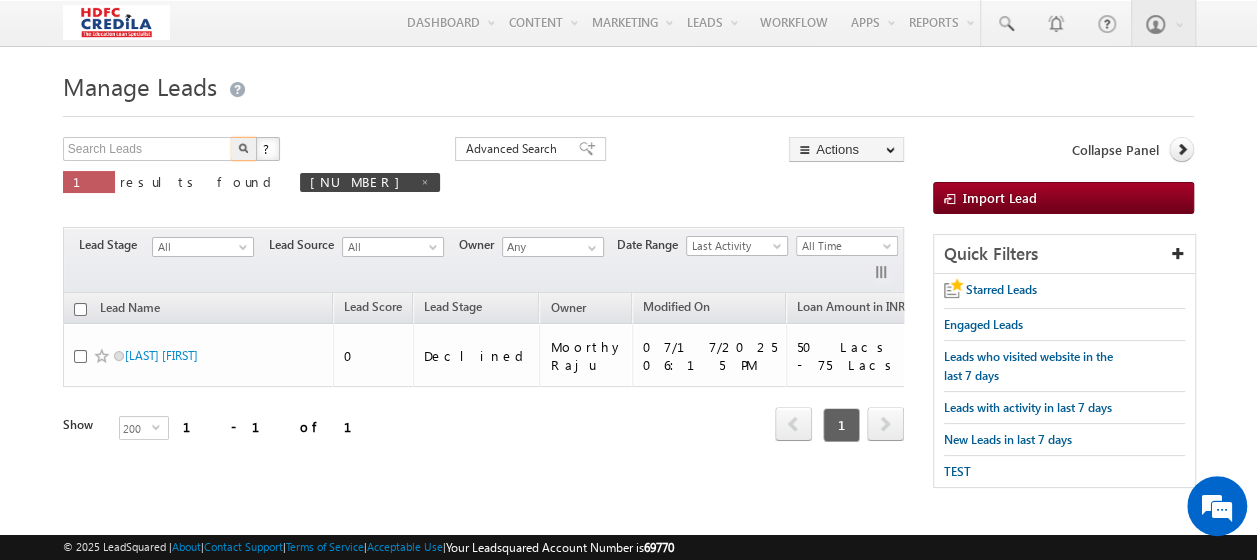 click at bounding box center [243, 148] 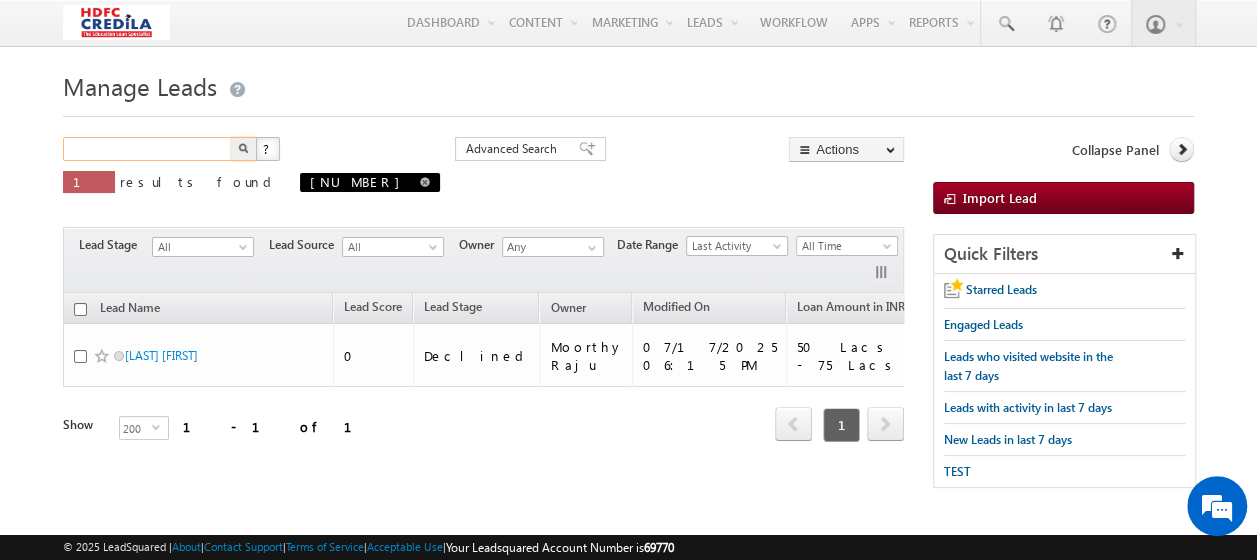 scroll, scrollTop: 0, scrollLeft: 0, axis: both 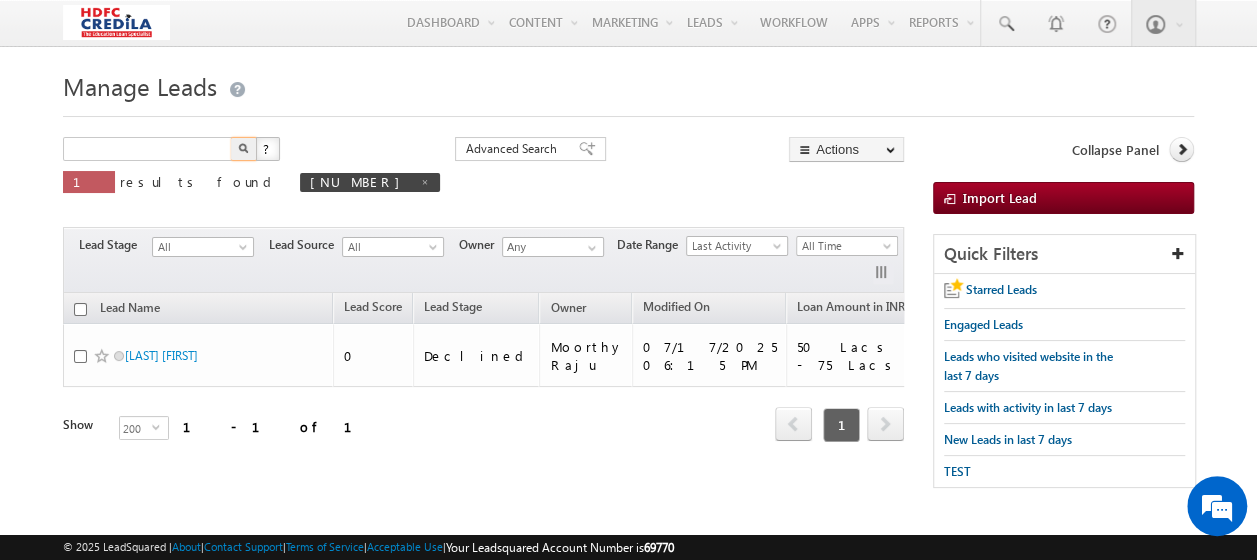 type on "Search Leads" 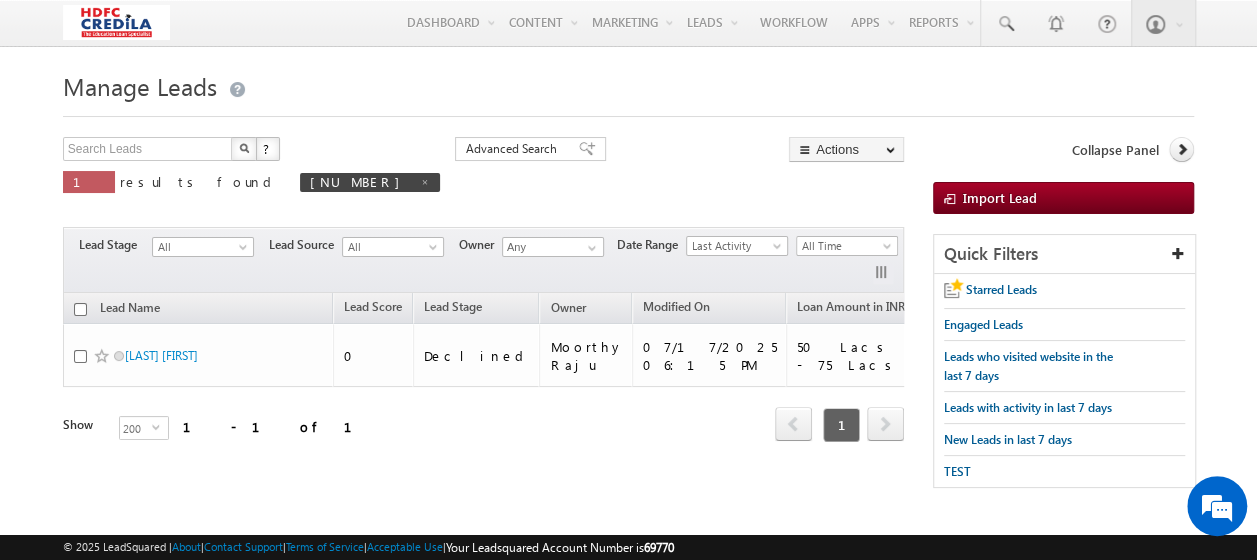 click at bounding box center [244, 148] 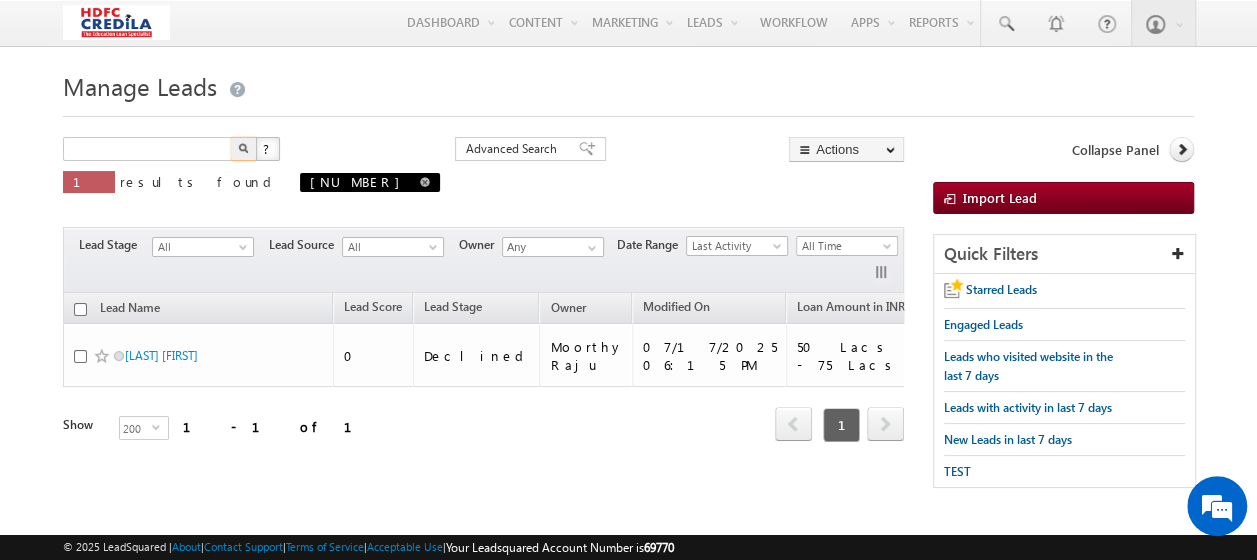 type on "Search Leads" 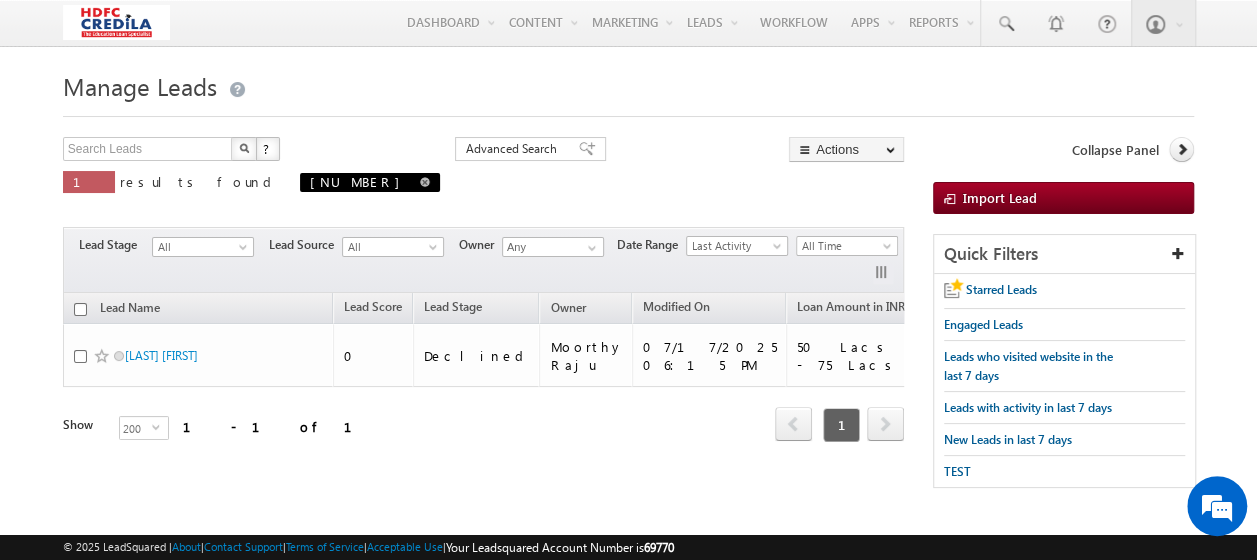 click at bounding box center (425, 182) 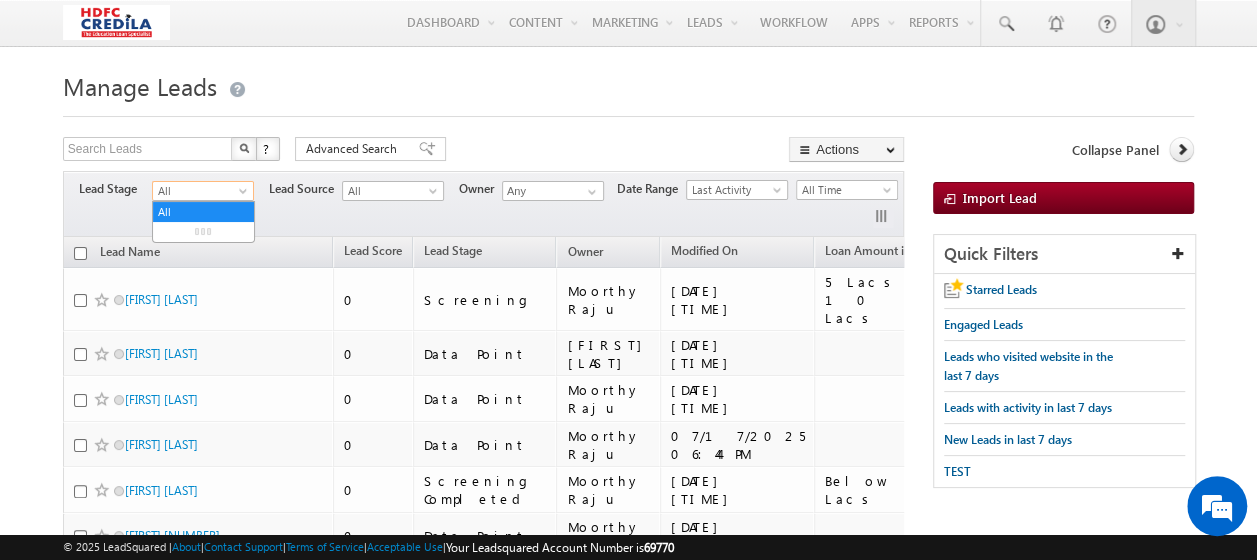 click on "All" at bounding box center (200, 191) 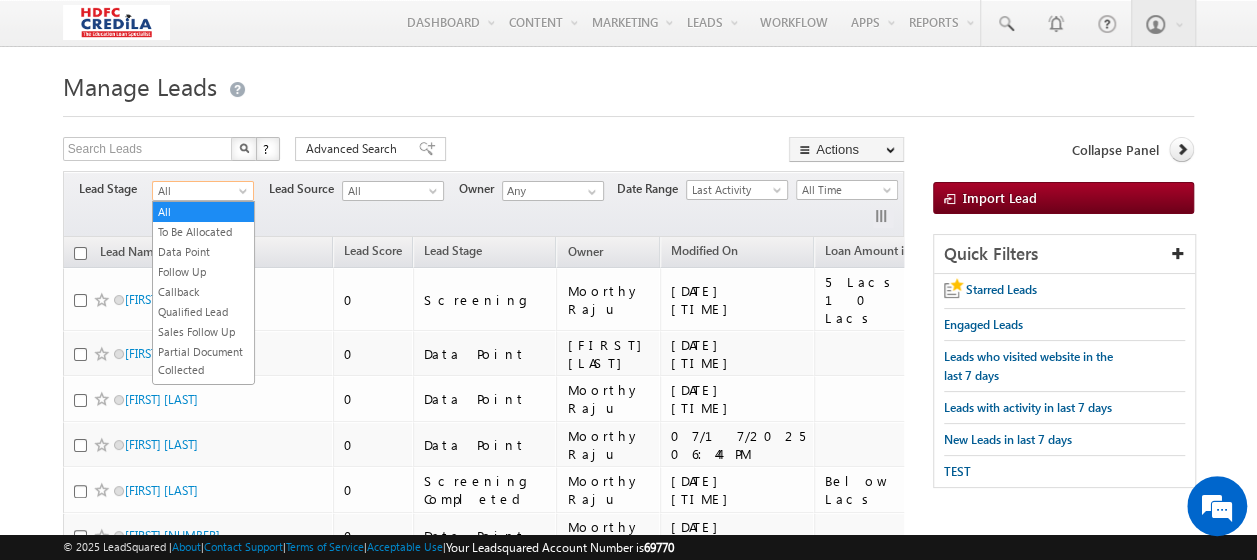 click on "Filters
Lead Stage
All To Be Allocated Data Point Follow Up Callback Qualified Lead Sales Follow Up Partial Document Collected Document Collected Created Screening Screening Completed FCU Review CM Review G3 Review G2 Review G1 Review HCCC Review Sanctioned DISB Process Initiated Declined DISB Review DISB Approval CO Pending DISB Ready Customer Declined Part DISB Full DISB Login Invalid Planning For Next Year No Response Not Interested All
Lead Source
All All Owner Any Any Go" at bounding box center (484, 204) 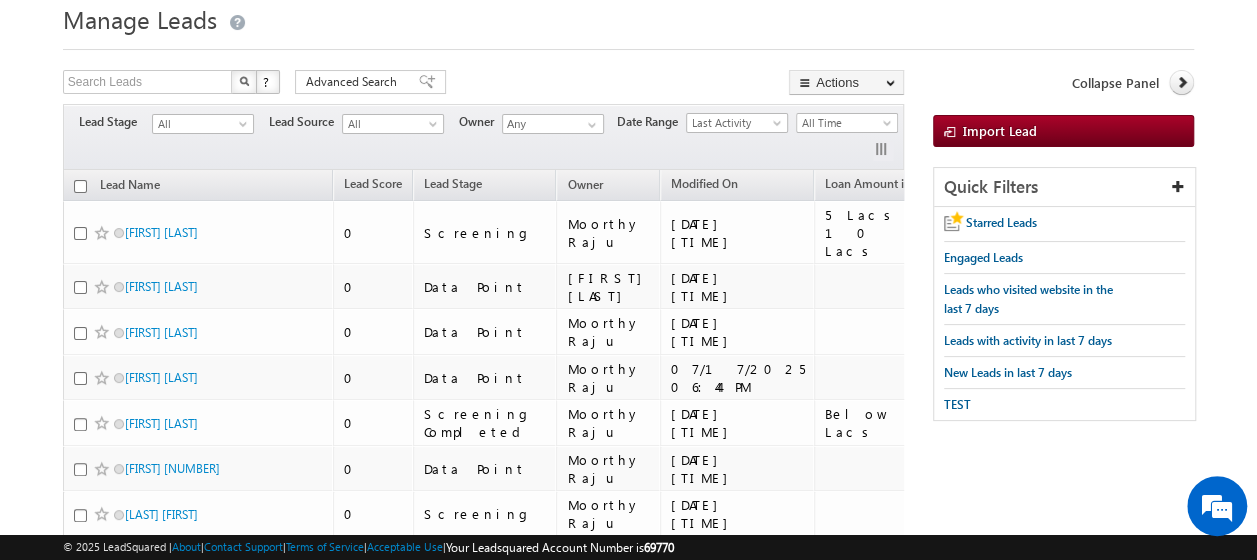 scroll, scrollTop: 0, scrollLeft: 0, axis: both 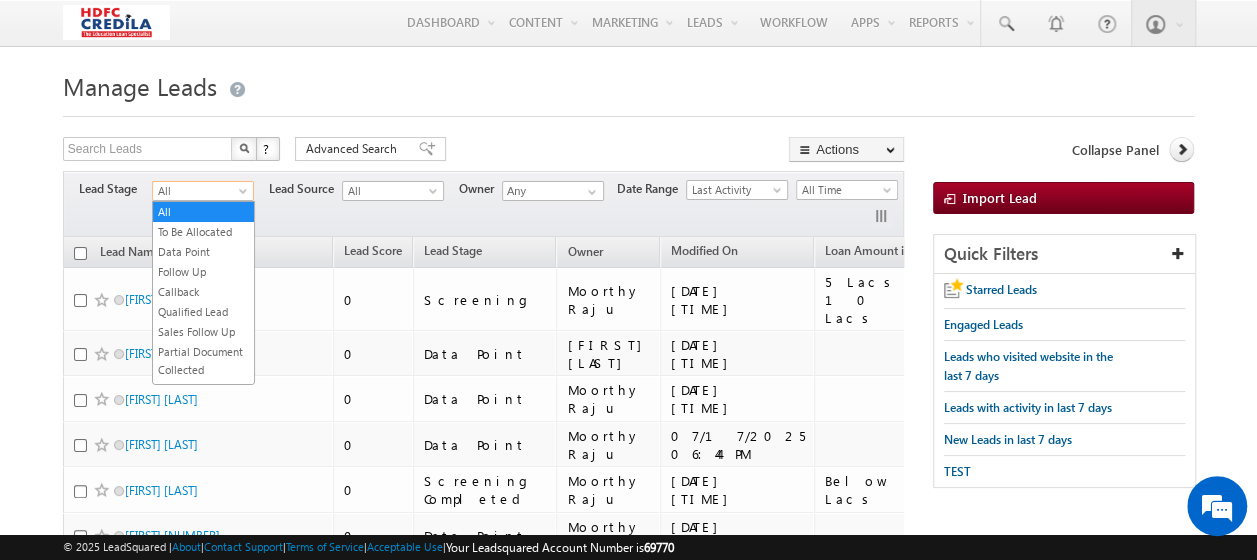 click on "All" at bounding box center [200, 191] 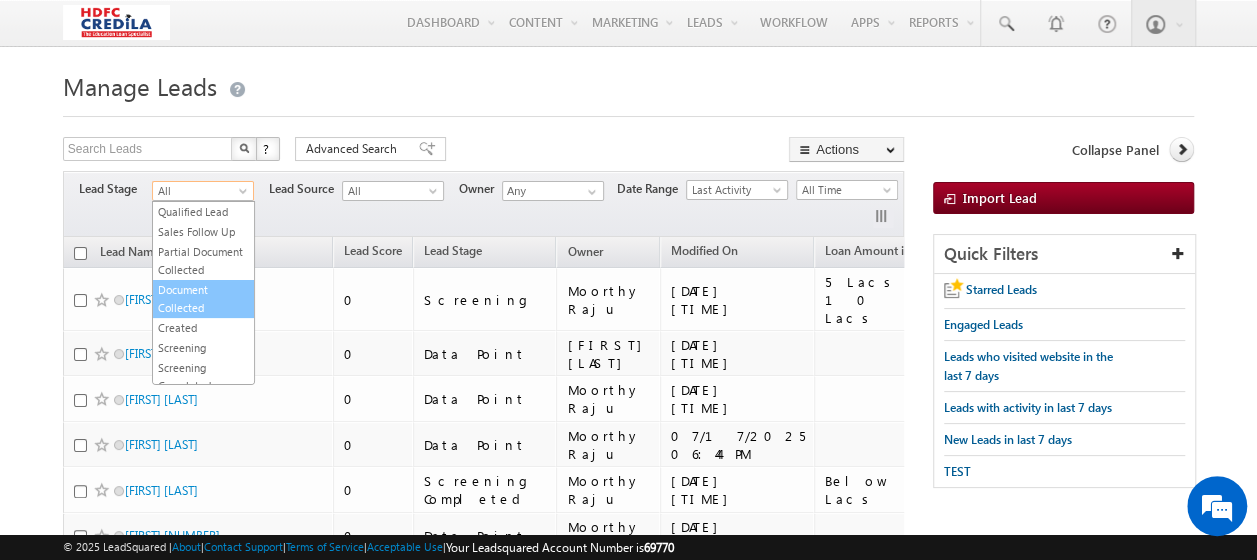scroll, scrollTop: 200, scrollLeft: 0, axis: vertical 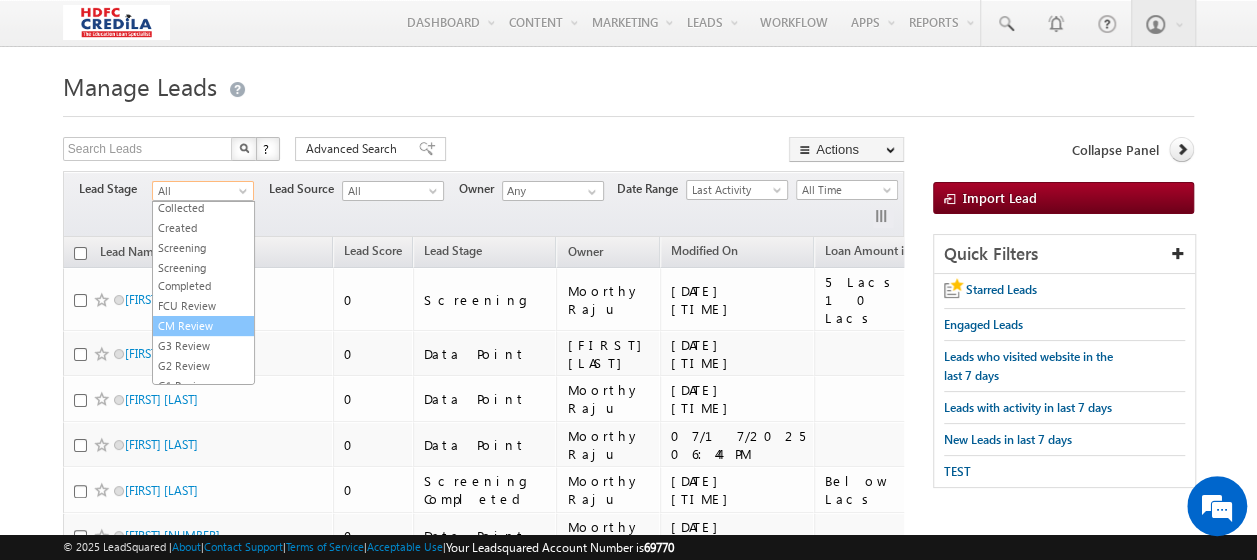 click on "CM Review" at bounding box center (203, 326) 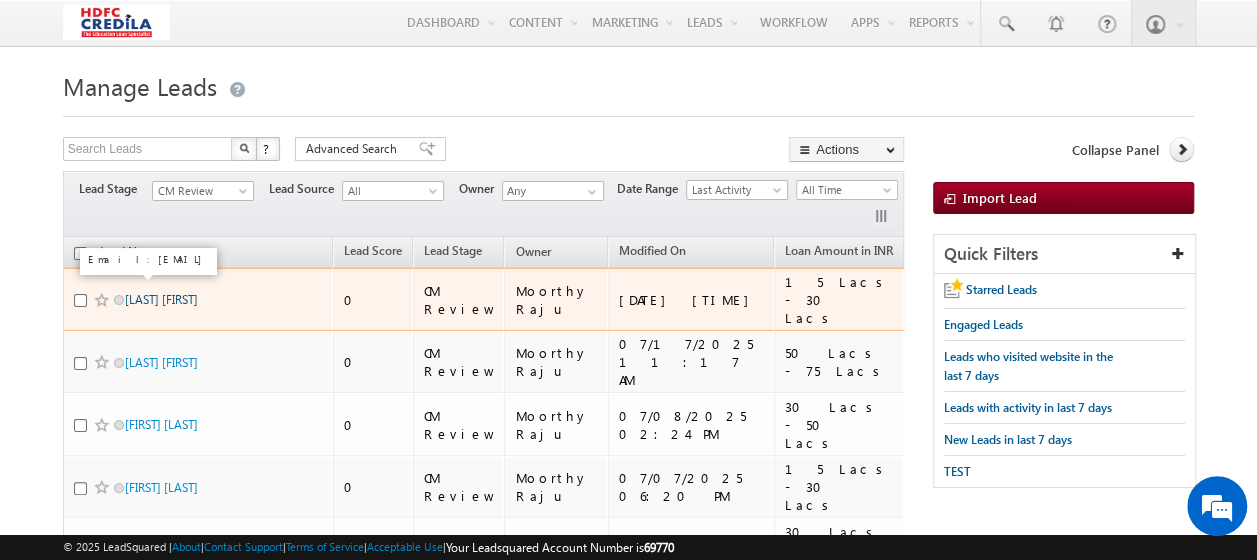 click on "[LAST] [FIRST]" at bounding box center [161, 299] 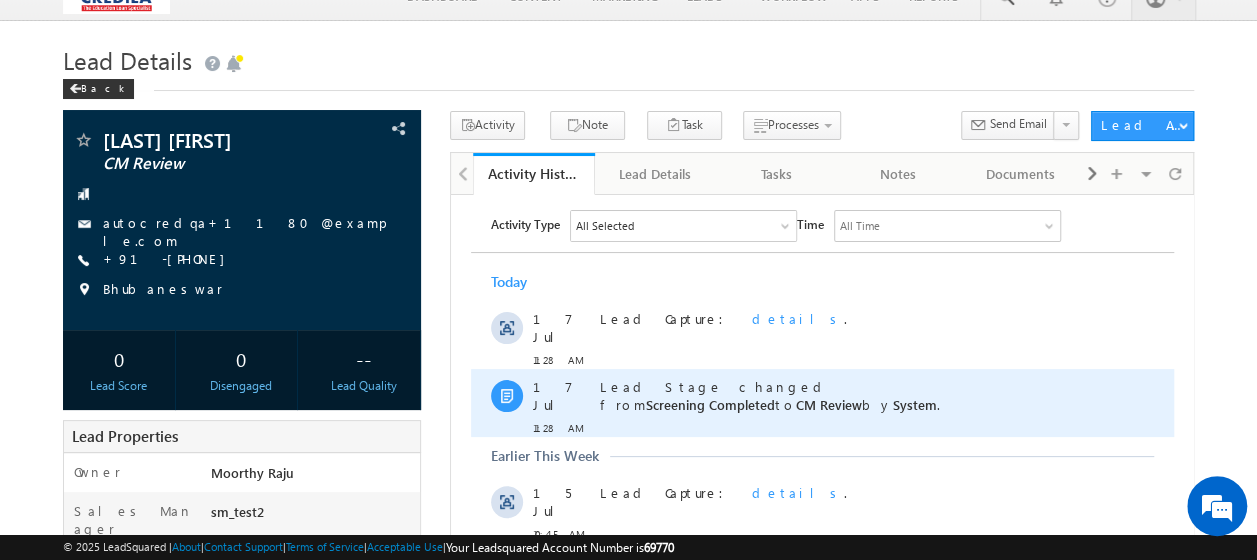 scroll, scrollTop: 0, scrollLeft: 0, axis: both 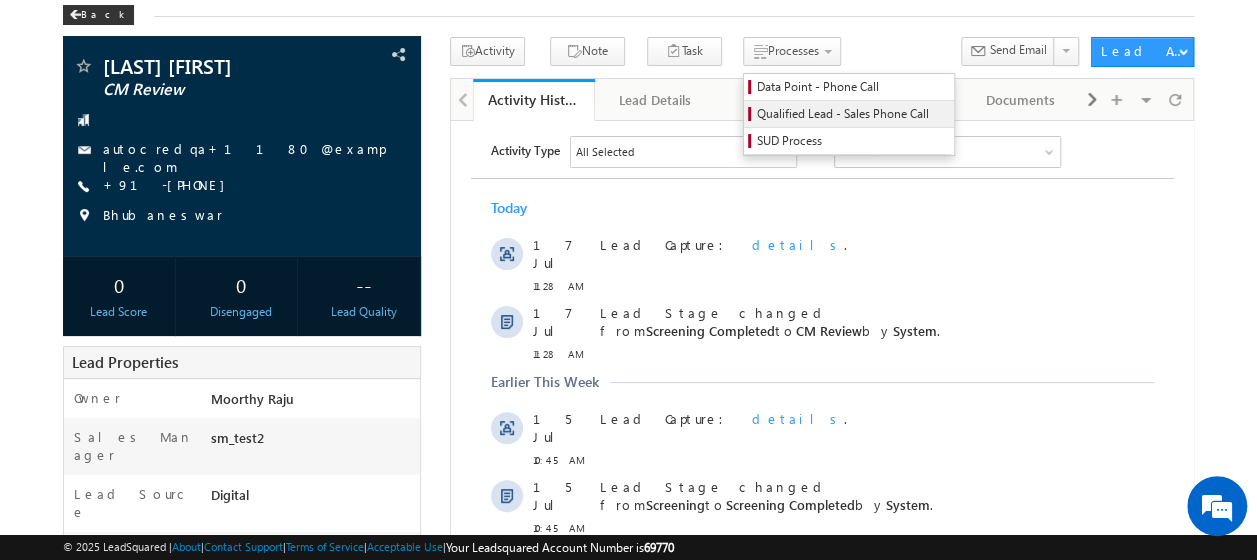 click on "Qualified Lead - Sales Phone Call" at bounding box center [852, 114] 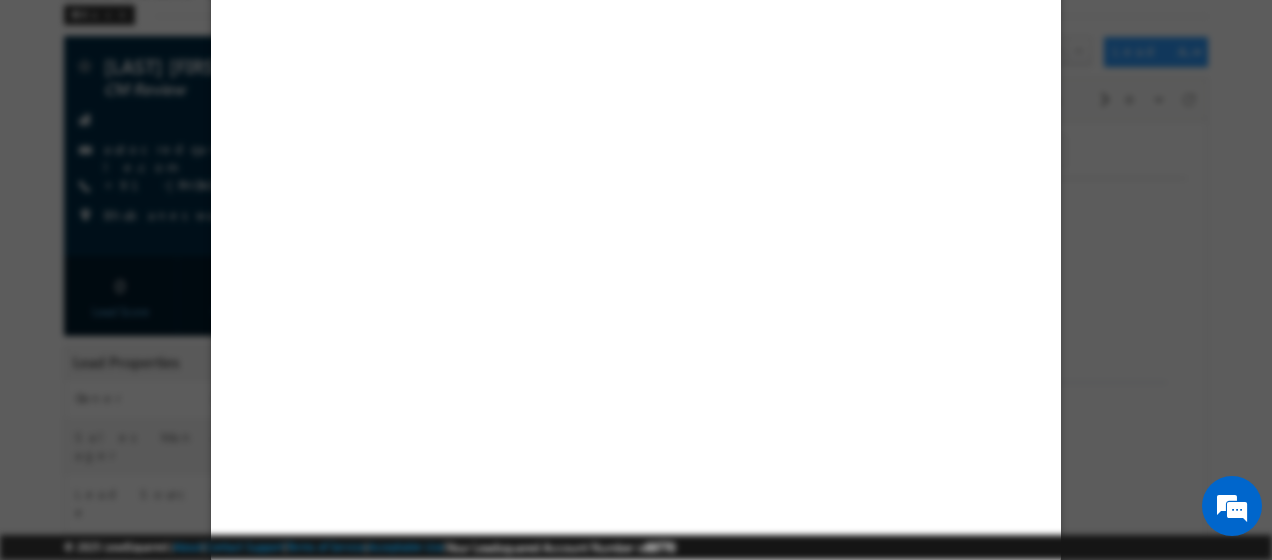 select on "15 Lacs - 30 Lacs" 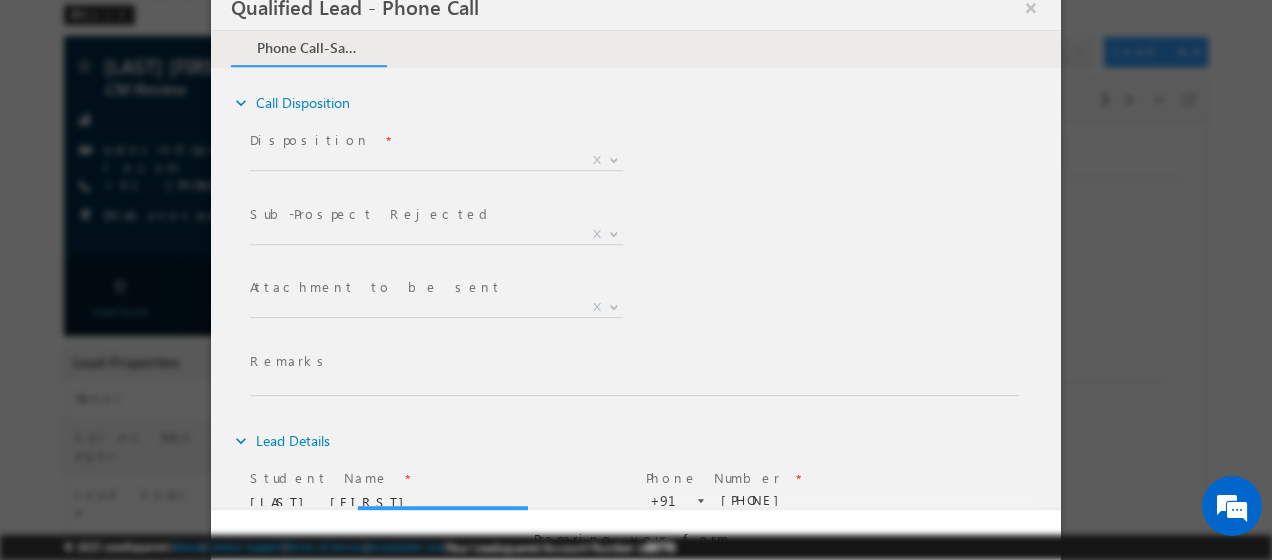 scroll, scrollTop: 0, scrollLeft: 0, axis: both 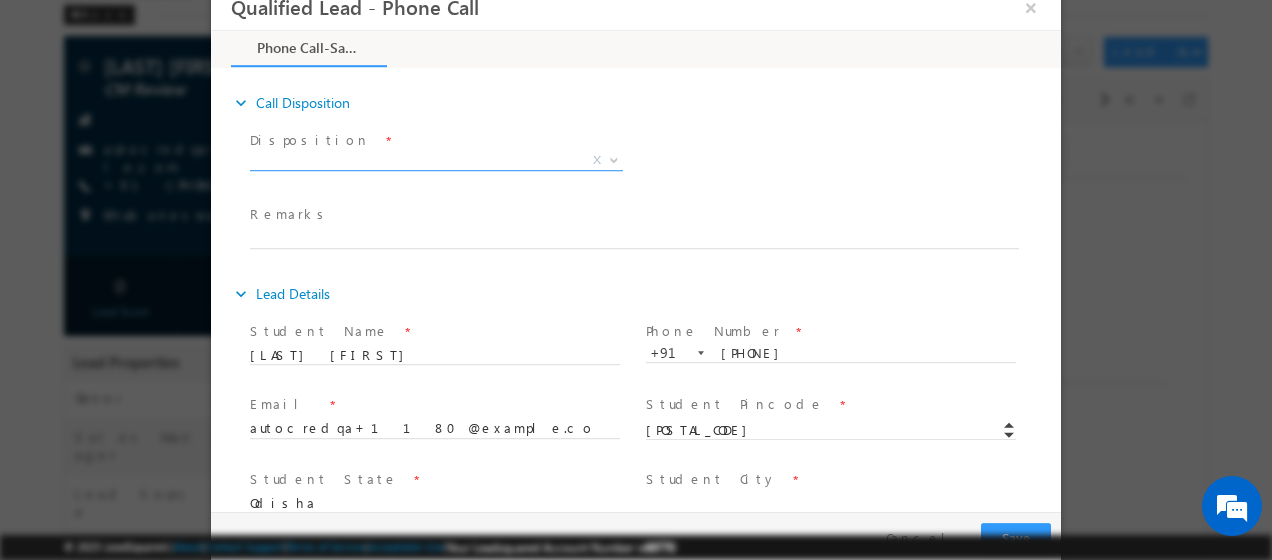 click on "X" at bounding box center [436, 162] 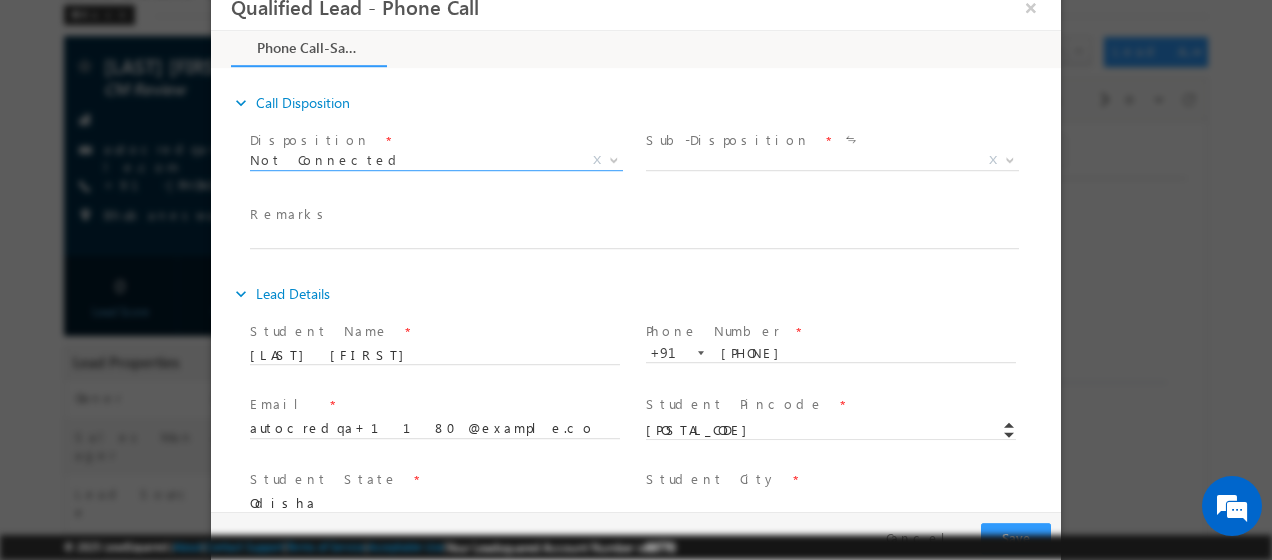 click on "Sub-Disposition
*" at bounding box center (830, 142) 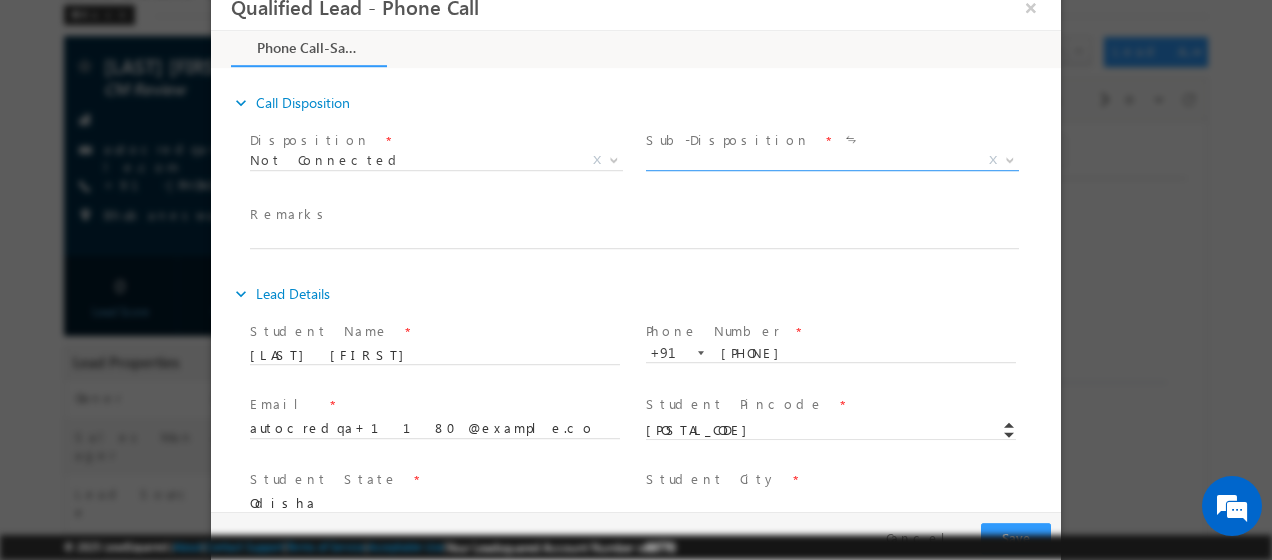 click on "X" at bounding box center (832, 162) 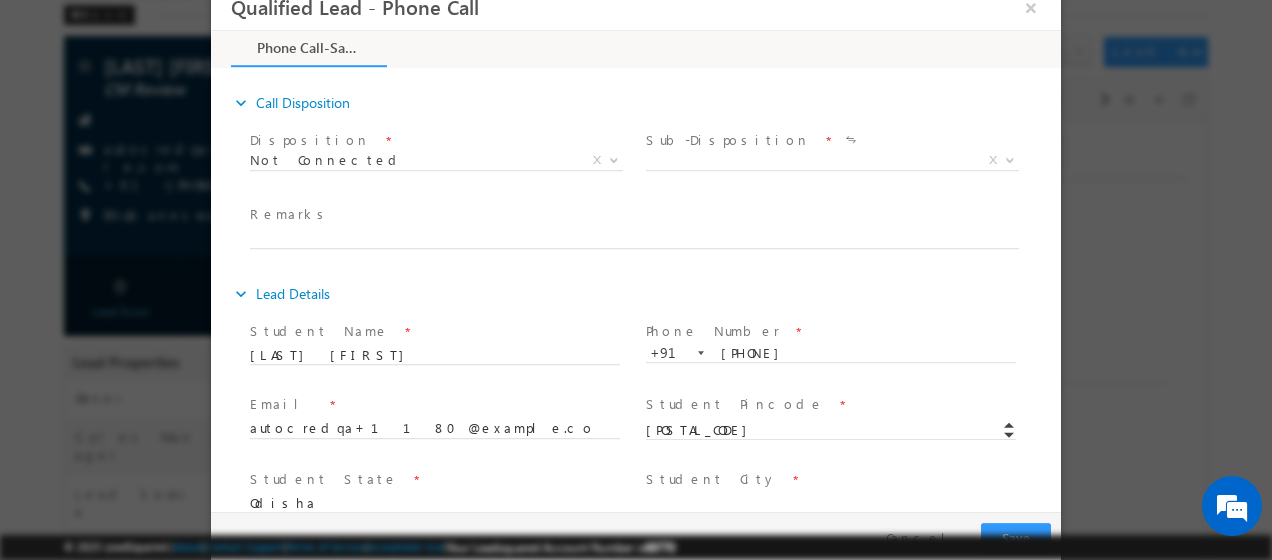 click on "expand_more Lead Details" at bounding box center (646, 295) 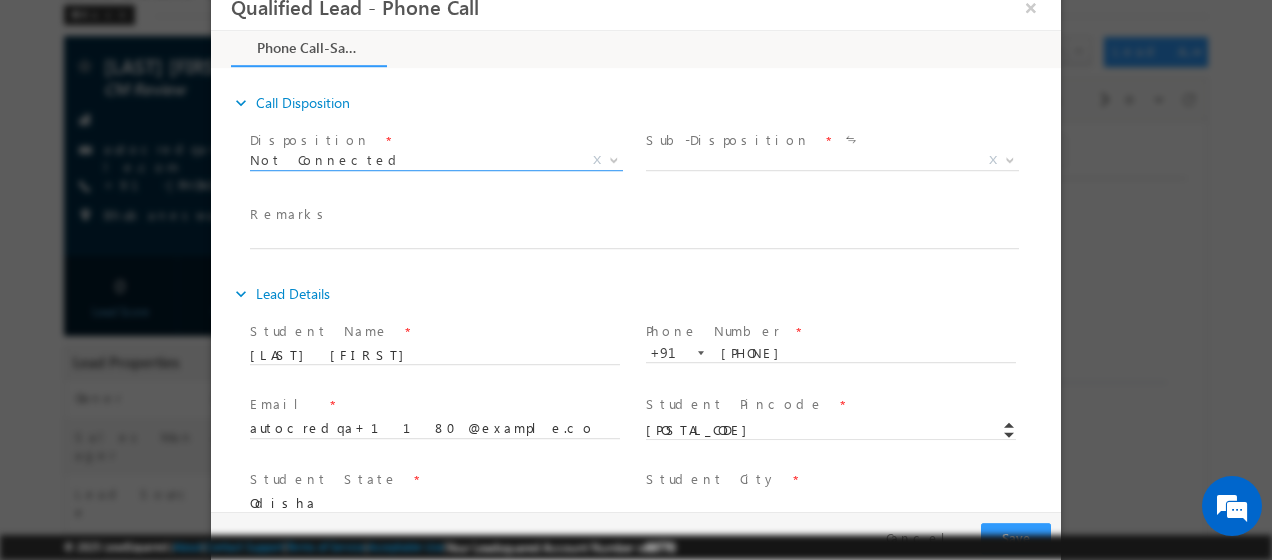 click on "Not Connected" at bounding box center [412, 161] 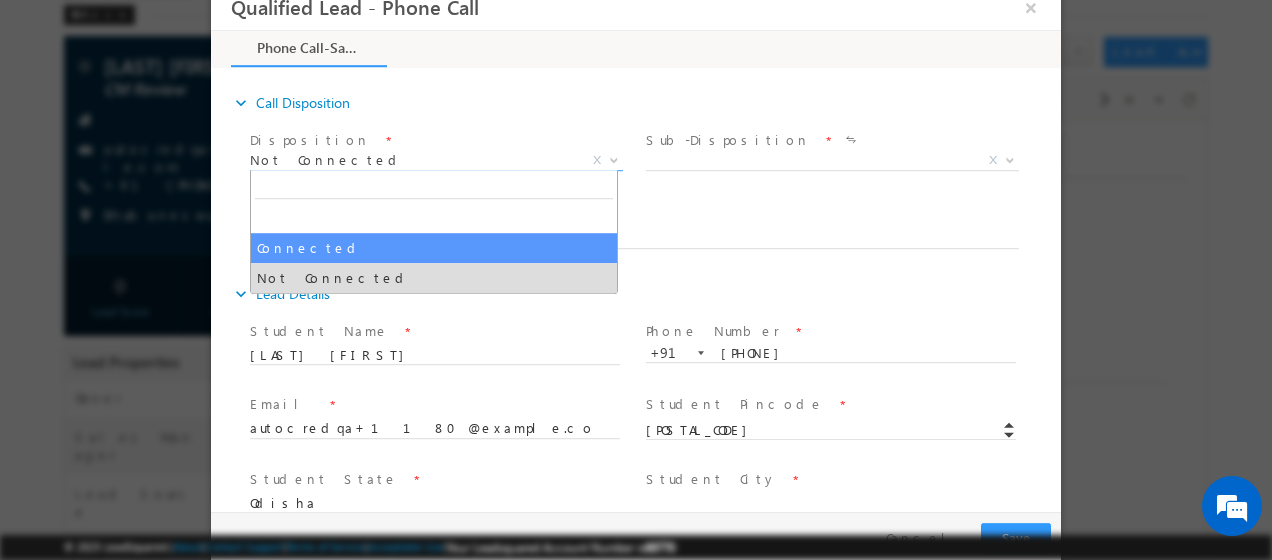 select on "Connected" 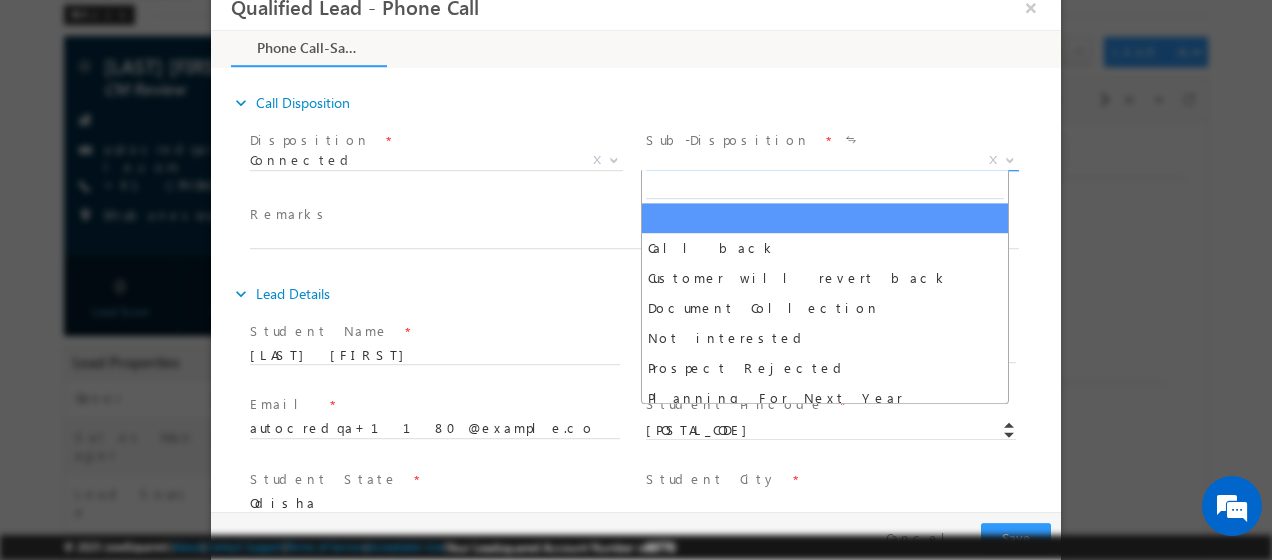 click on "X" at bounding box center [832, 162] 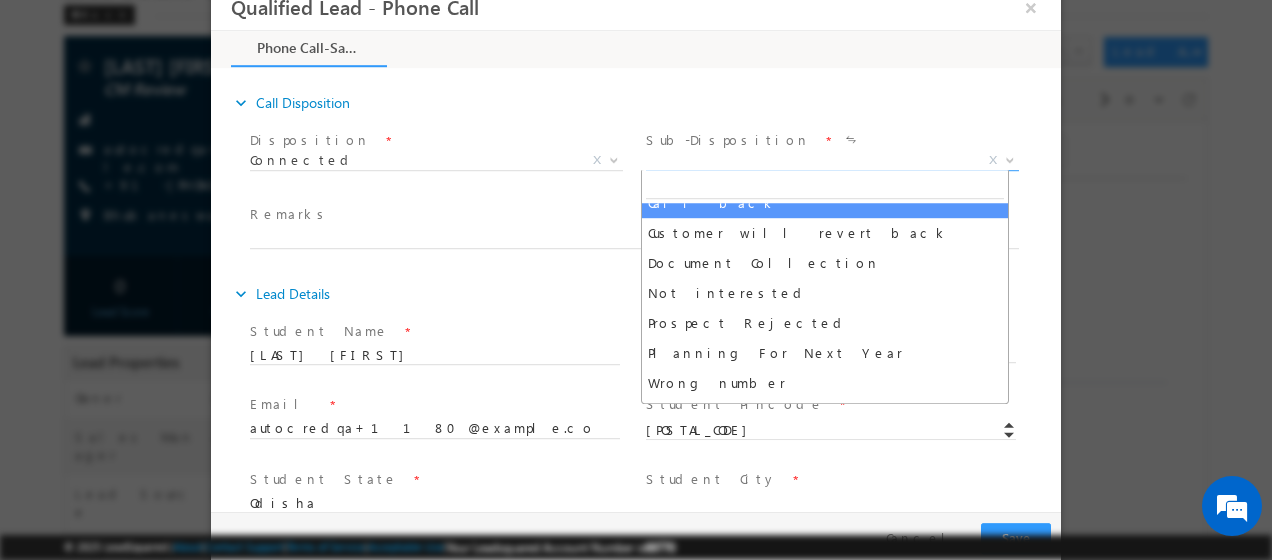 scroll, scrollTop: 70, scrollLeft: 0, axis: vertical 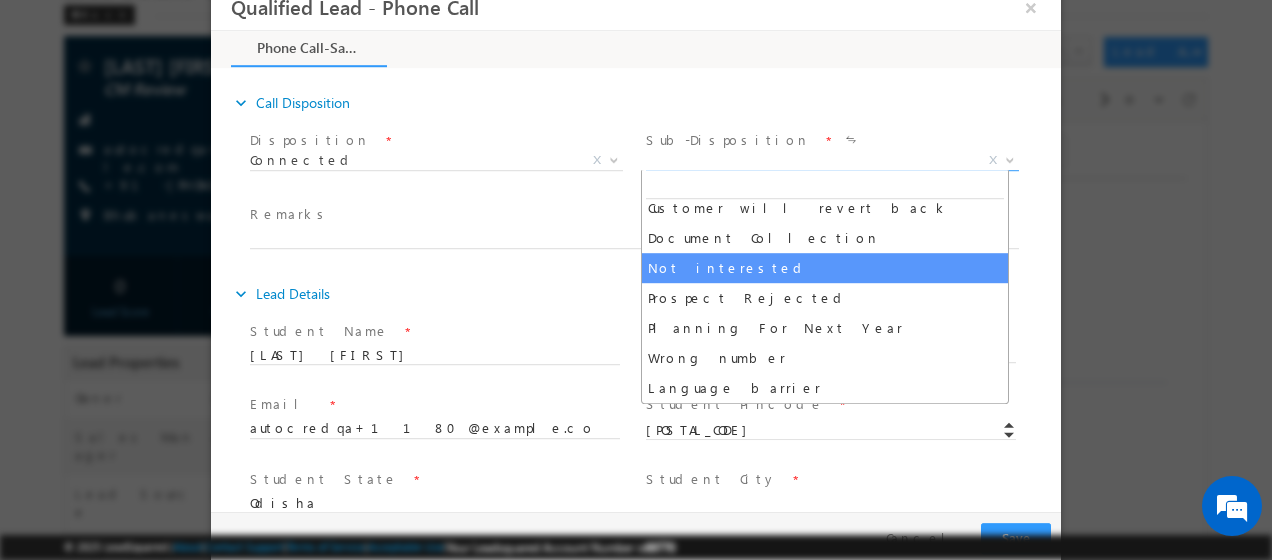 select on "Not interested" 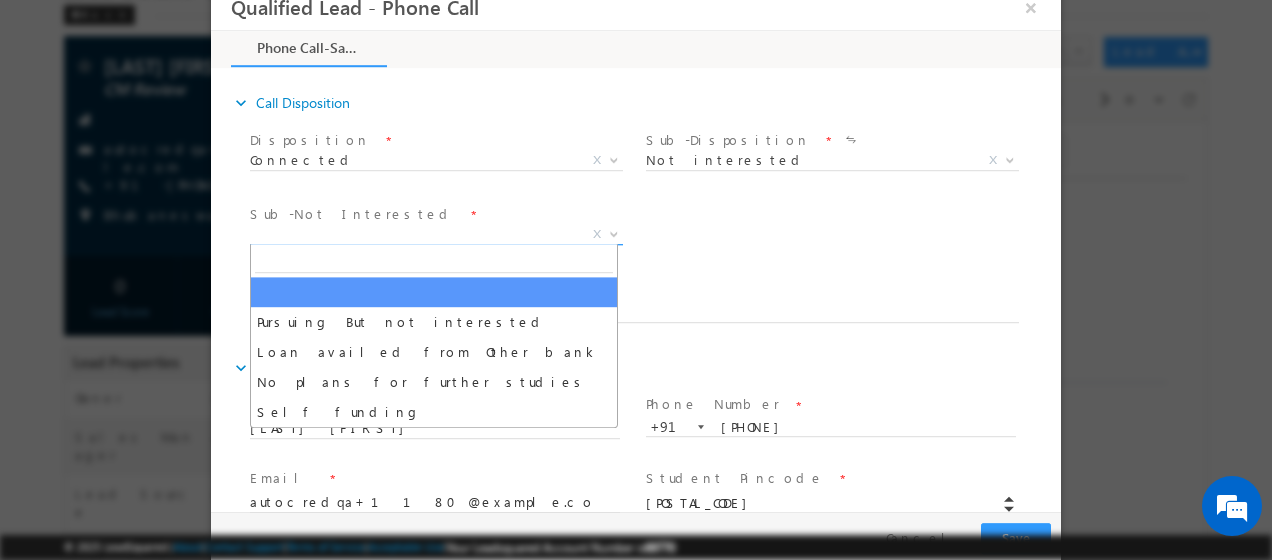 click on "X" at bounding box center [436, 236] 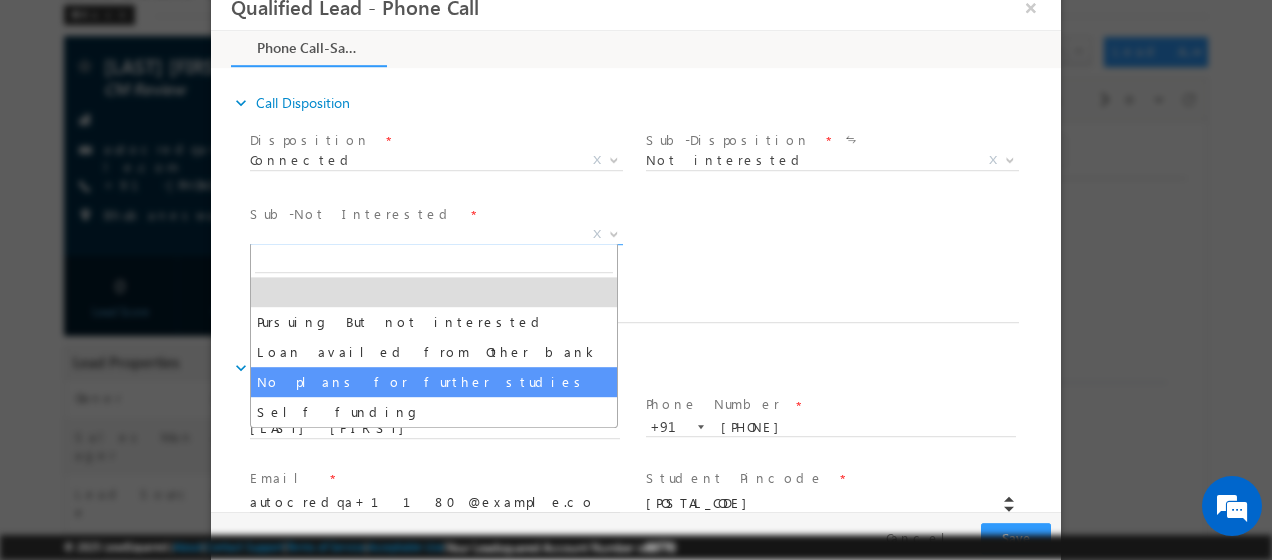 select on "No plans for further studies" 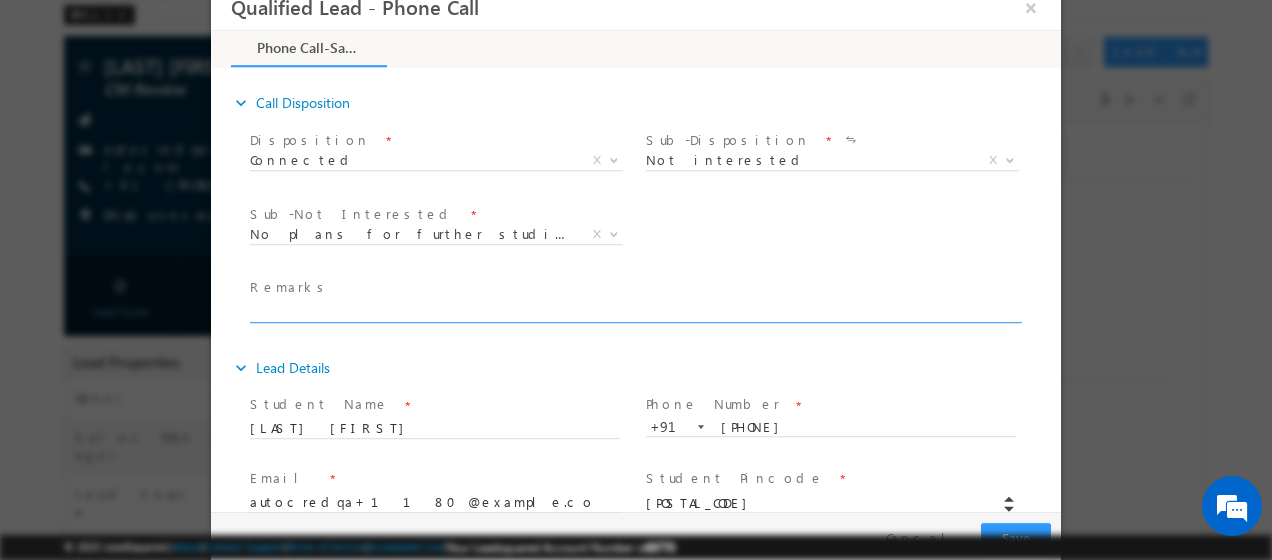 click at bounding box center [634, 312] 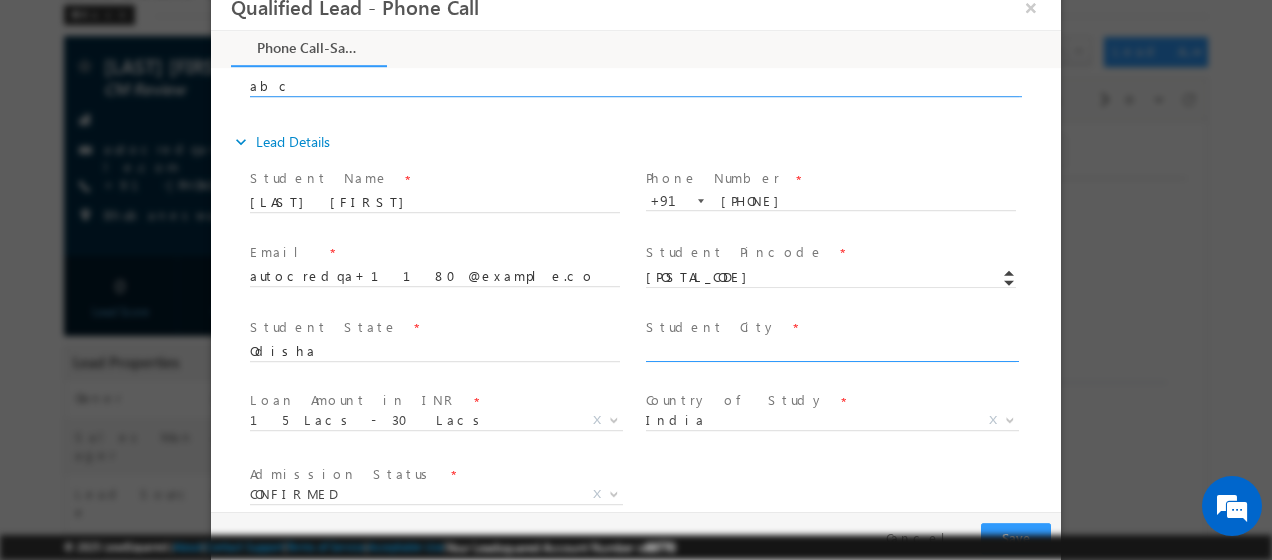 scroll, scrollTop: 253, scrollLeft: 0, axis: vertical 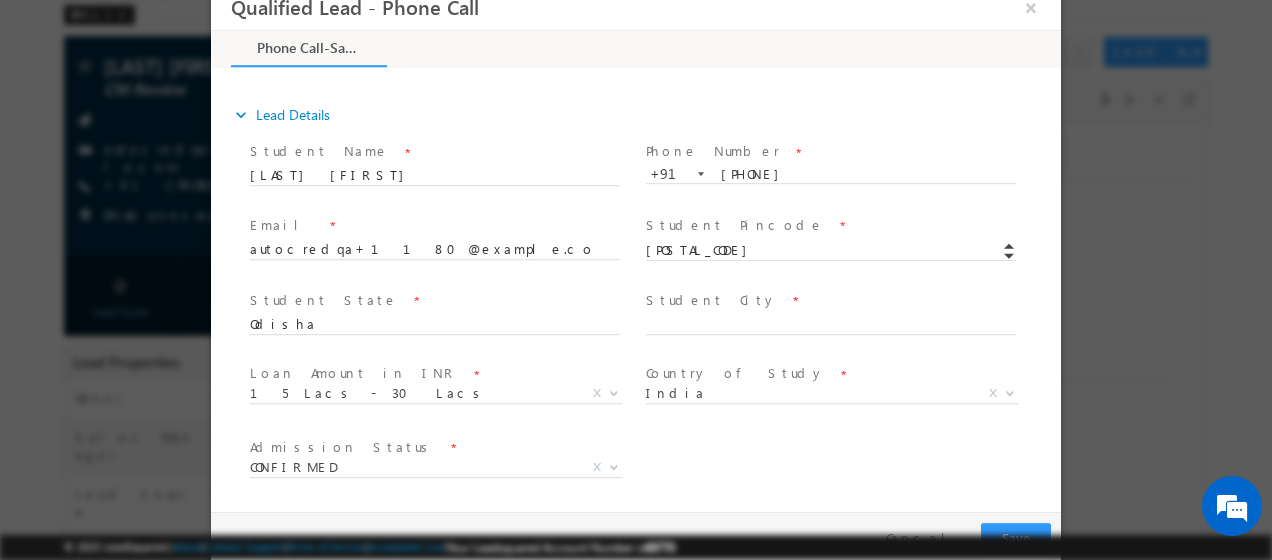 type on "abc" 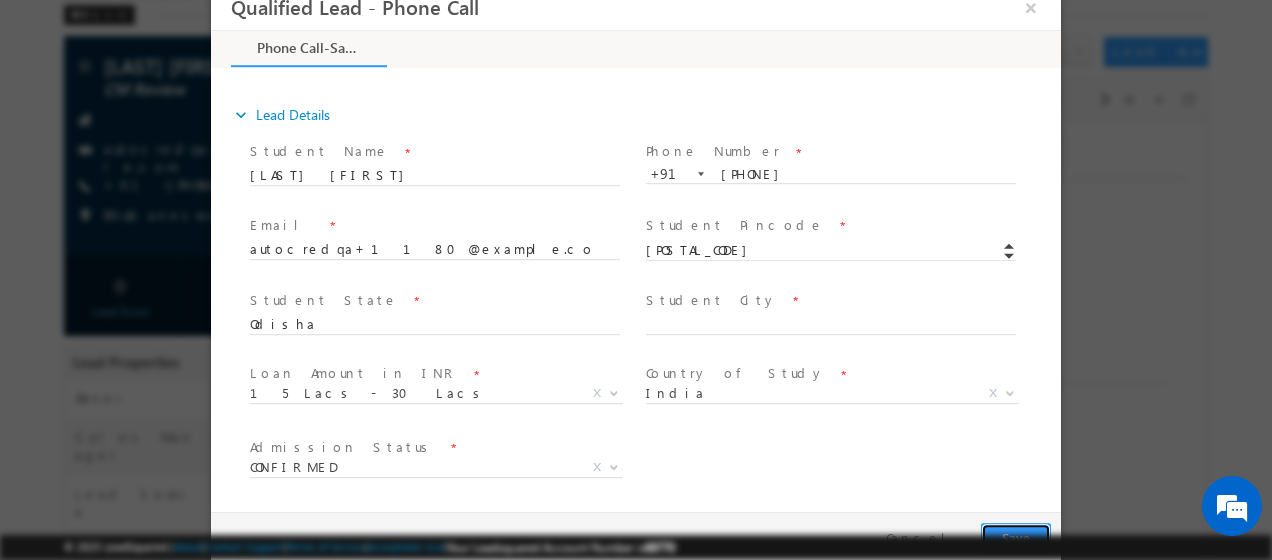 click on "Save" at bounding box center [1016, 539] 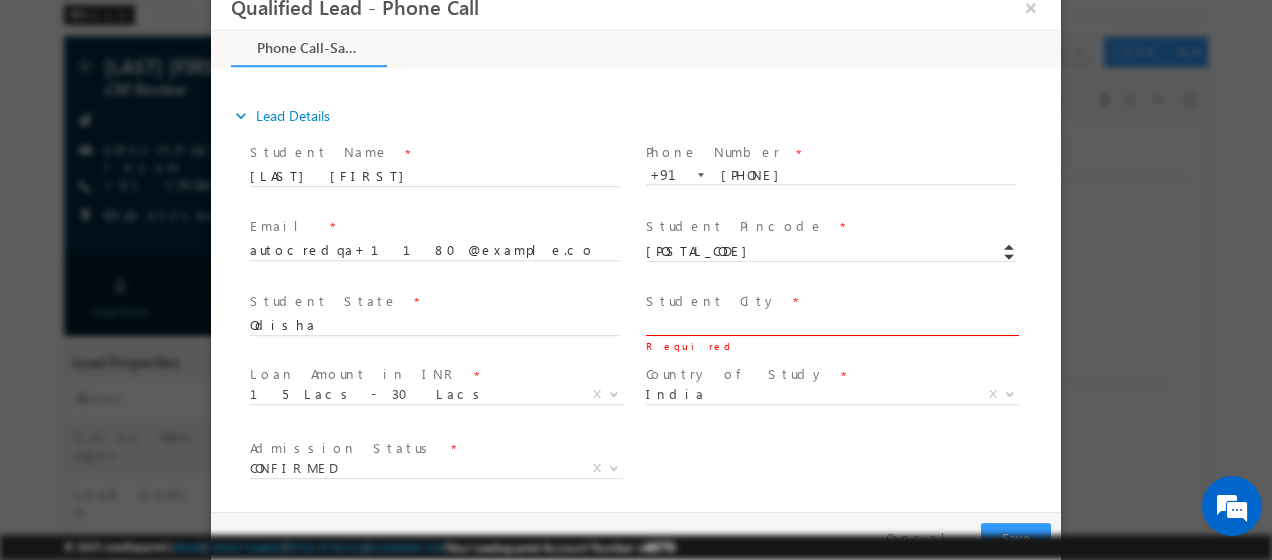 scroll, scrollTop: 253, scrollLeft: 0, axis: vertical 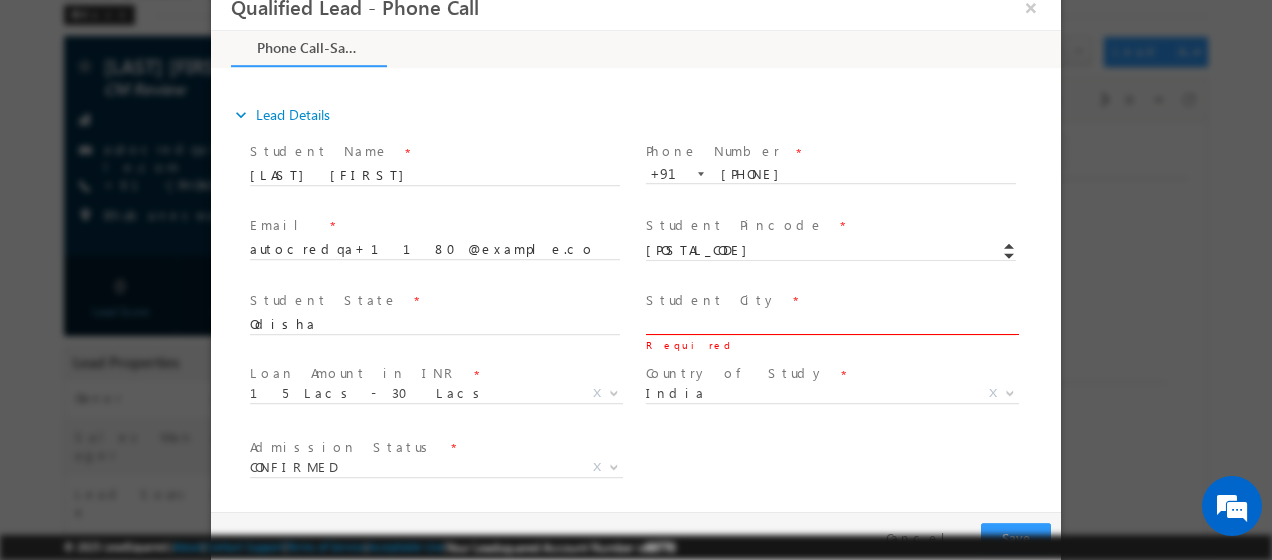 click at bounding box center [831, 326] 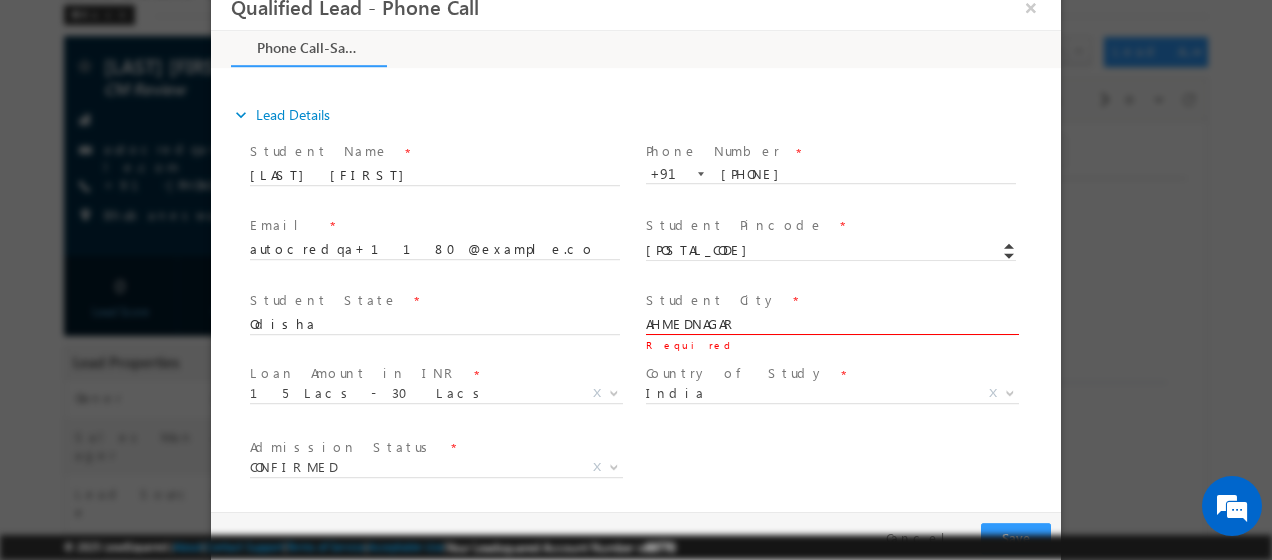 drag, startPoint x: 756, startPoint y: 327, endPoint x: 617, endPoint y: 321, distance: 139.12944 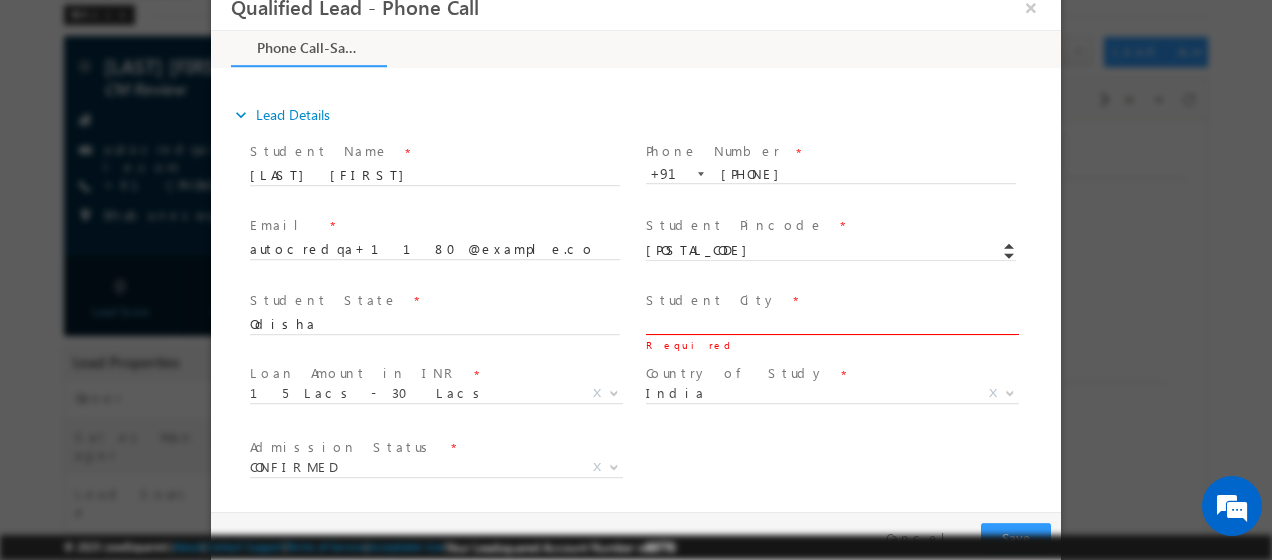 click at bounding box center (831, 326) 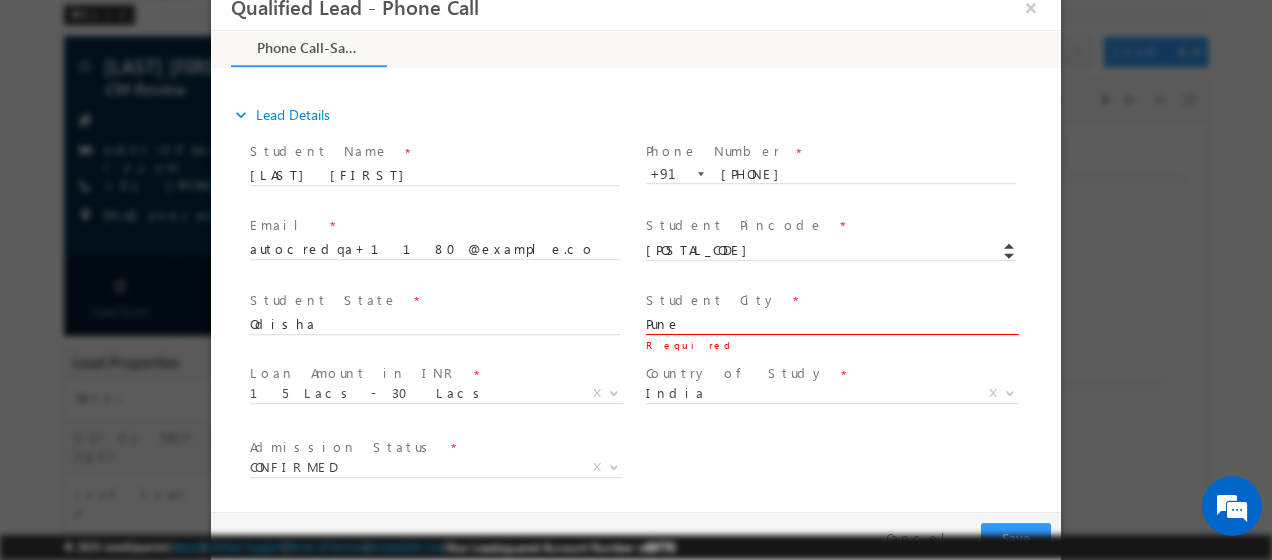 type on "Pune" 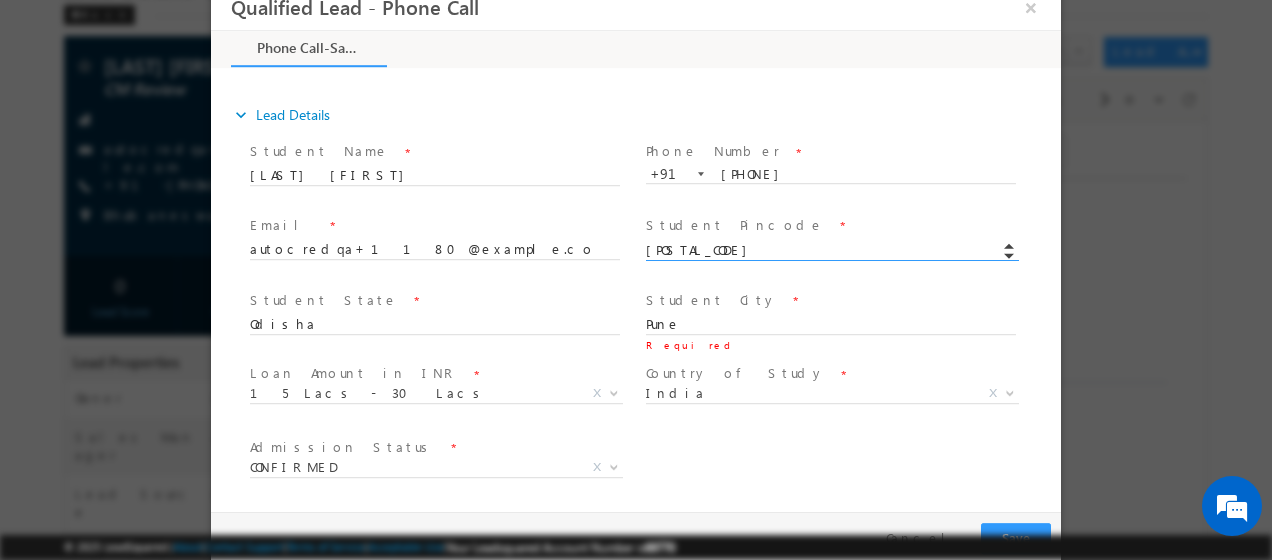 drag, startPoint x: 705, startPoint y: 248, endPoint x: 630, endPoint y: 248, distance: 75 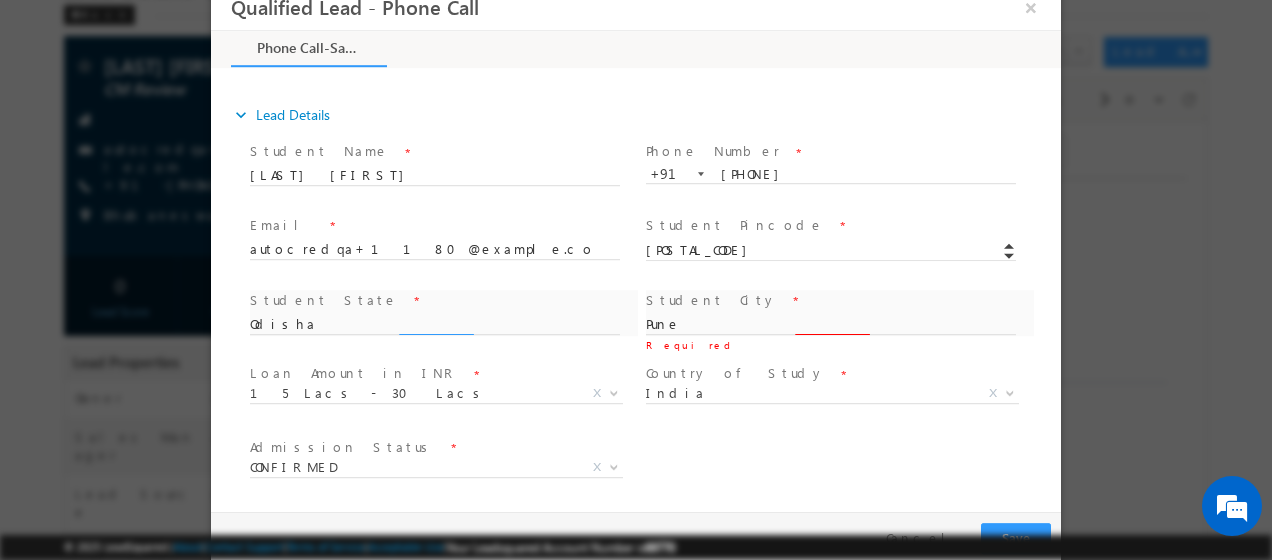 click on "Admission Status
*
CONFIRMED
AWAITING
CONFIRMED X" at bounding box center [653, 471] 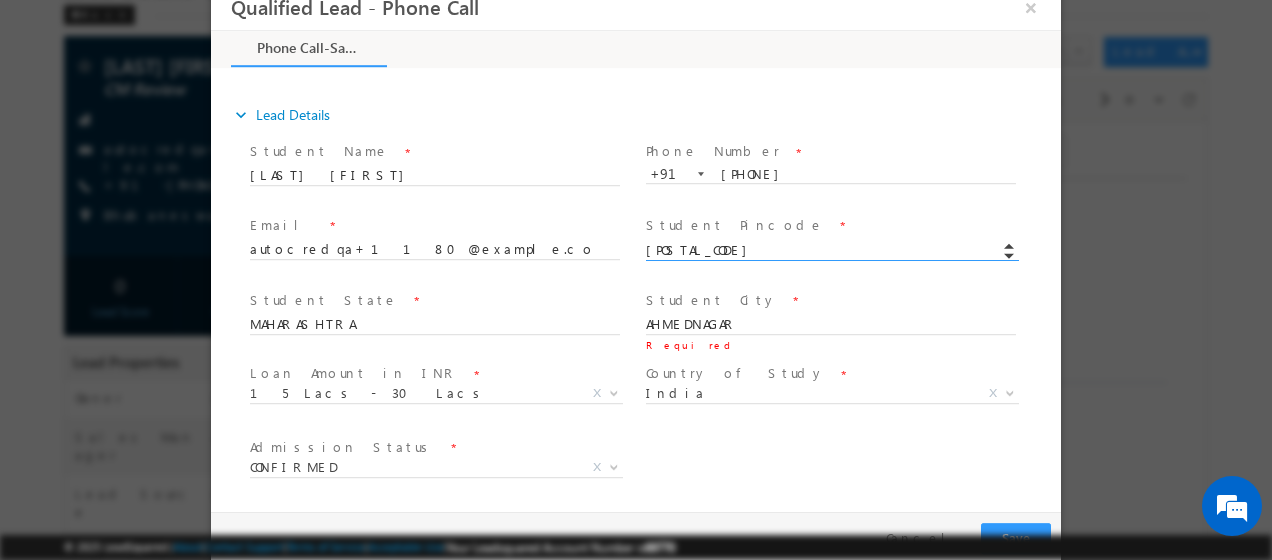 click on "414001" at bounding box center (831, 252) 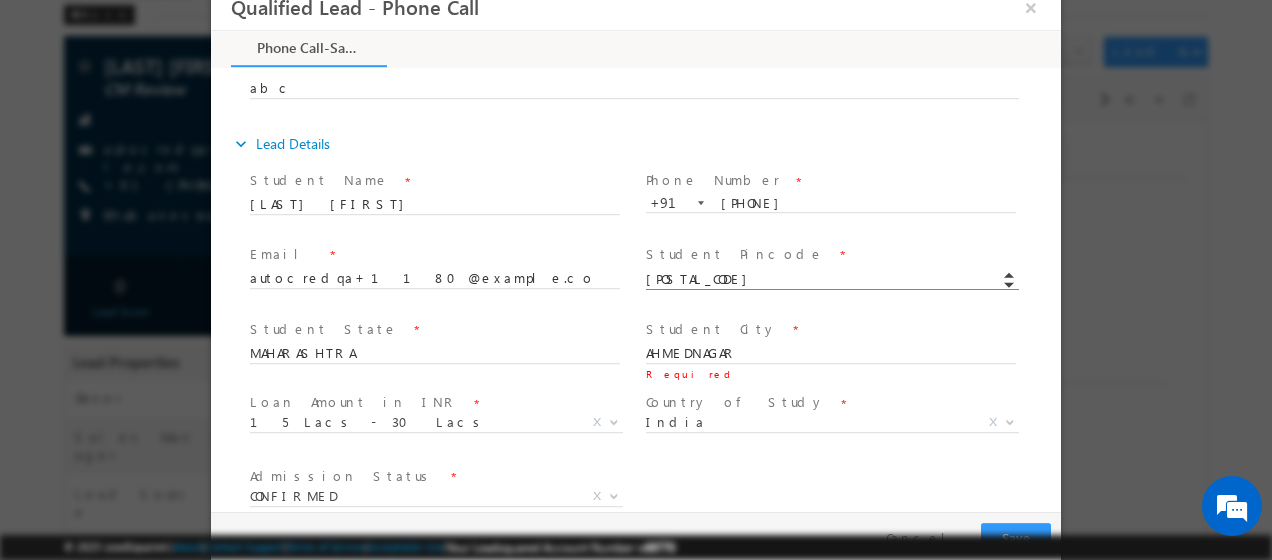 scroll, scrollTop: 253, scrollLeft: 0, axis: vertical 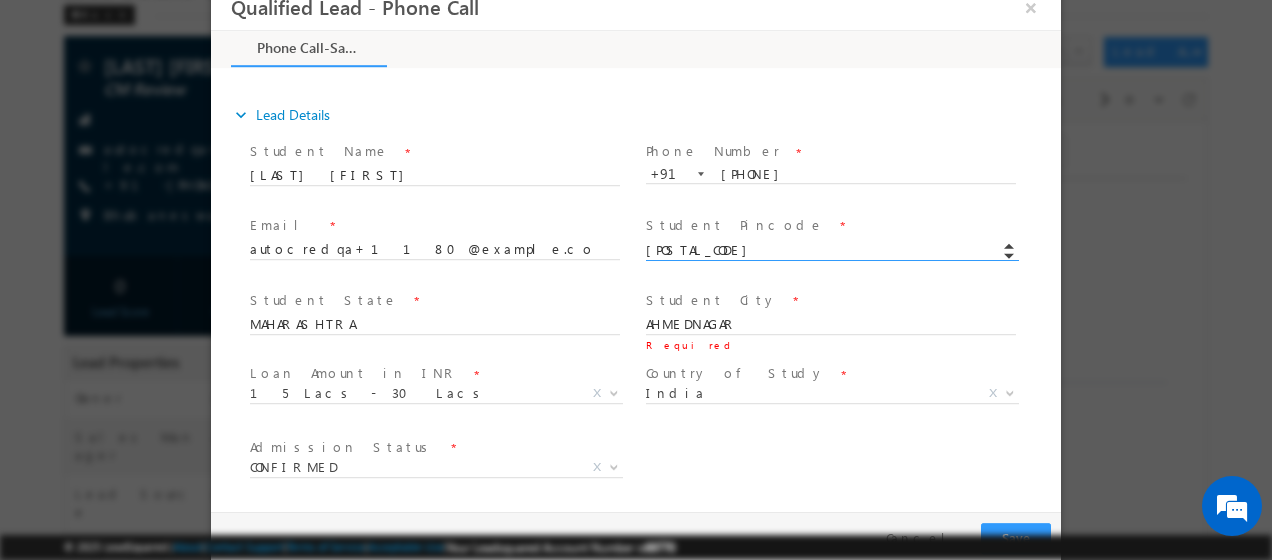 drag, startPoint x: 707, startPoint y: 246, endPoint x: 634, endPoint y: 242, distance: 73.109505 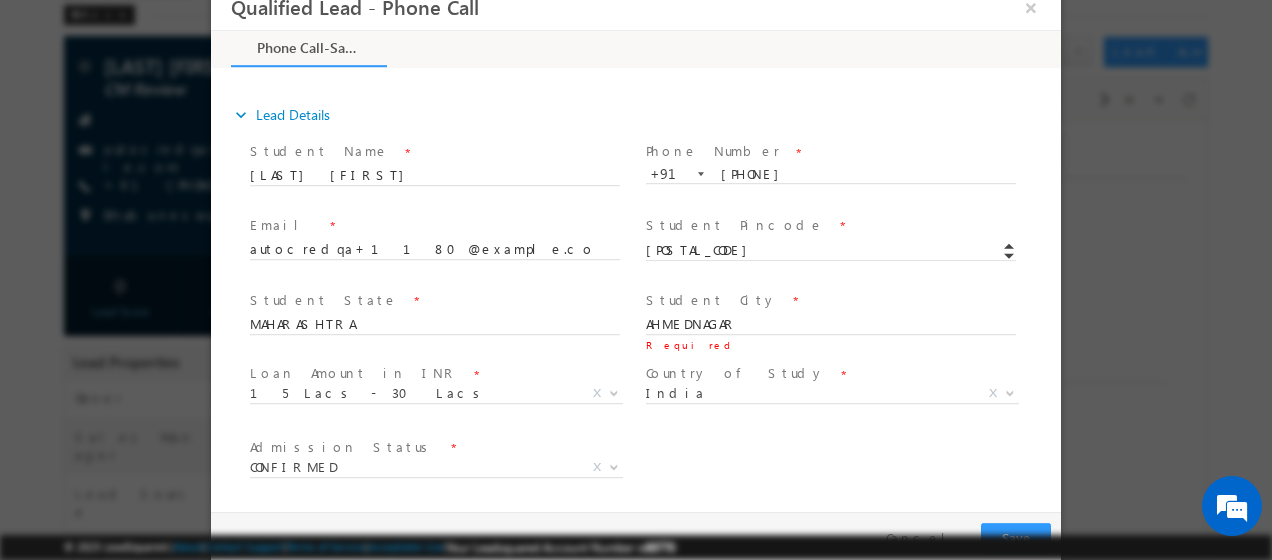 click on "Admission Status
*
CONFIRMED
AWAITING
CONFIRMED X" at bounding box center (653, 471) 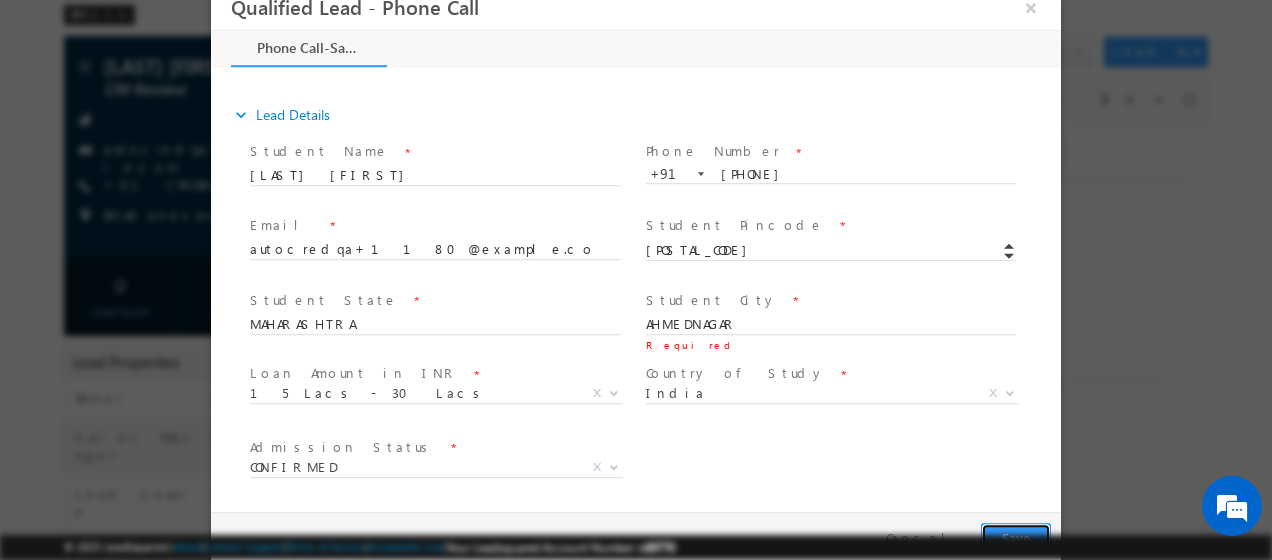 click on "Save" at bounding box center (1016, 539) 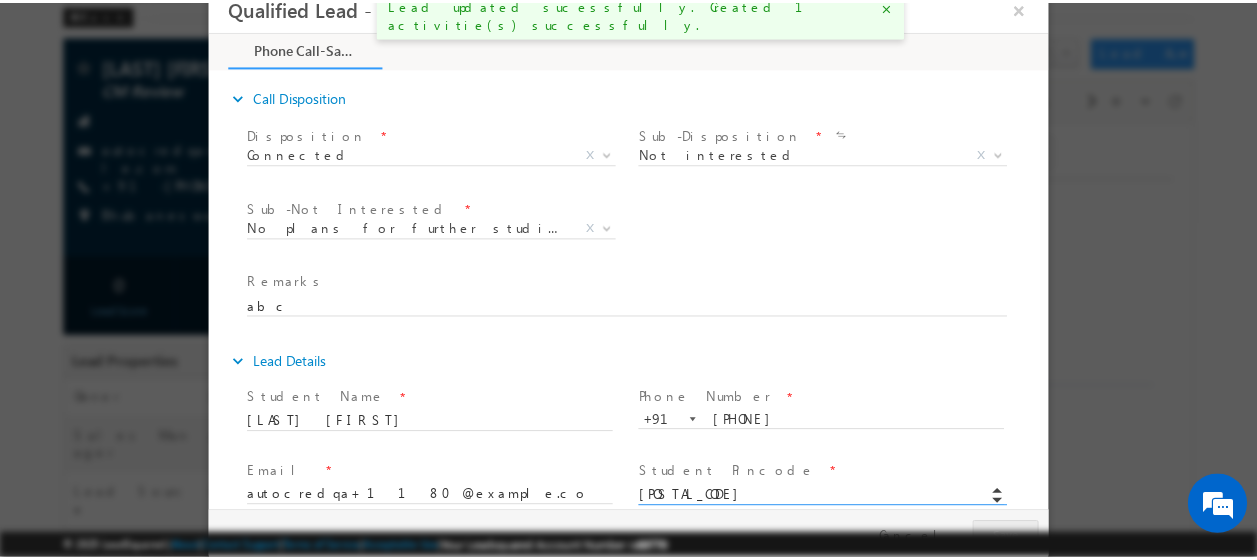 scroll, scrollTop: 0, scrollLeft: 0, axis: both 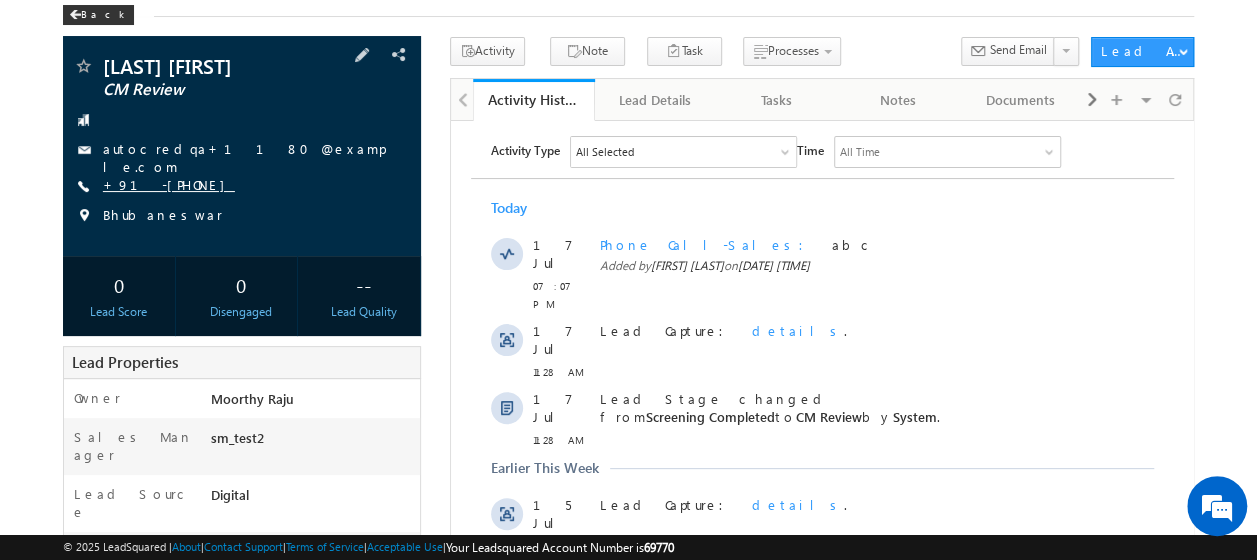 drag, startPoint x: 210, startPoint y: 174, endPoint x: 200, endPoint y: 185, distance: 14.866069 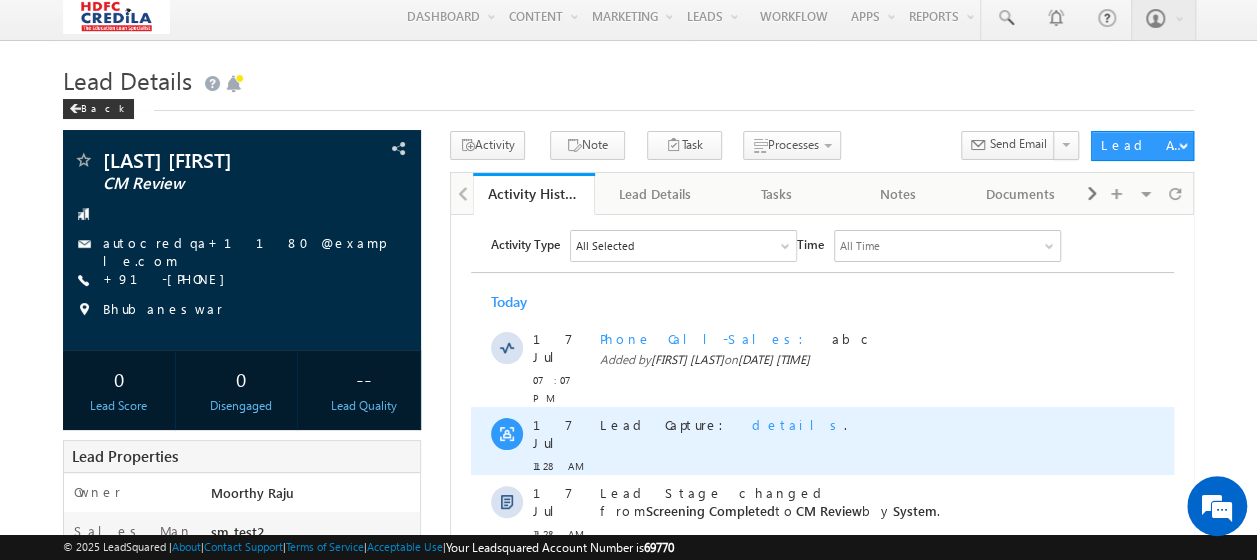scroll, scrollTop: 0, scrollLeft: 0, axis: both 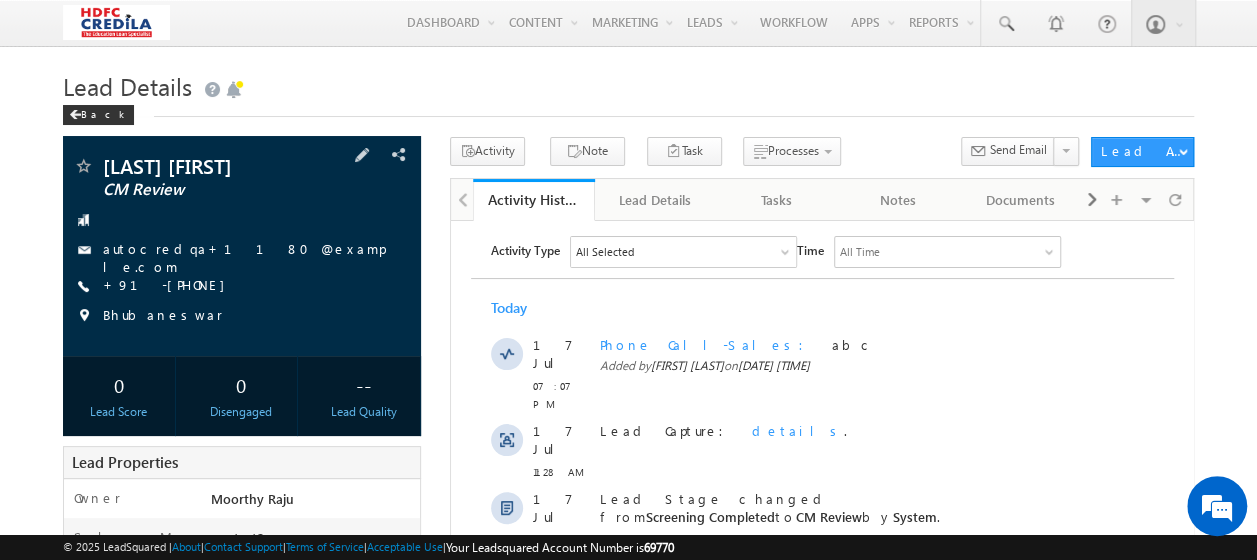 click on "+91-3481844680" at bounding box center [242, 286] 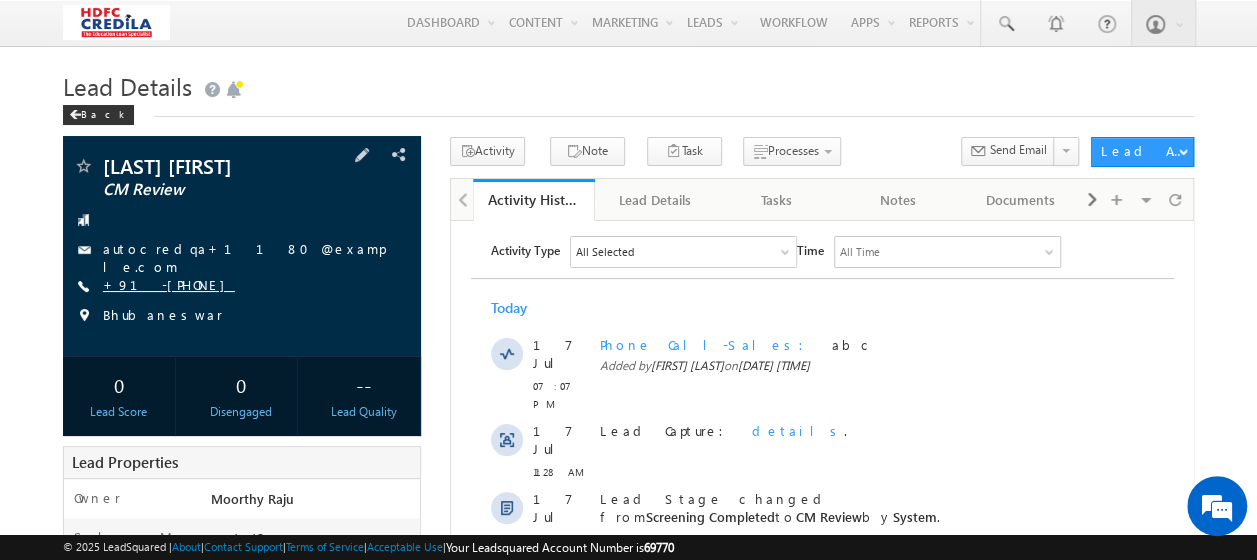 drag, startPoint x: 214, startPoint y: 280, endPoint x: 200, endPoint y: 288, distance: 16.124516 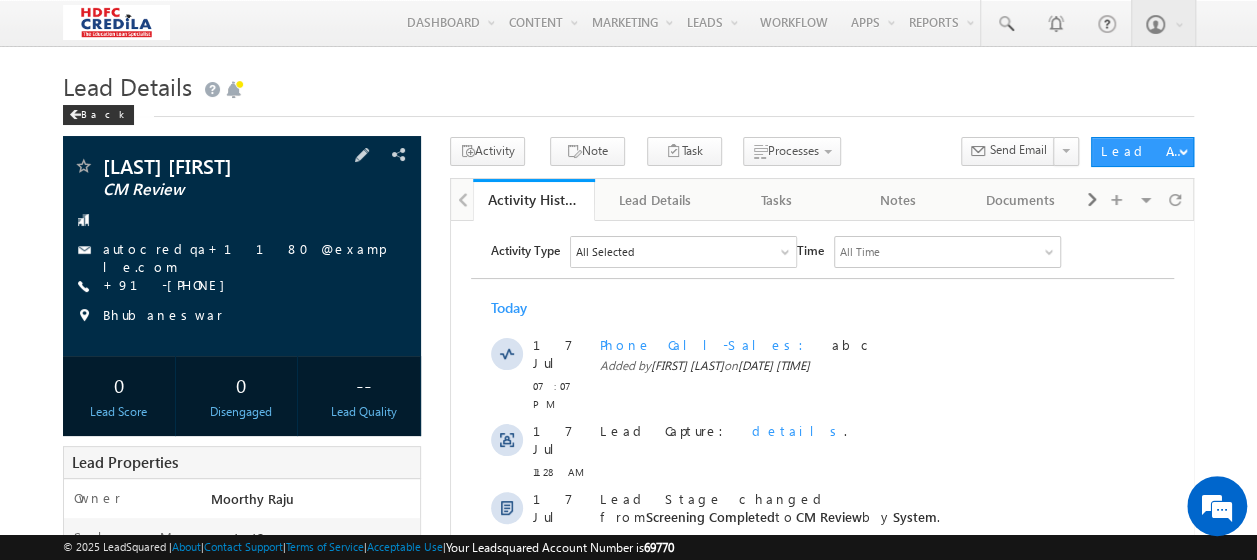 copy on "+91-3481844680" 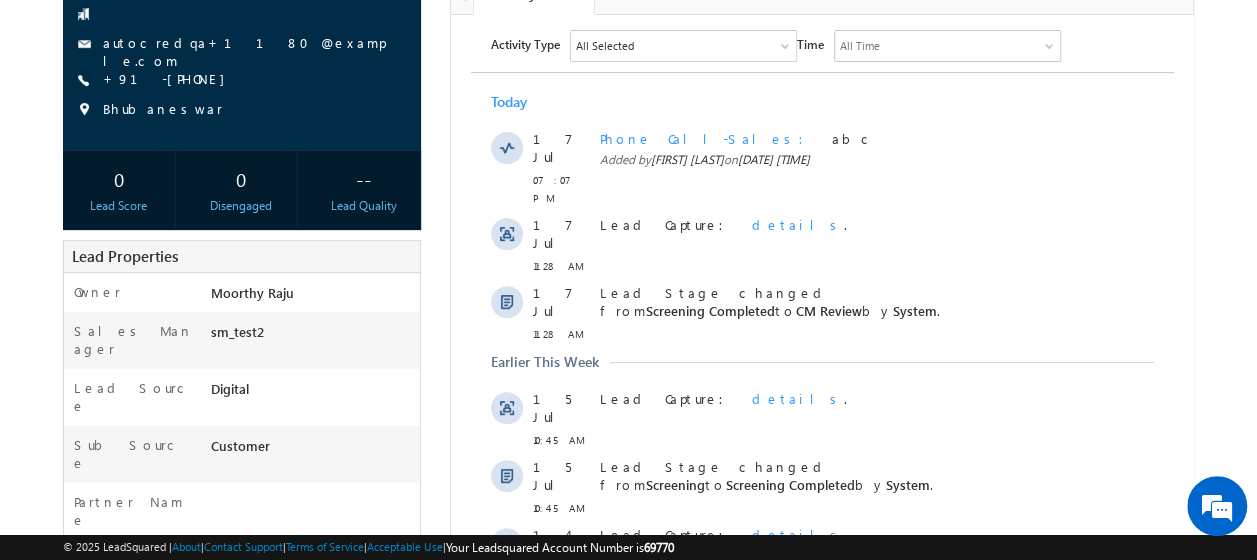 scroll, scrollTop: 100, scrollLeft: 0, axis: vertical 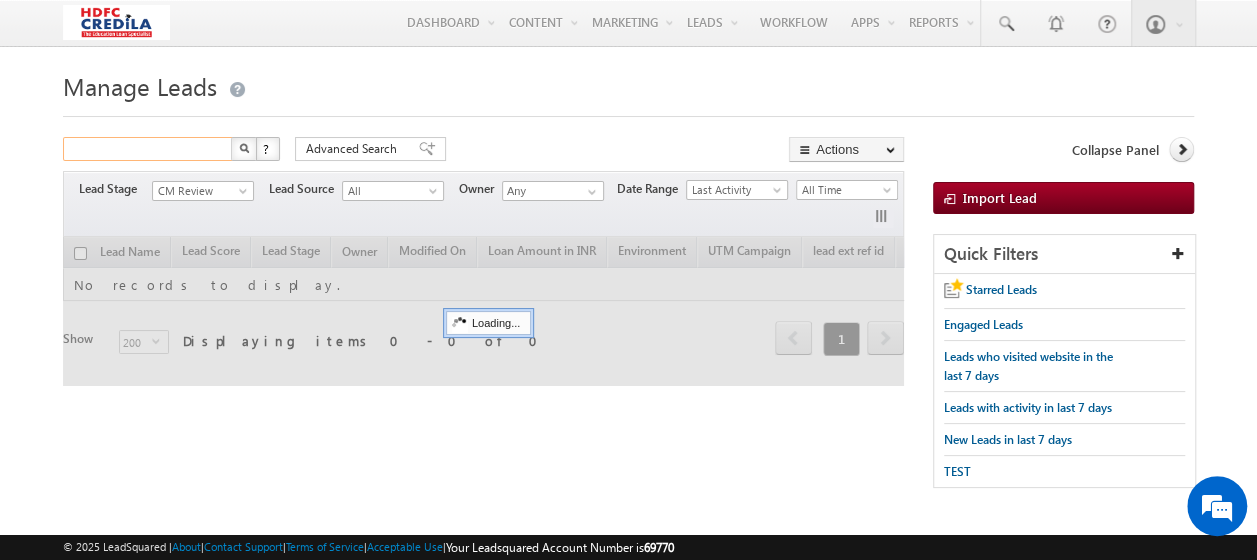 drag, startPoint x: 0, startPoint y: 0, endPoint x: 145, endPoint y: 144, distance: 204.35509 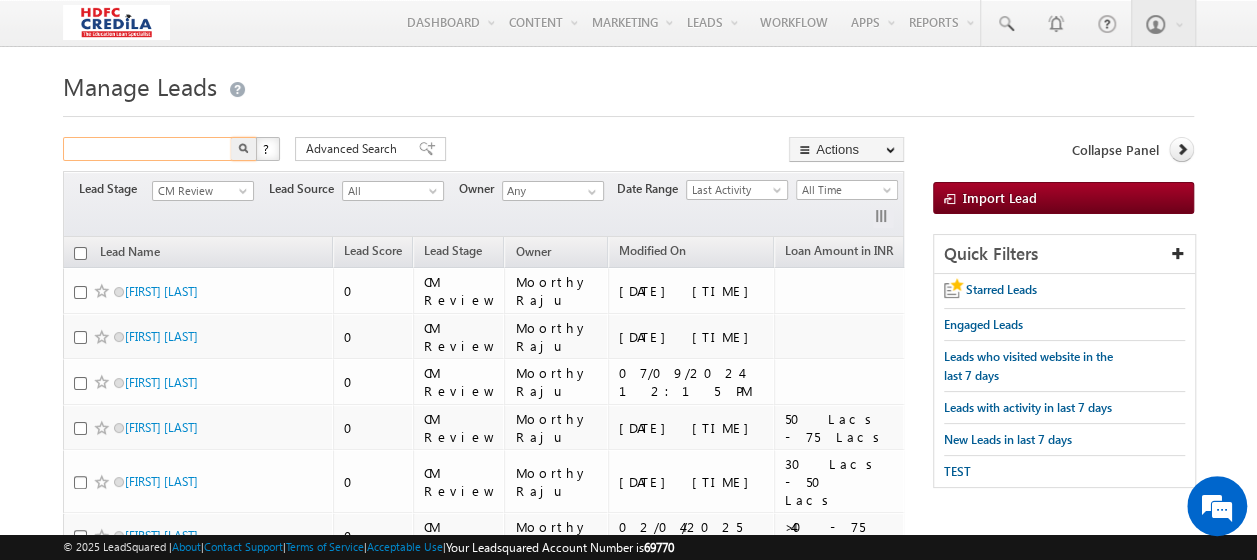 paste on "3000018397" 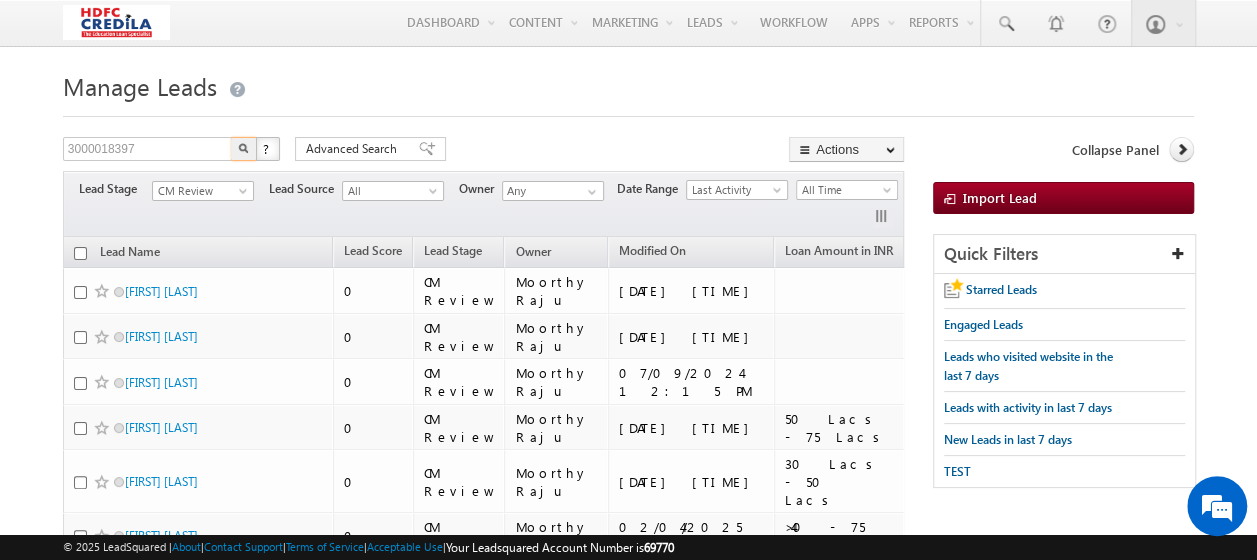 click at bounding box center (244, 149) 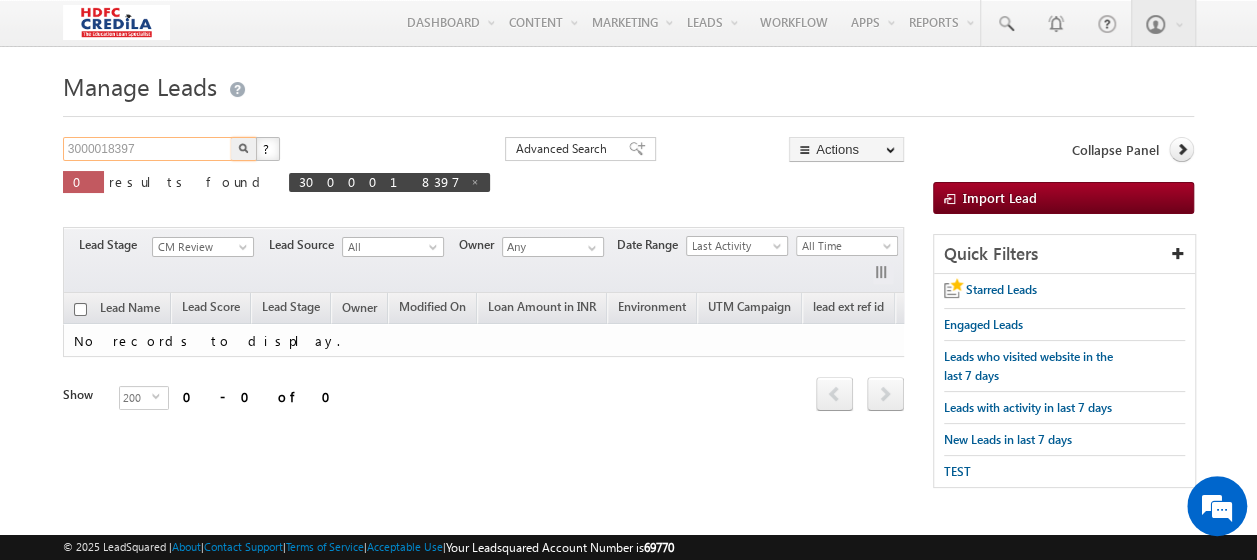 click on "3000018397" at bounding box center (148, 149) 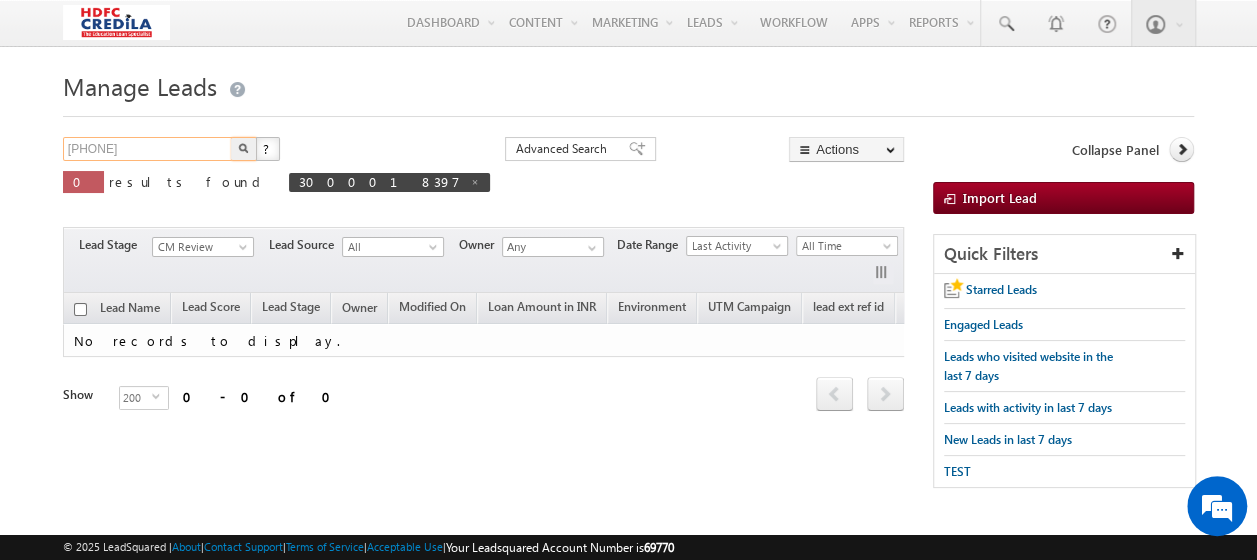 type on "[PHONE]" 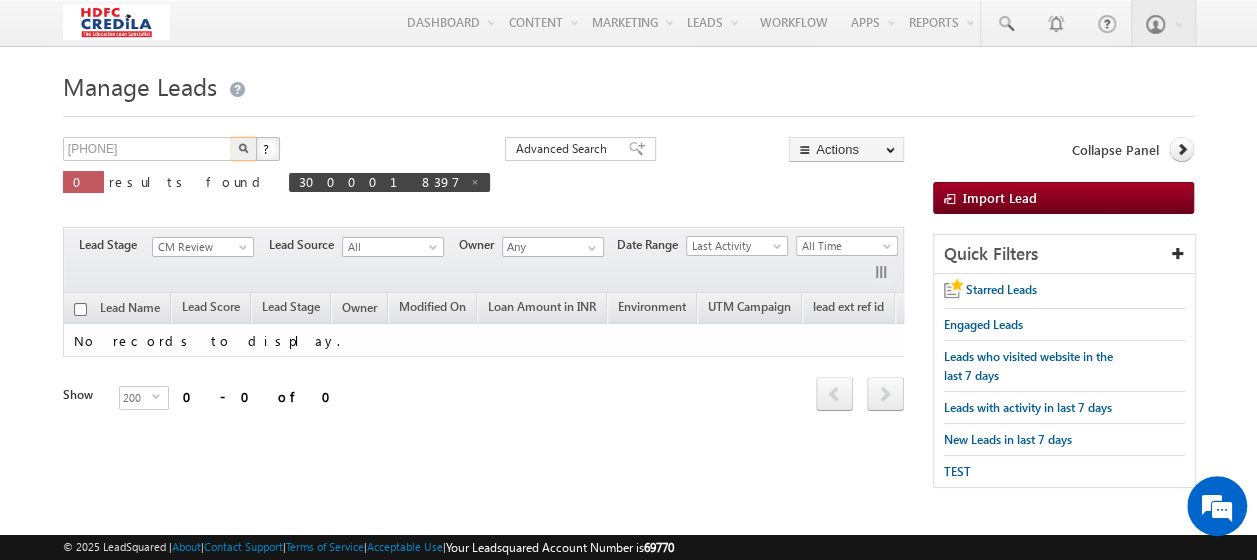 click at bounding box center (243, 148) 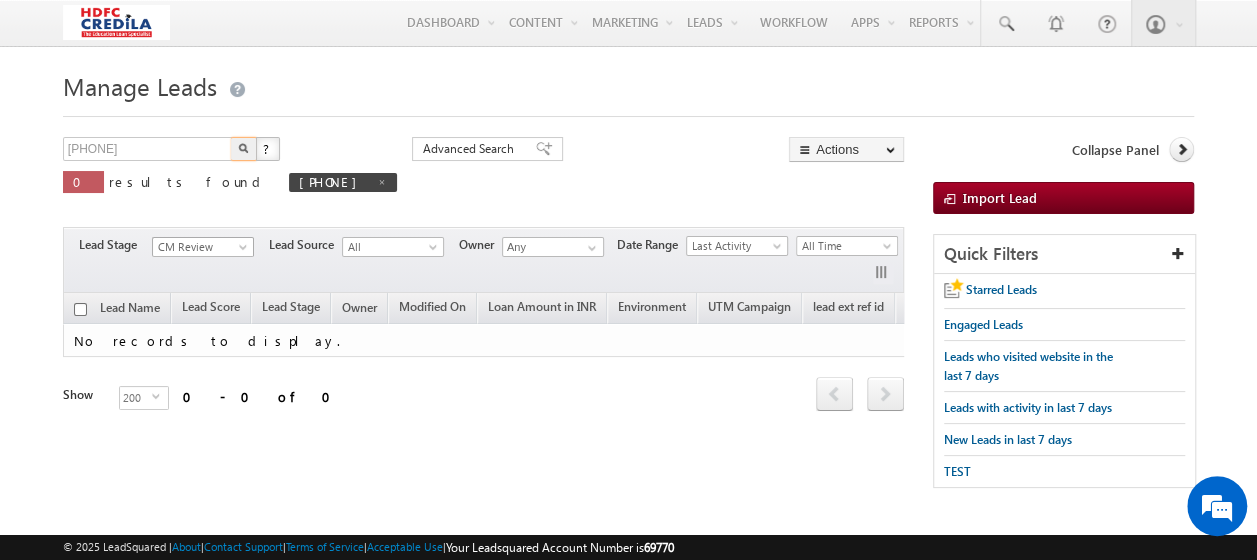 click on "CM Review" at bounding box center (200, 247) 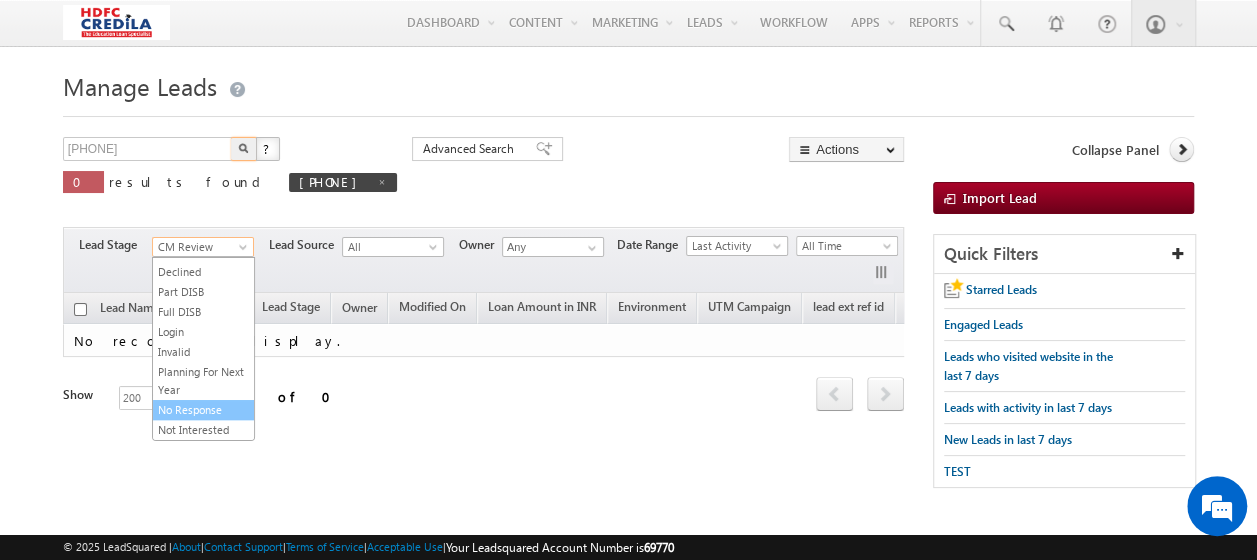 scroll, scrollTop: 600, scrollLeft: 0, axis: vertical 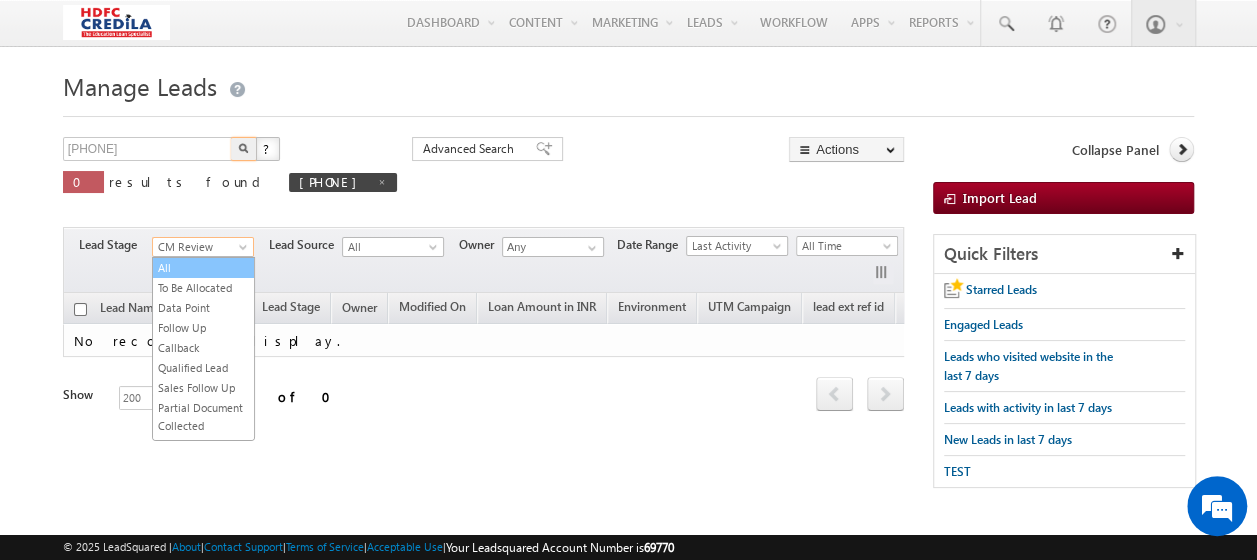 click on "All" at bounding box center (203, 268) 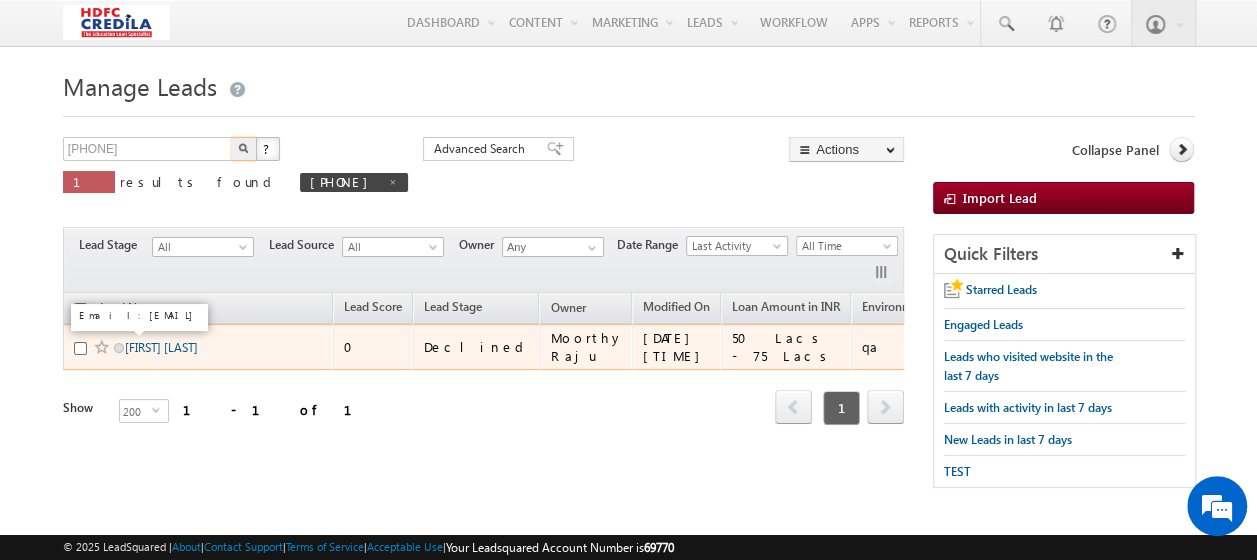 click on "[LAST] [FIRST]" at bounding box center (161, 347) 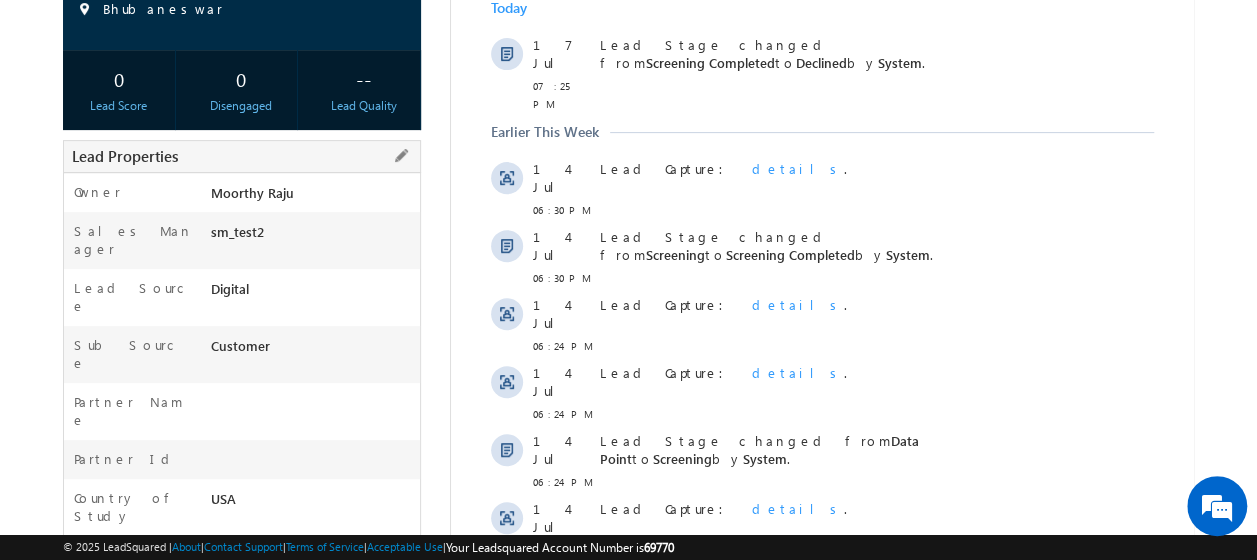 scroll, scrollTop: 400, scrollLeft: 0, axis: vertical 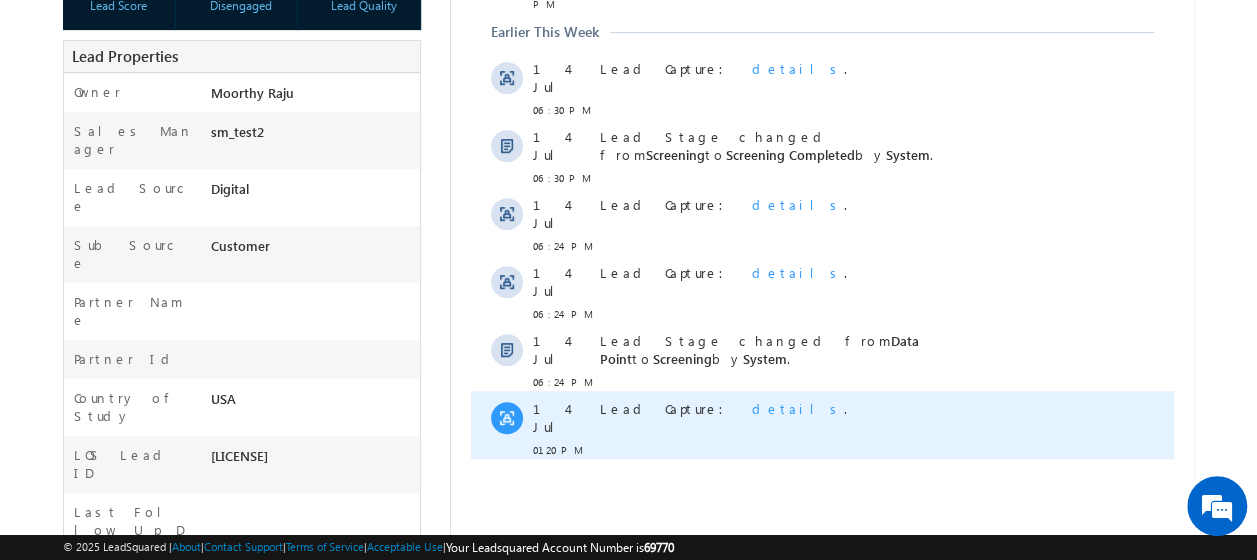click on "details" at bounding box center (797, 408) 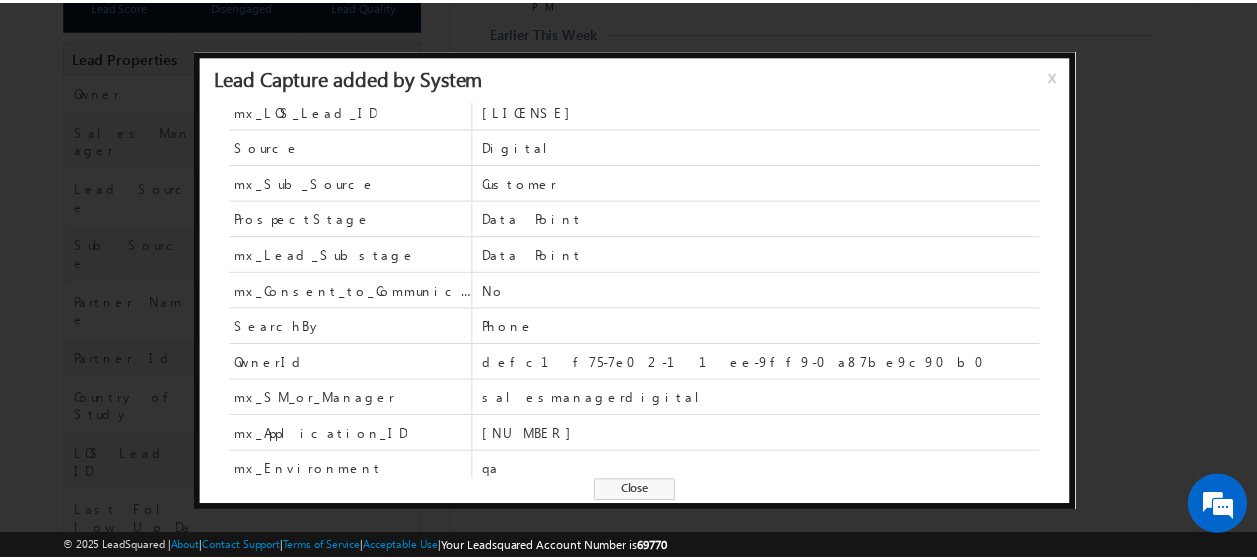 scroll, scrollTop: 118, scrollLeft: 0, axis: vertical 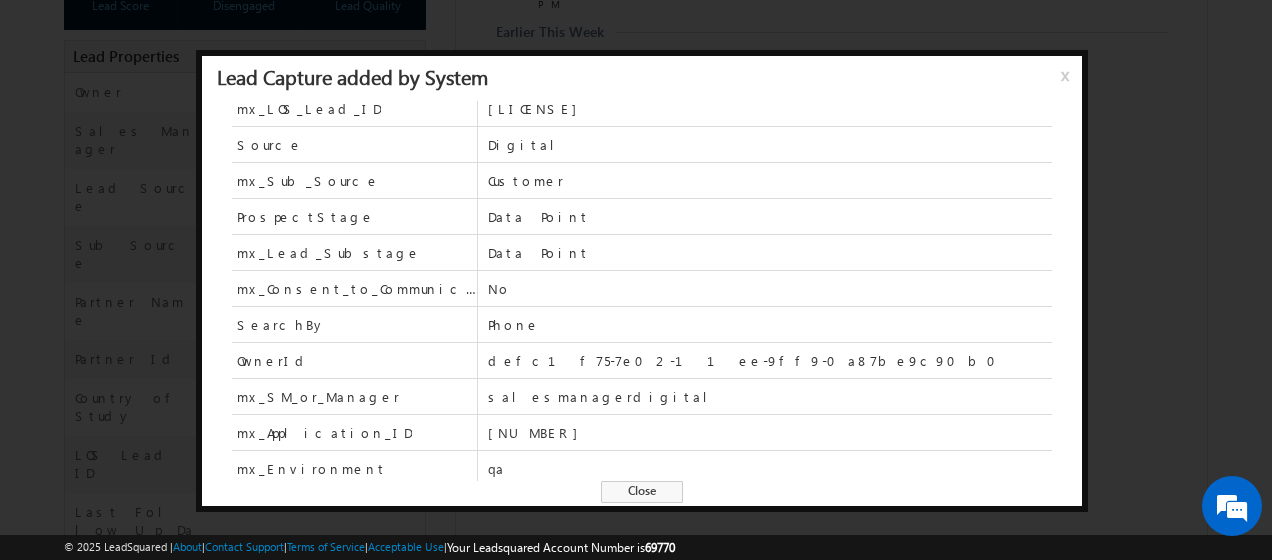drag, startPoint x: 1068, startPoint y: 72, endPoint x: 535, endPoint y: 354, distance: 603.0033 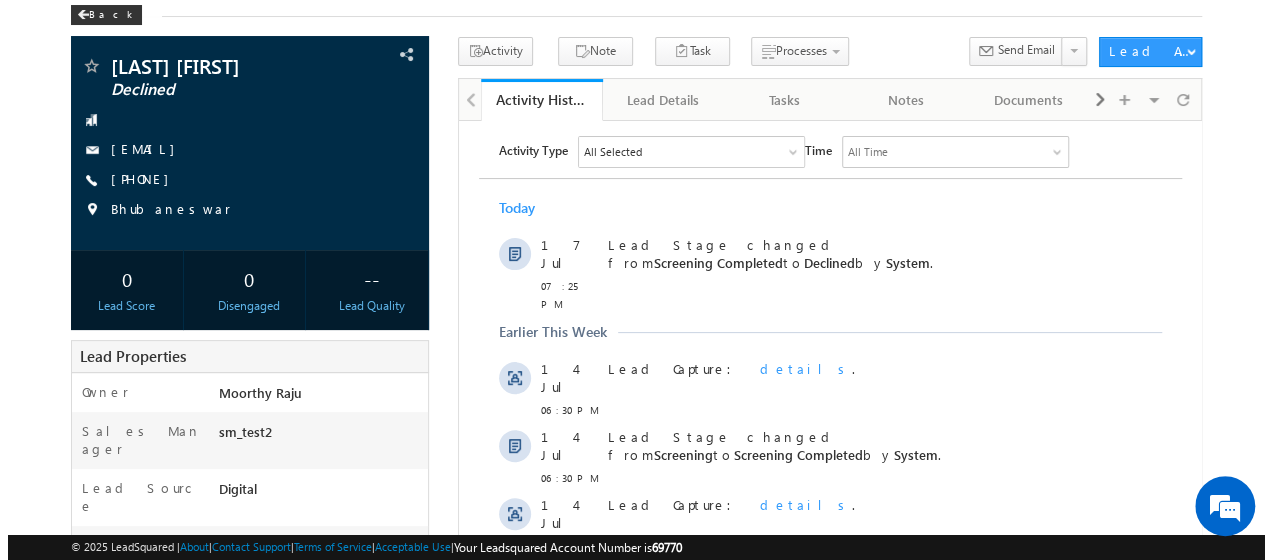 scroll, scrollTop: 0, scrollLeft: 0, axis: both 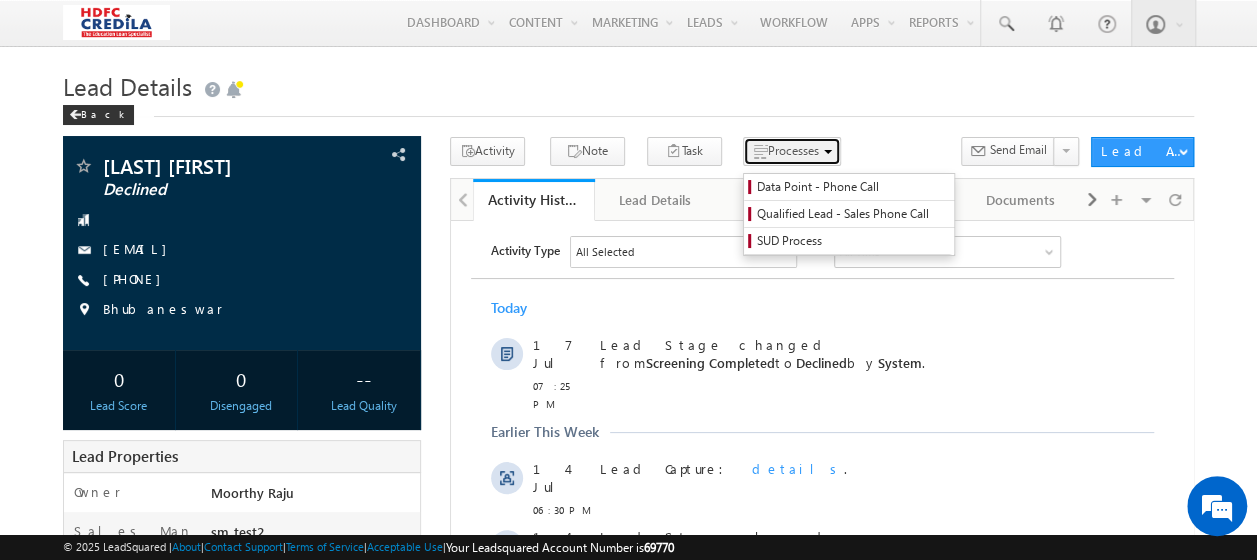 click on "Processes" at bounding box center [793, 150] 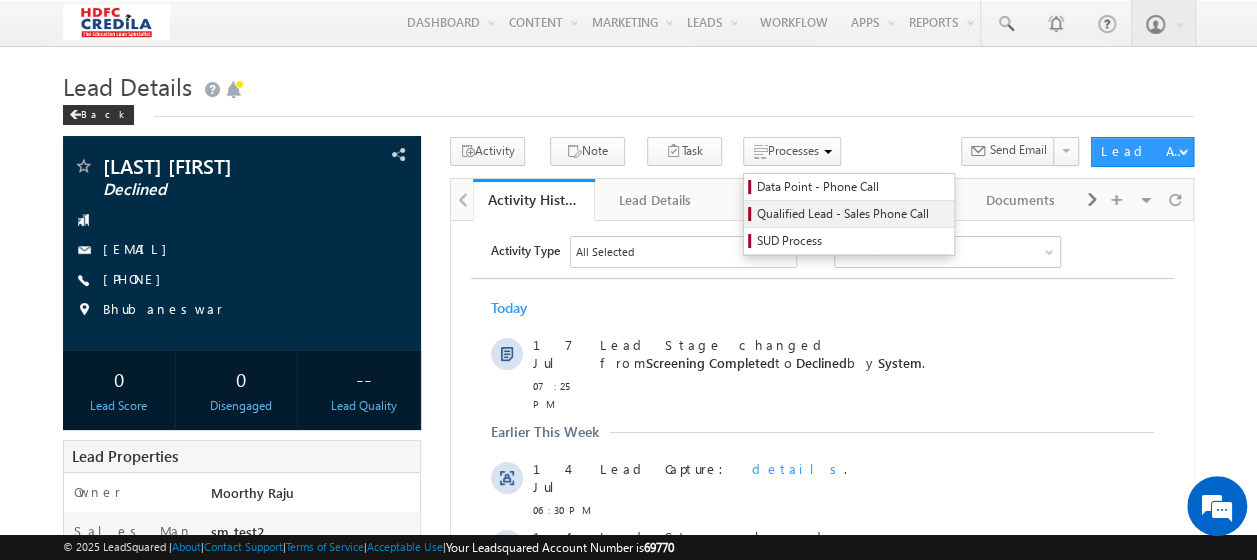 click on "Qualified Lead - Sales Phone Call" at bounding box center (852, 214) 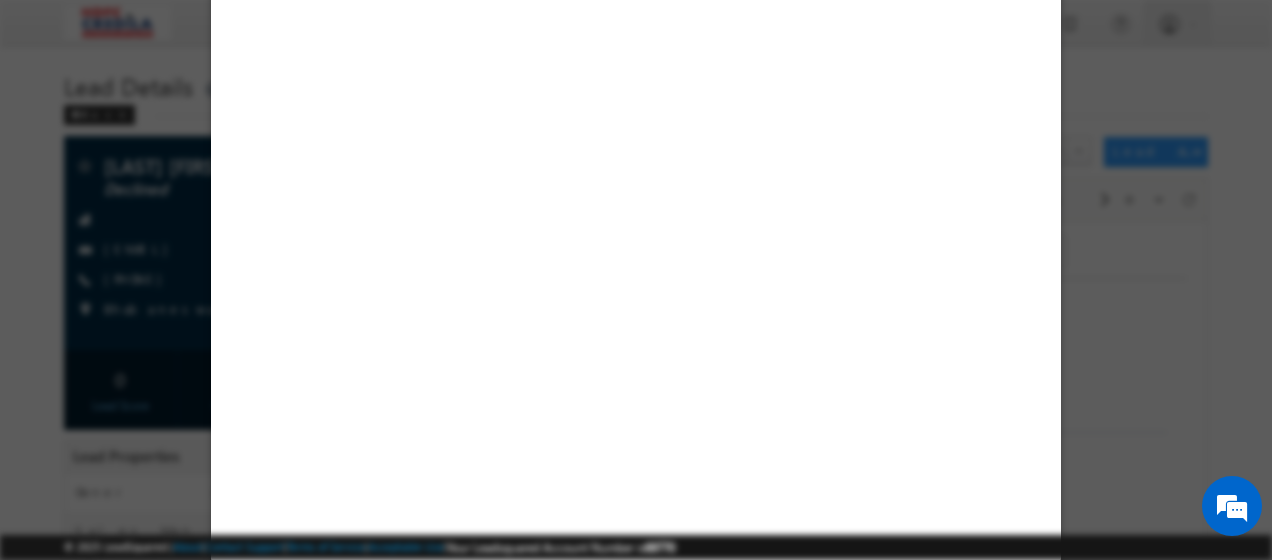 select on "50 Lacs - 75 Lacs" 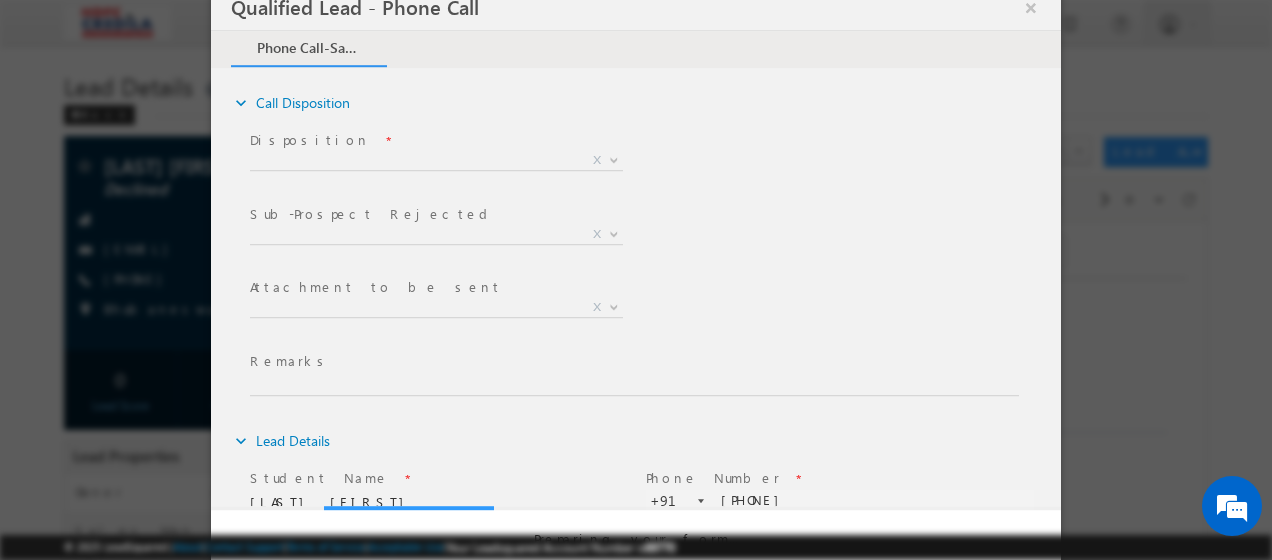scroll, scrollTop: 0, scrollLeft: 0, axis: both 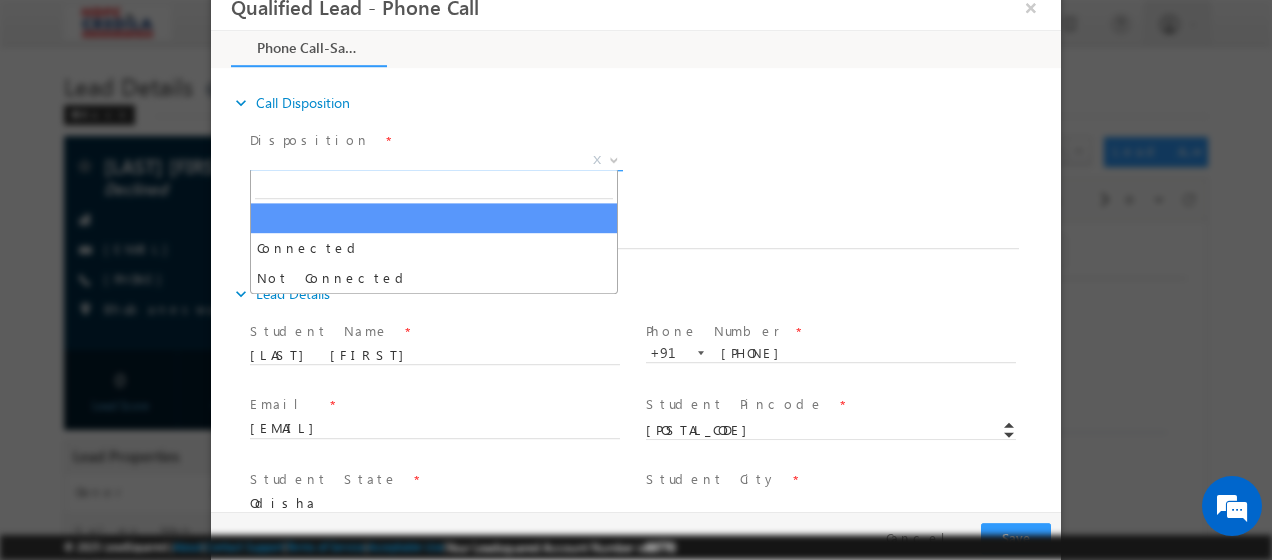 click on "X" at bounding box center (436, 162) 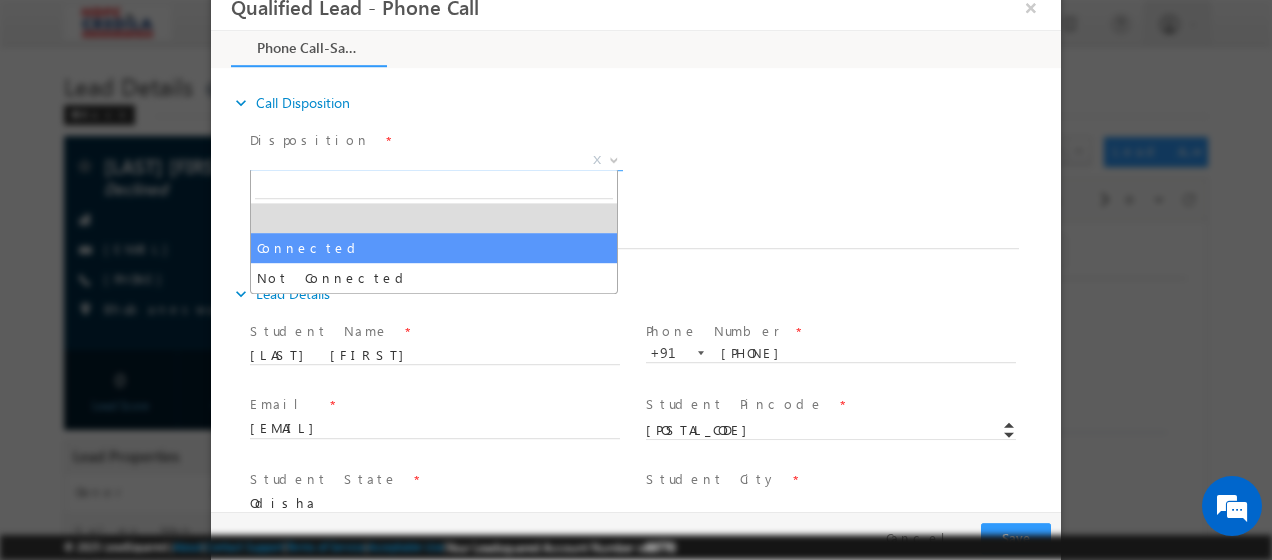 select on "Connected" 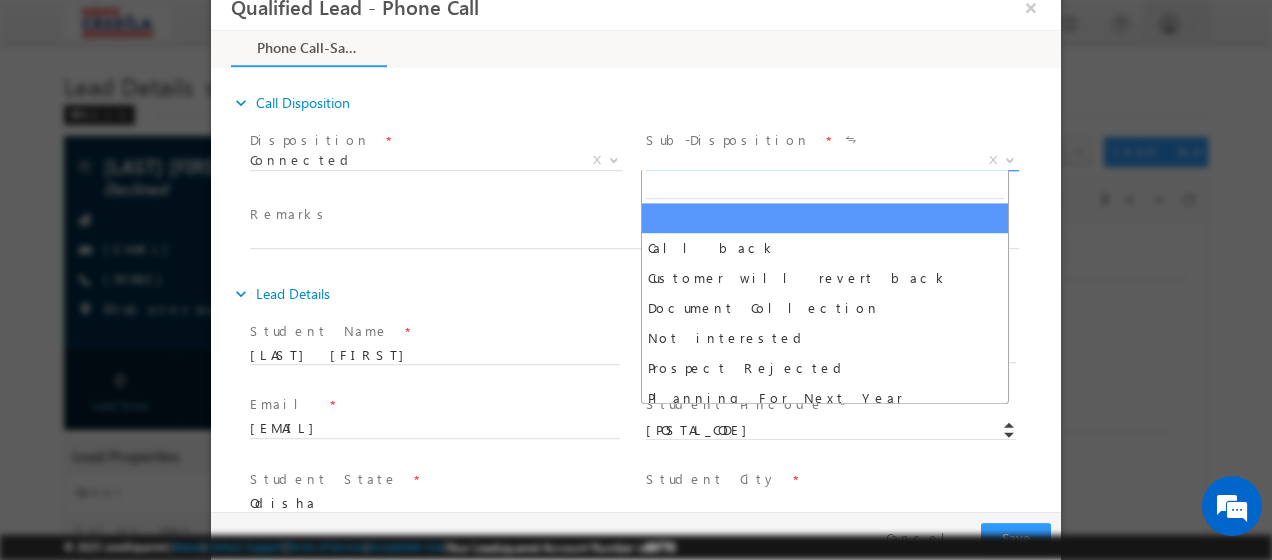 click on "X" at bounding box center [832, 162] 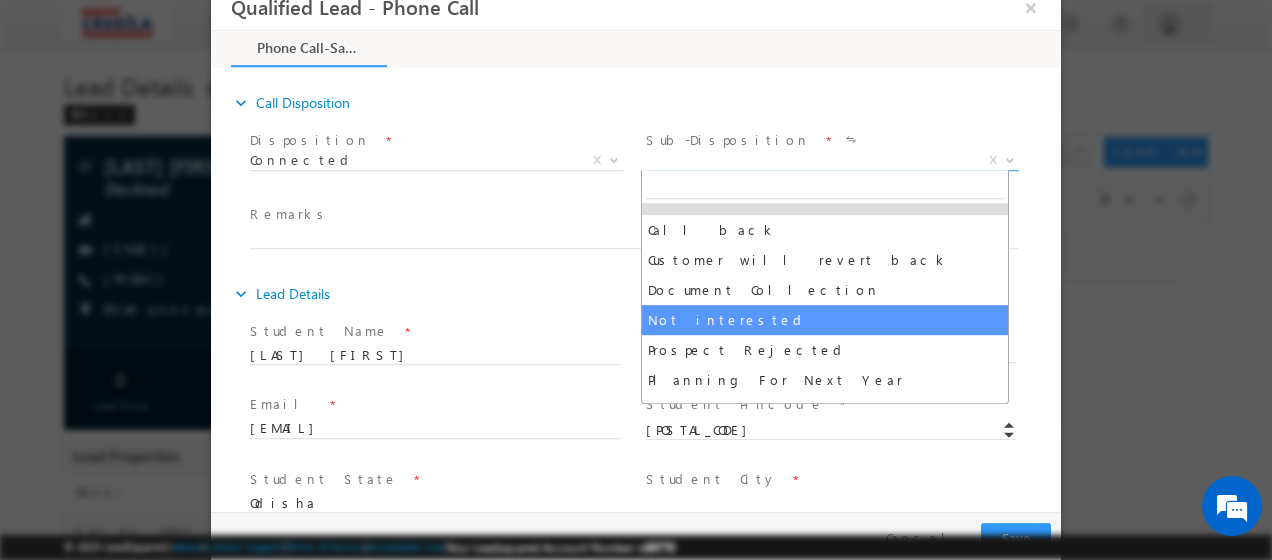 scroll, scrollTop: 70, scrollLeft: 0, axis: vertical 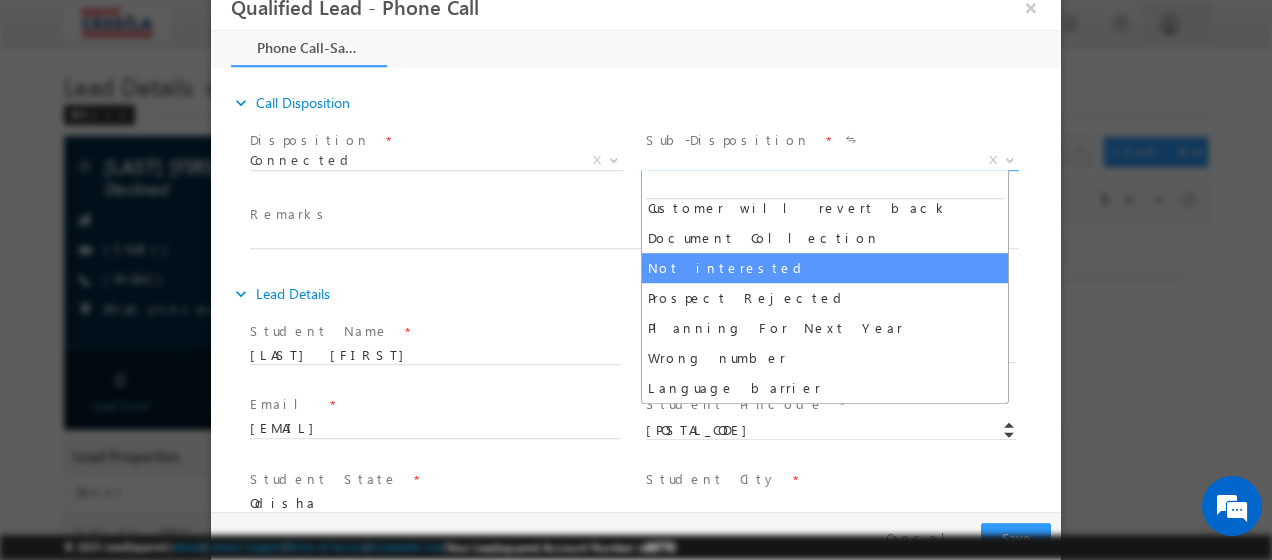 select on "Not interested" 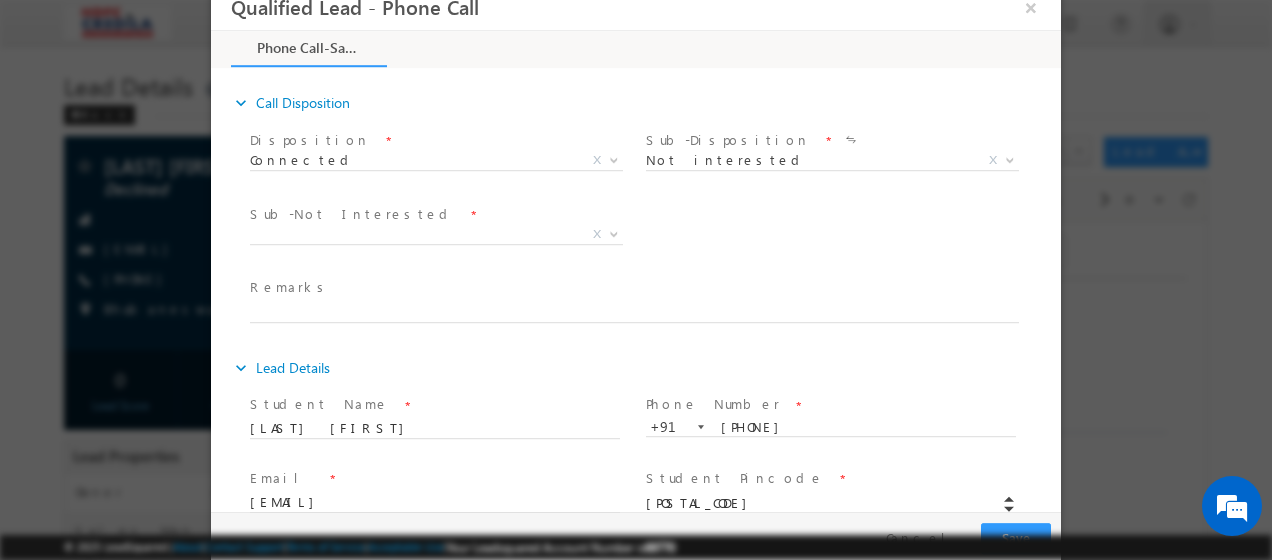 click on "Sub-Not Interested
*" at bounding box center (434, 216) 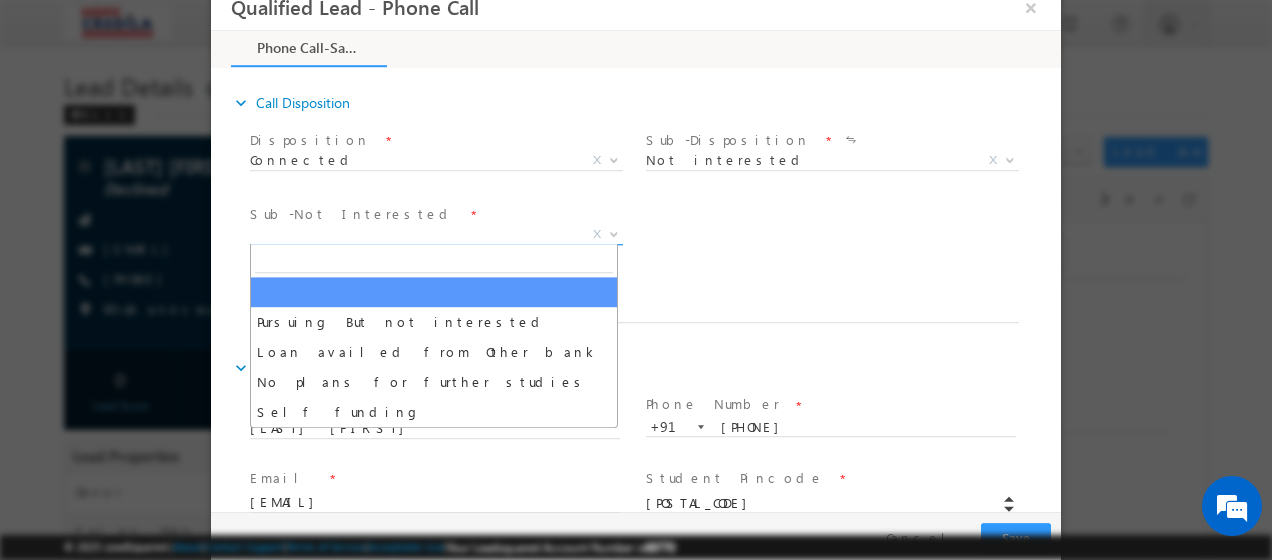 click on "X" at bounding box center (436, 236) 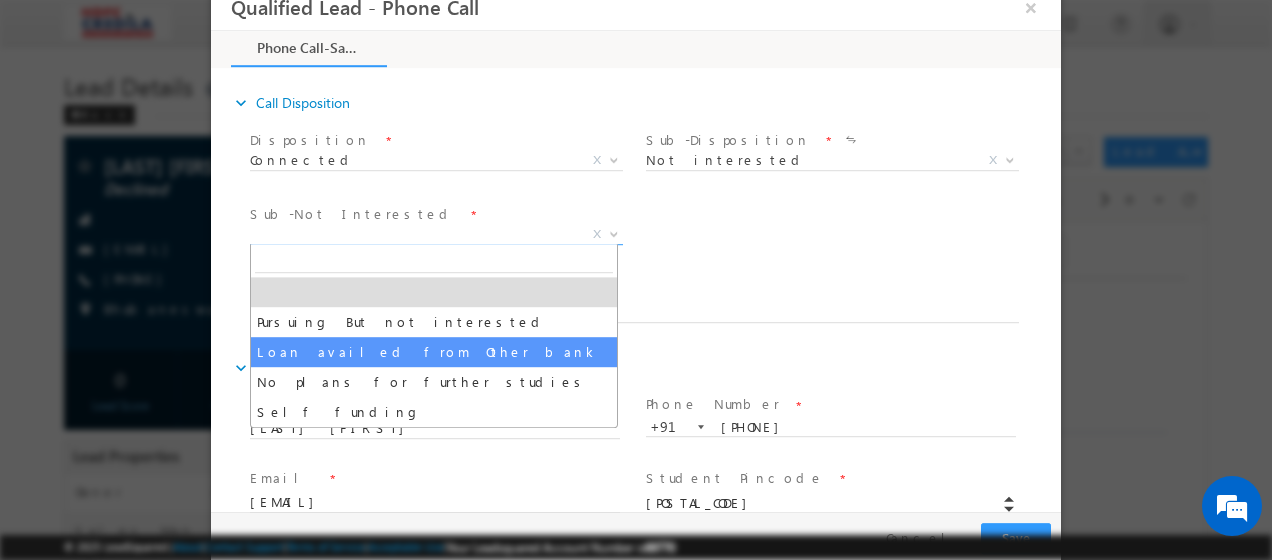 select on "Loan availed from Other bank" 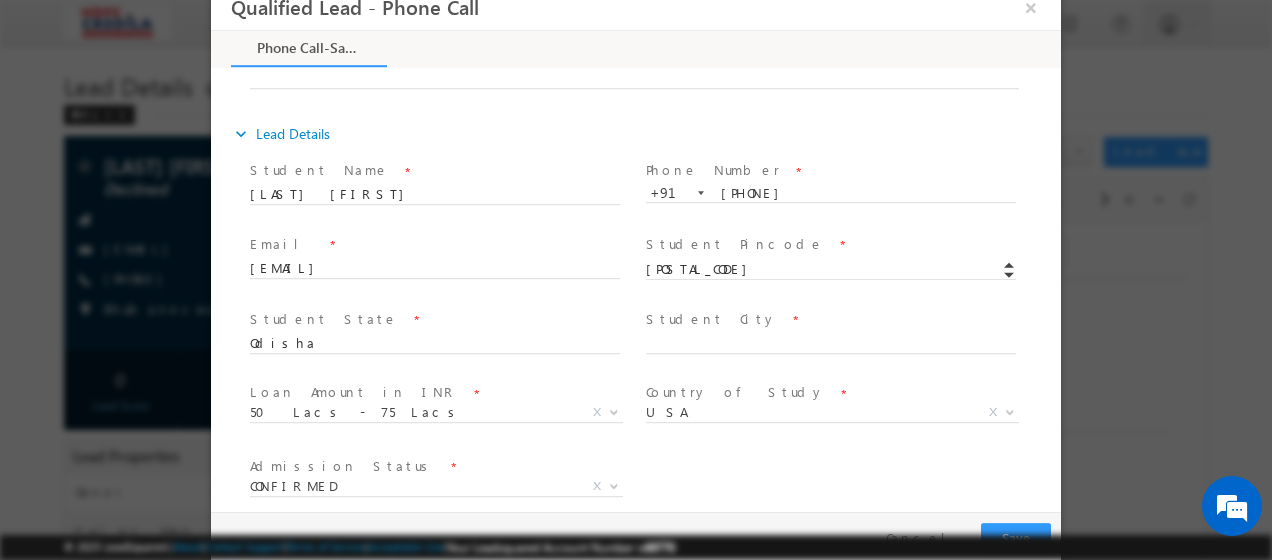 scroll, scrollTop: 253, scrollLeft: 0, axis: vertical 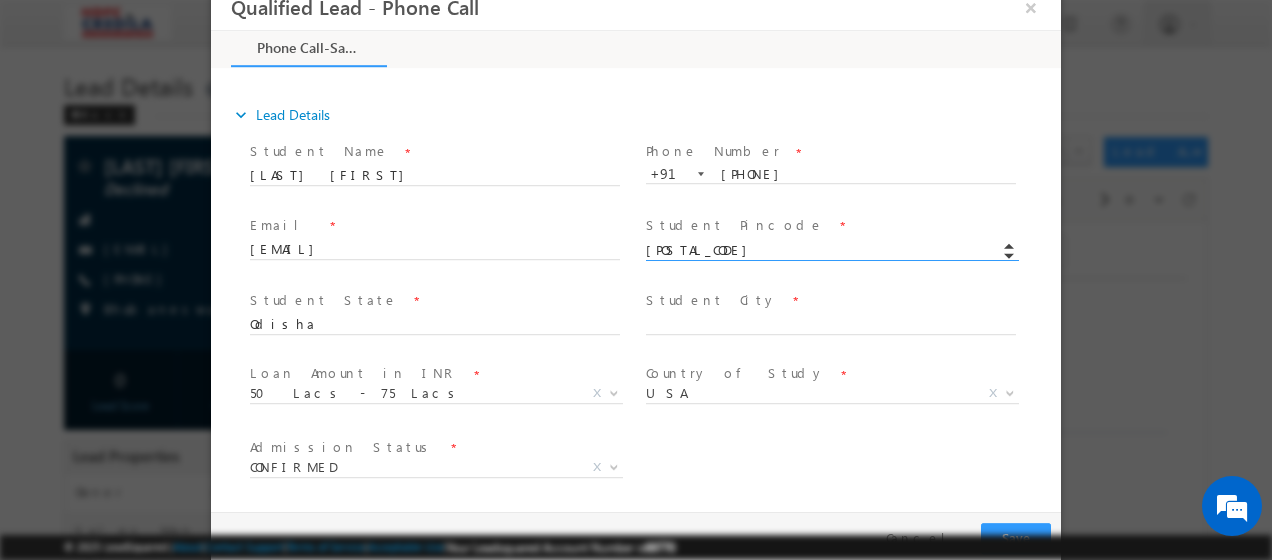 click on "751018" at bounding box center [831, 252] 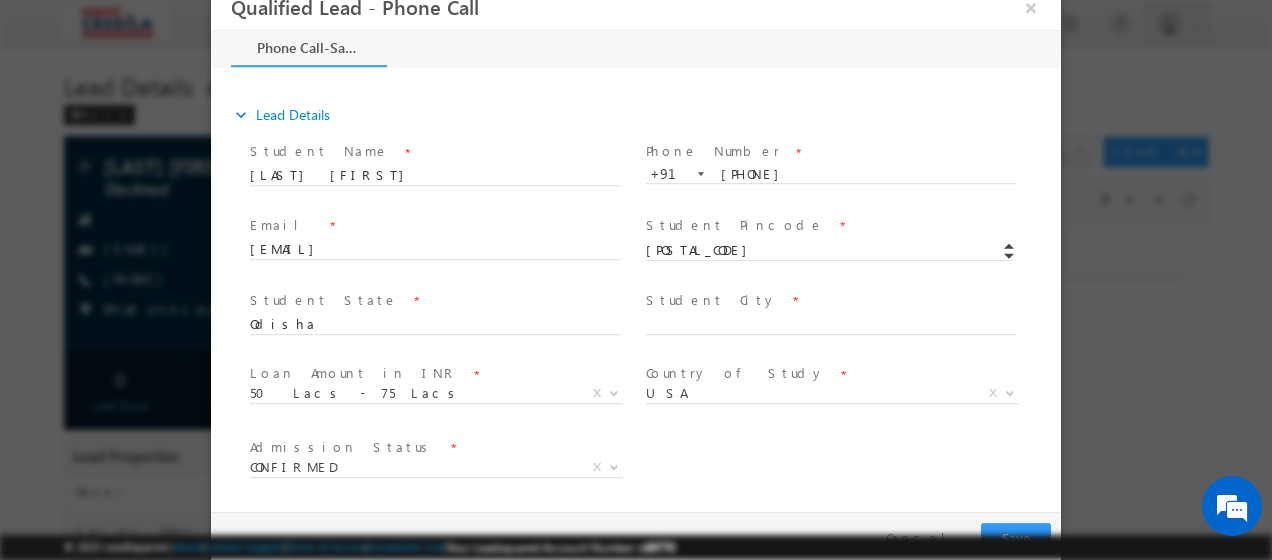 click on "Admission Status
*
CONFIRMED
AWAITING
CONFIRMED X" at bounding box center [653, 471] 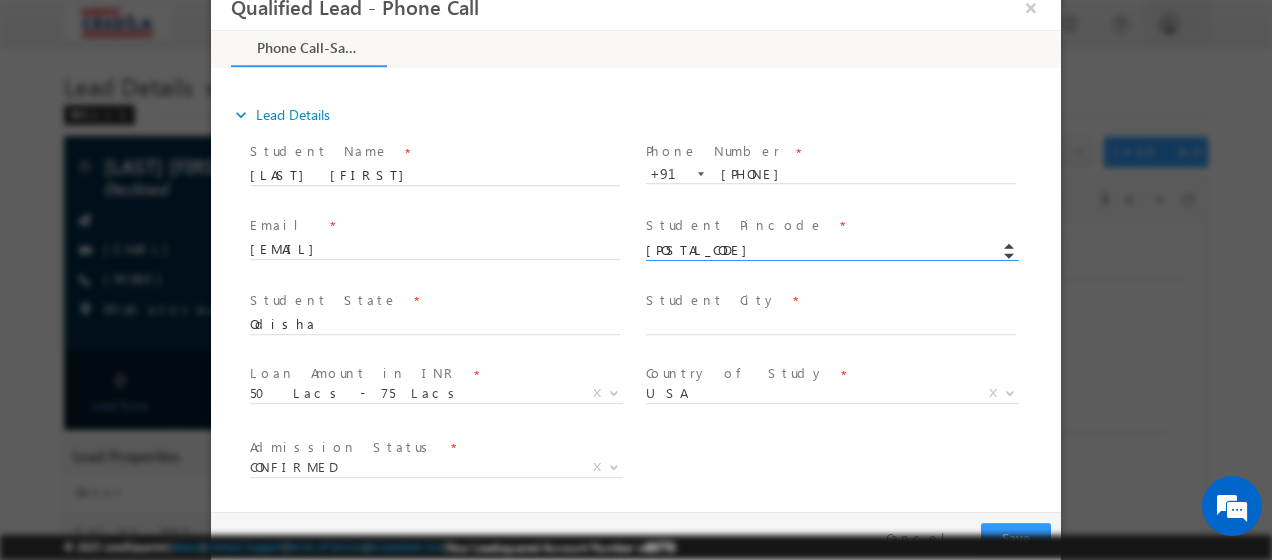 click on "751018" at bounding box center (831, 252) 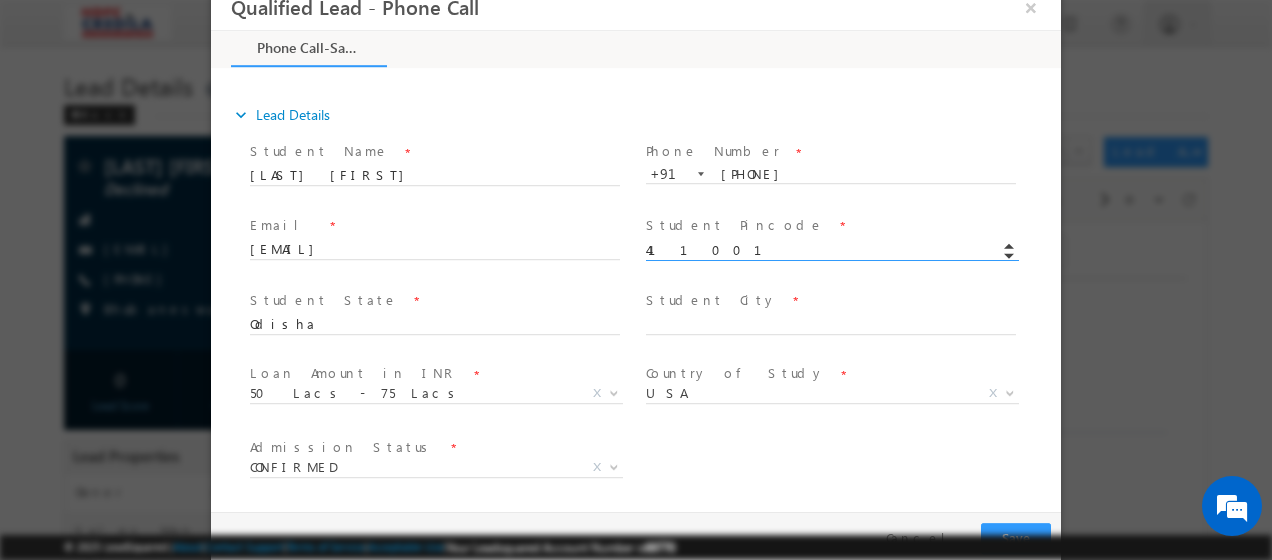 type on "411001" 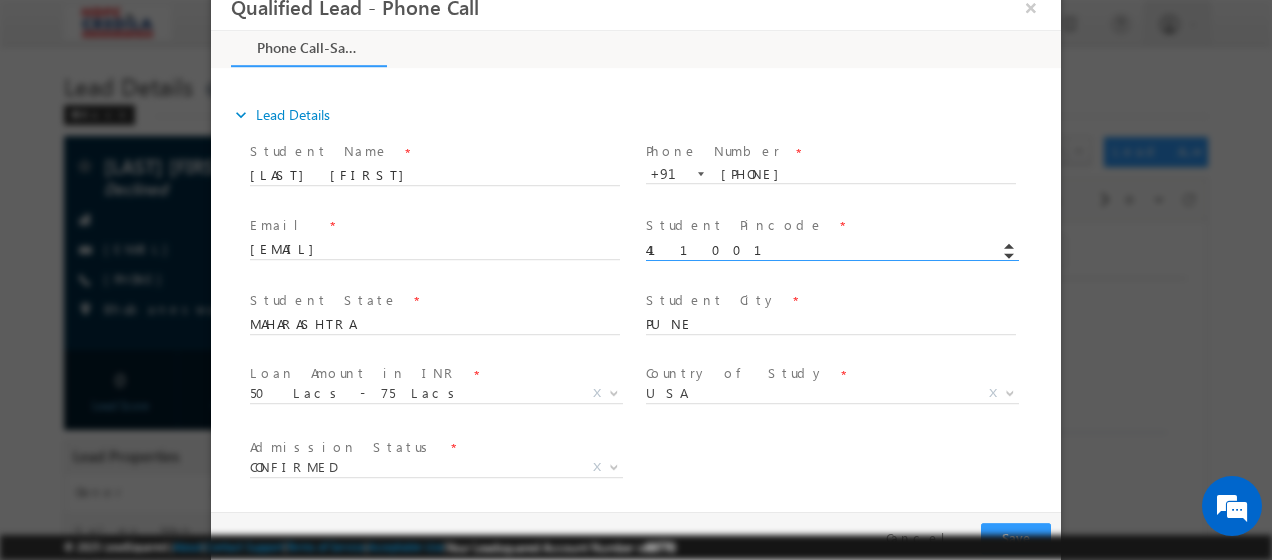 click on "Admission Status
*
CONFIRMED
AWAITING
CONFIRMED X" at bounding box center (653, 471) 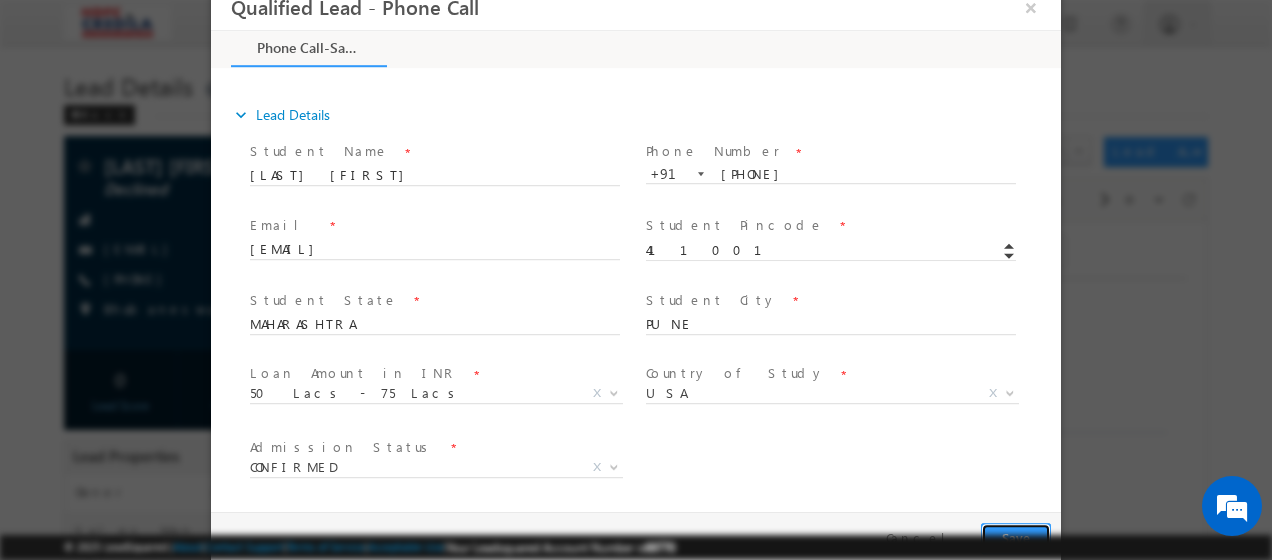 click on "Save" at bounding box center [1016, 539] 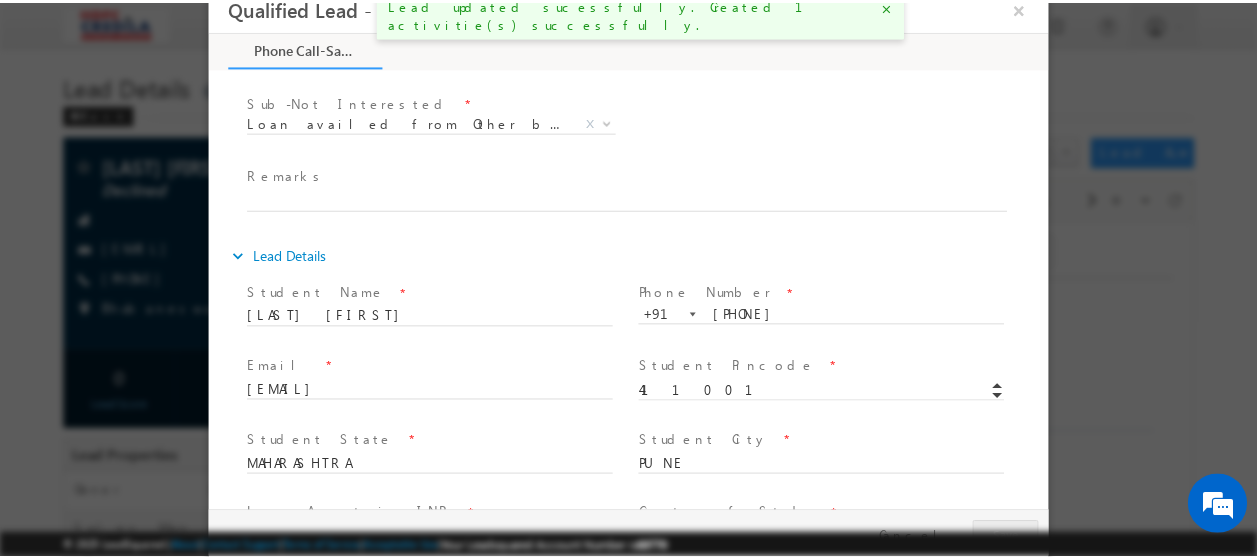 scroll, scrollTop: 0, scrollLeft: 0, axis: both 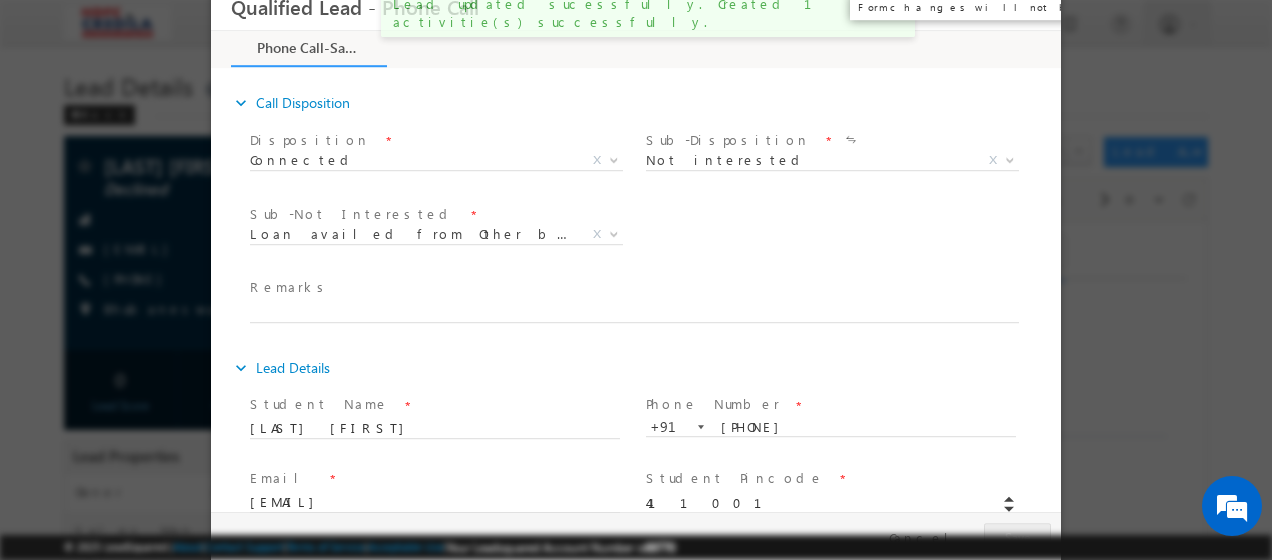 click on "×" at bounding box center (1031, 8) 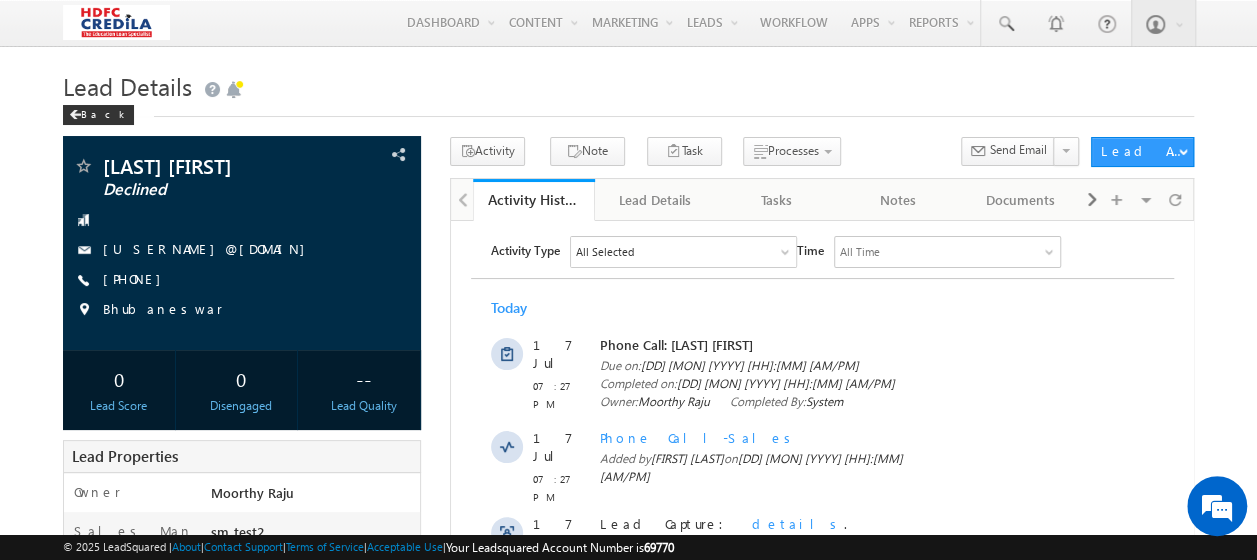 scroll, scrollTop: 0, scrollLeft: 0, axis: both 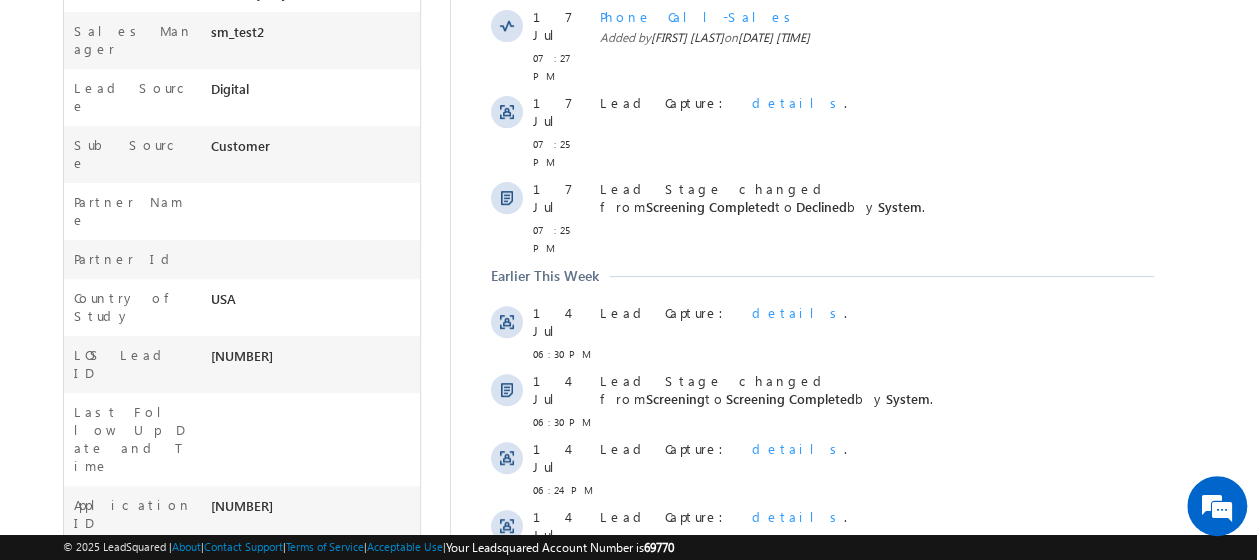 drag, startPoint x: 207, startPoint y: 268, endPoint x: 318, endPoint y: 268, distance: 111 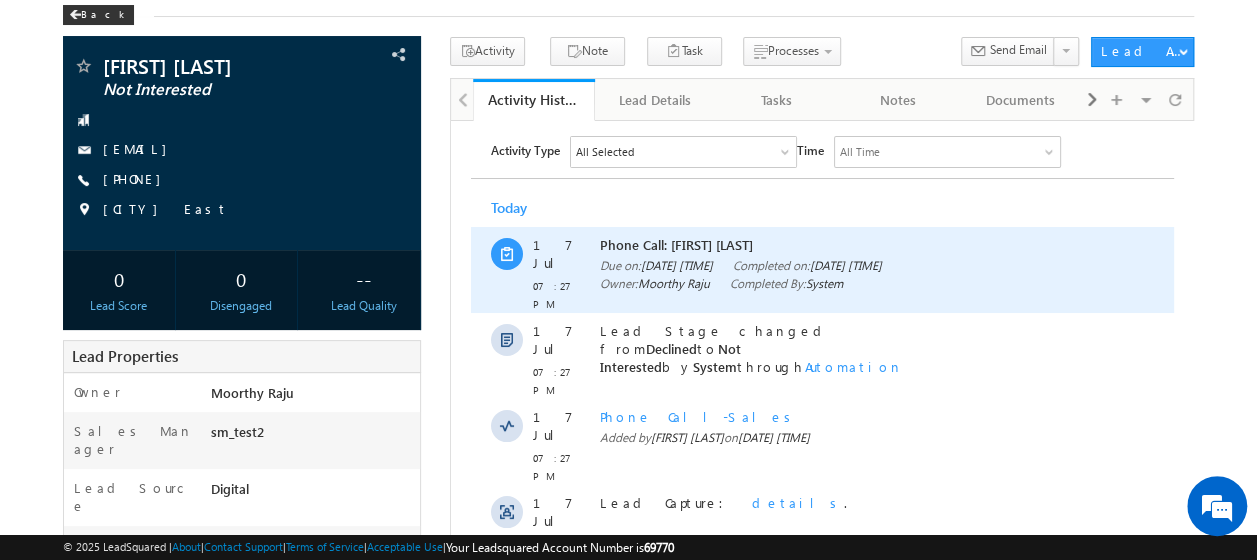 scroll, scrollTop: 0, scrollLeft: 0, axis: both 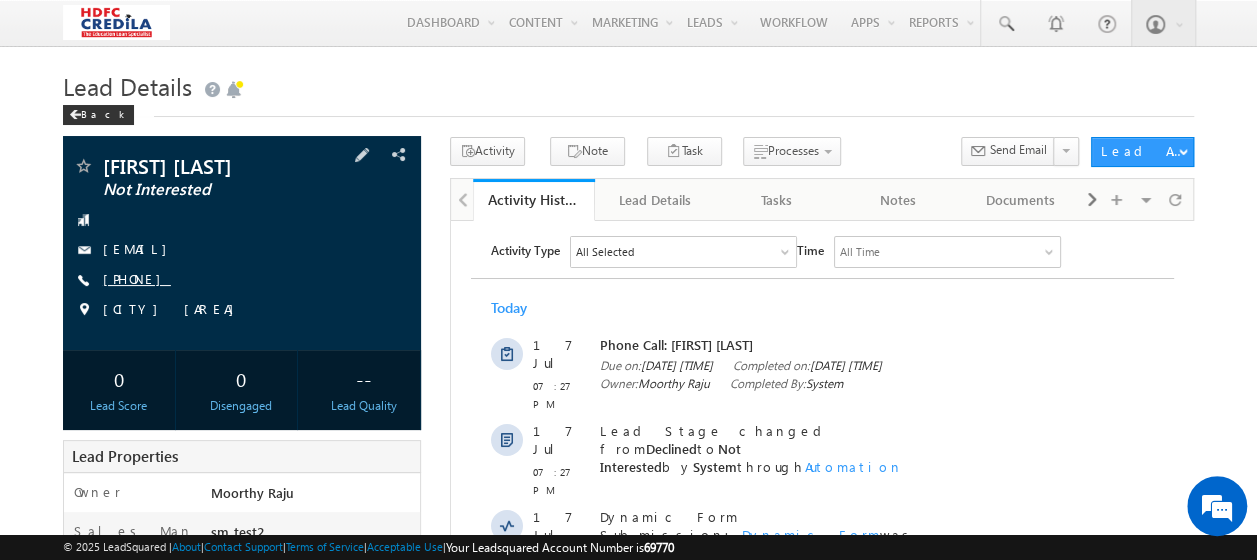 drag, startPoint x: 208, startPoint y: 274, endPoint x: 163, endPoint y: 275, distance: 45.01111 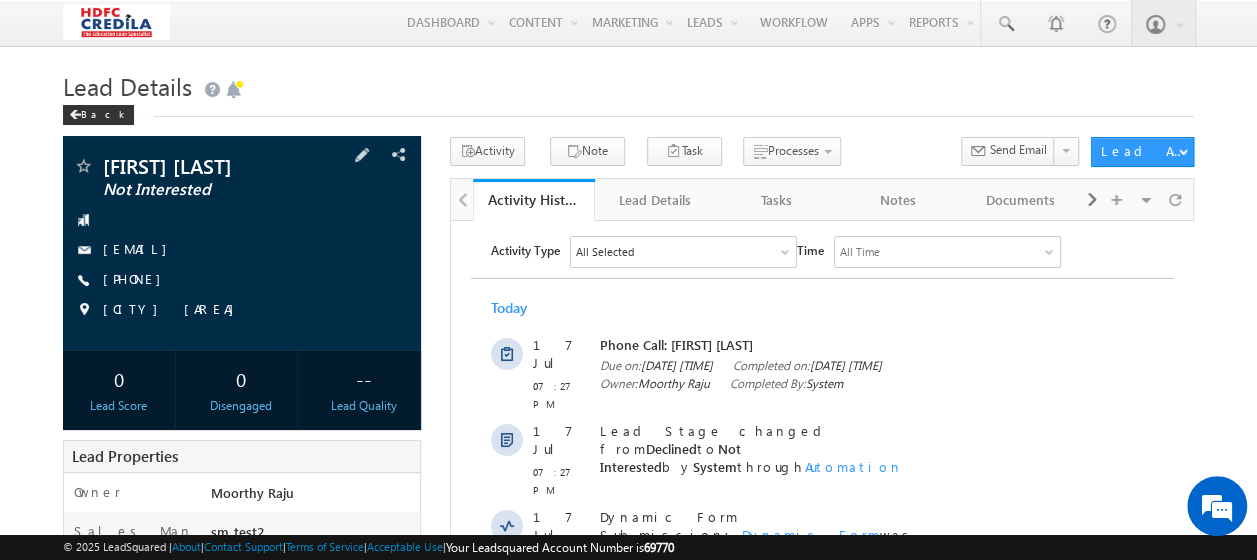 drag, startPoint x: 163, startPoint y: 275, endPoint x: 211, endPoint y: 276, distance: 48.010414 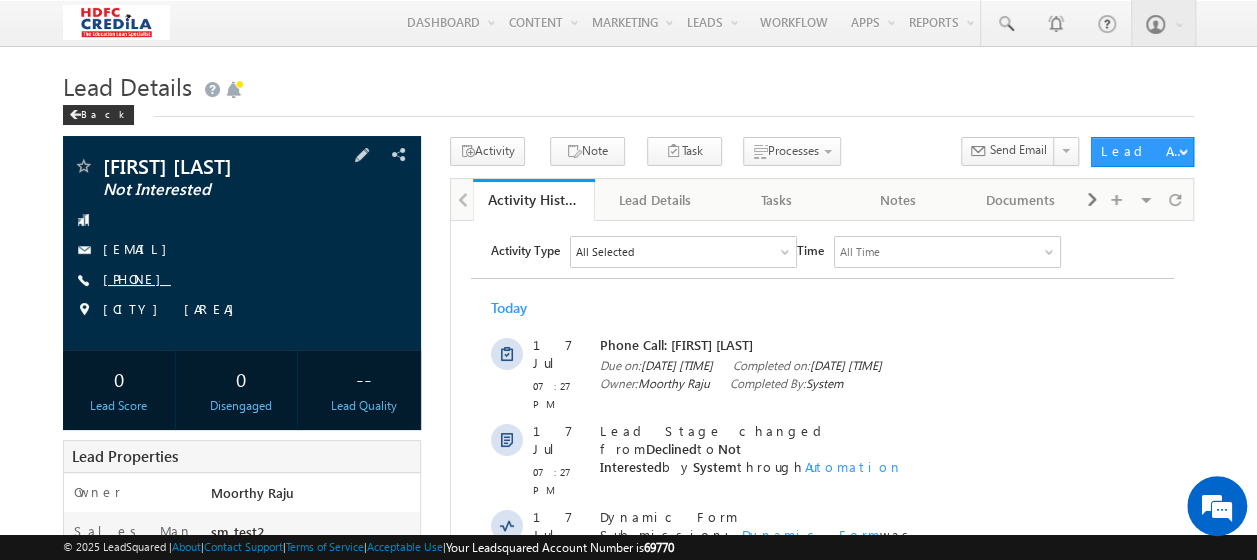 drag, startPoint x: 217, startPoint y: 278, endPoint x: 200, endPoint y: 288, distance: 19.723083 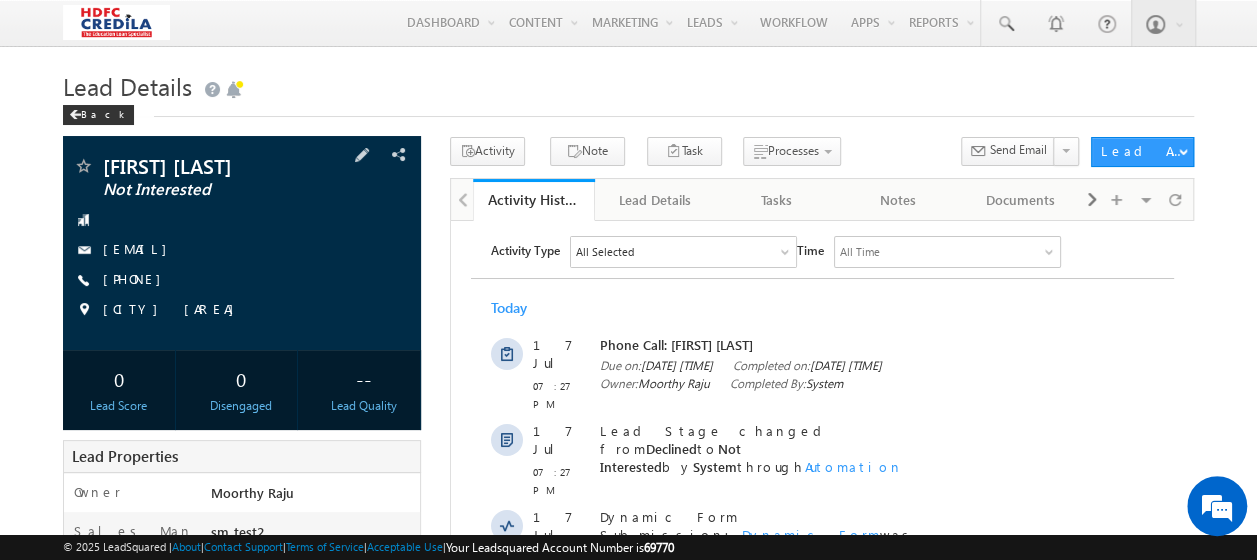 copy on "[PHONE]" 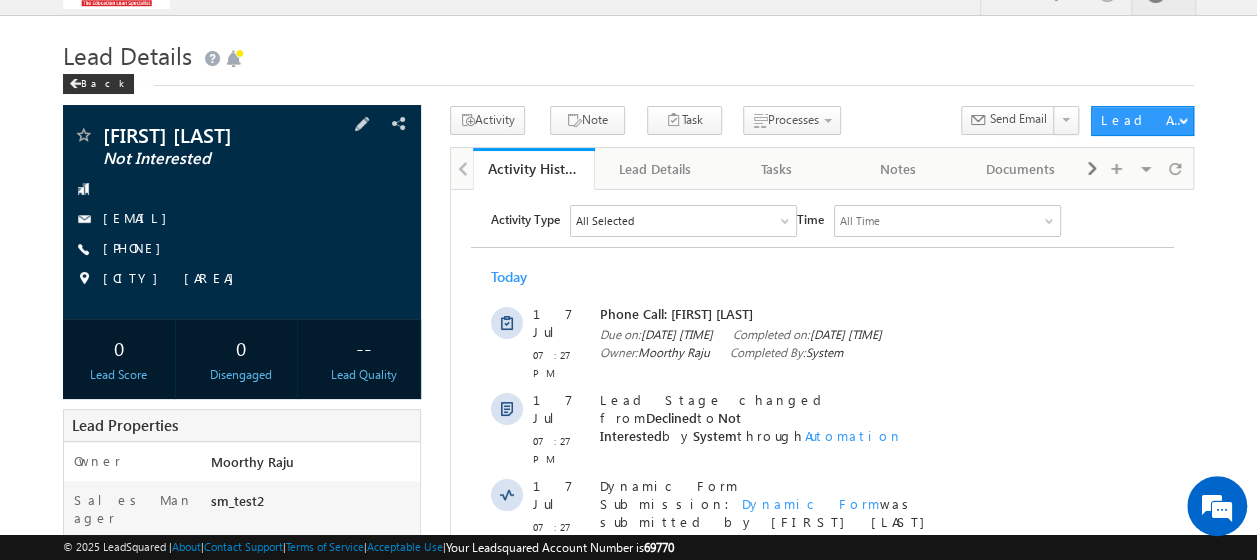scroll, scrollTop: 0, scrollLeft: 0, axis: both 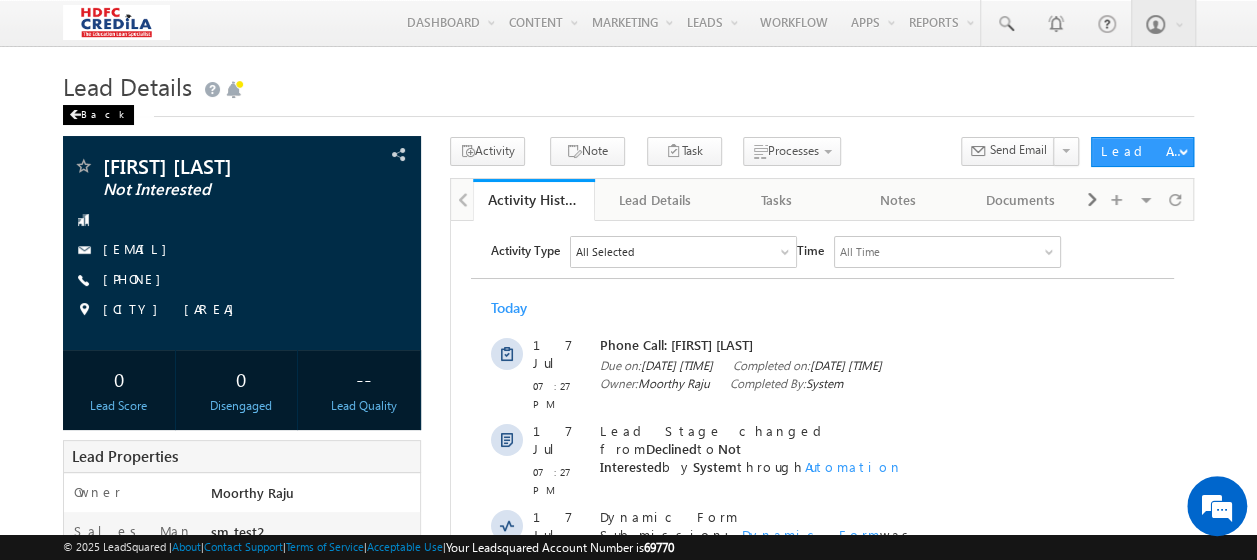 click on "Back" at bounding box center (98, 115) 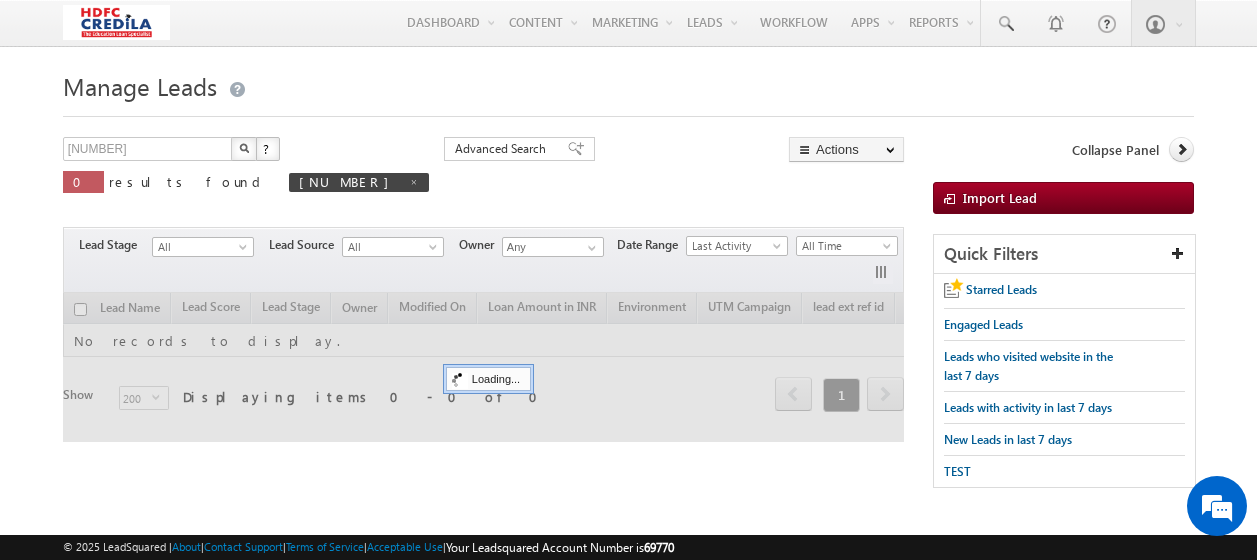 scroll, scrollTop: 0, scrollLeft: 0, axis: both 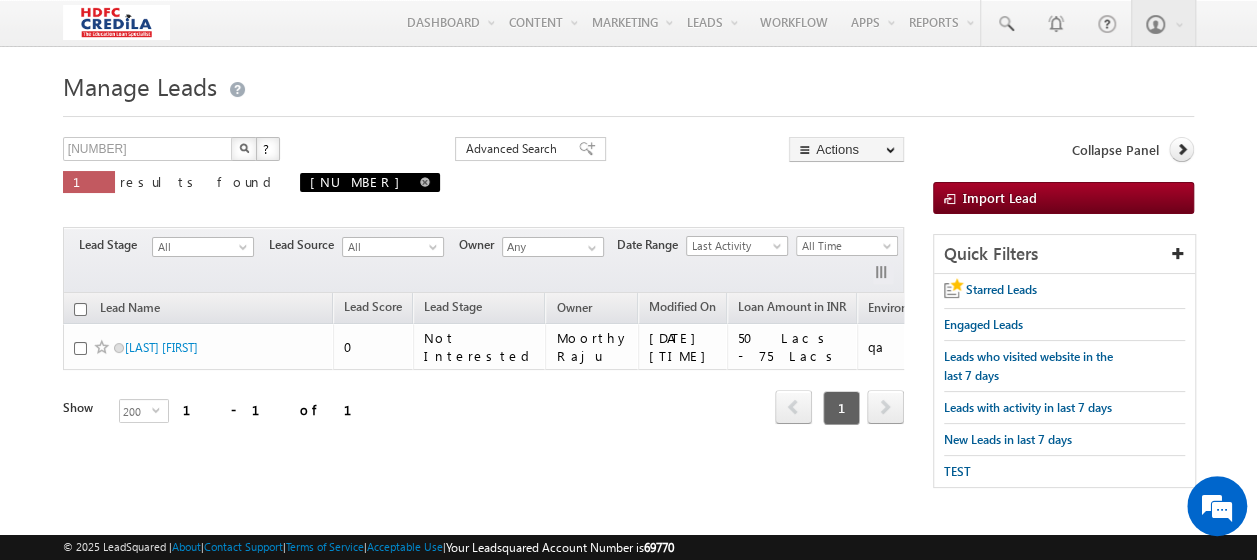 click at bounding box center [425, 182] 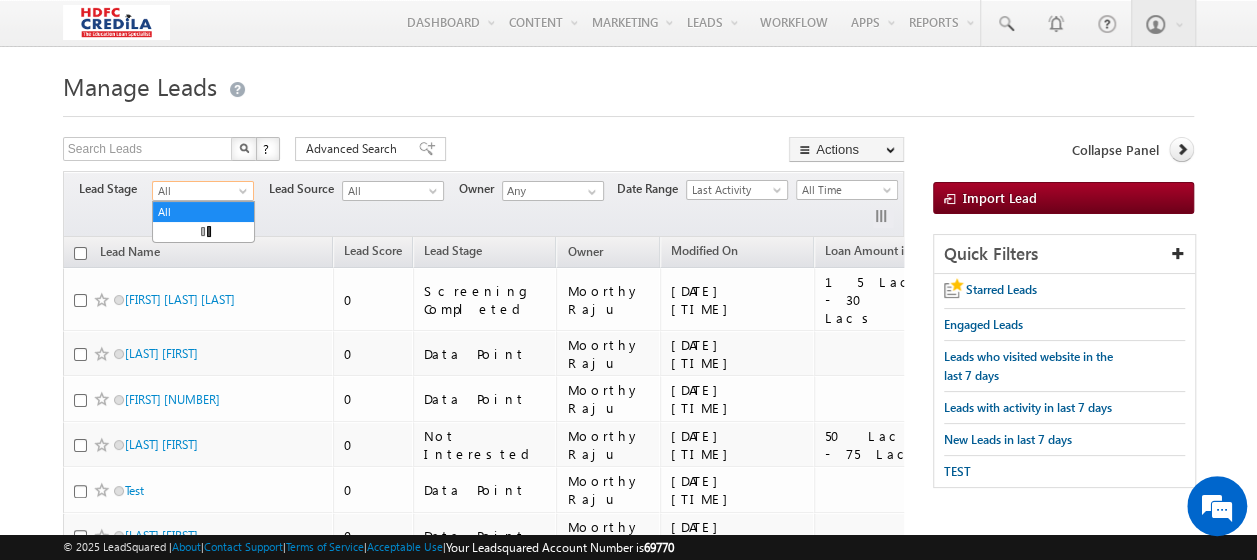 click on "All" at bounding box center [200, 191] 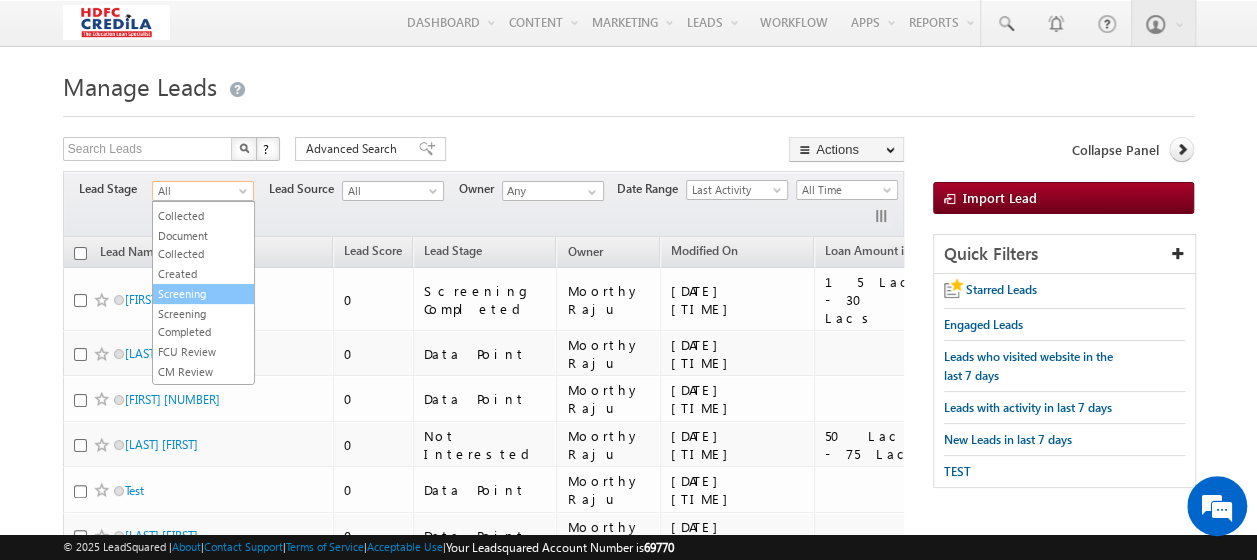 scroll, scrollTop: 200, scrollLeft: 0, axis: vertical 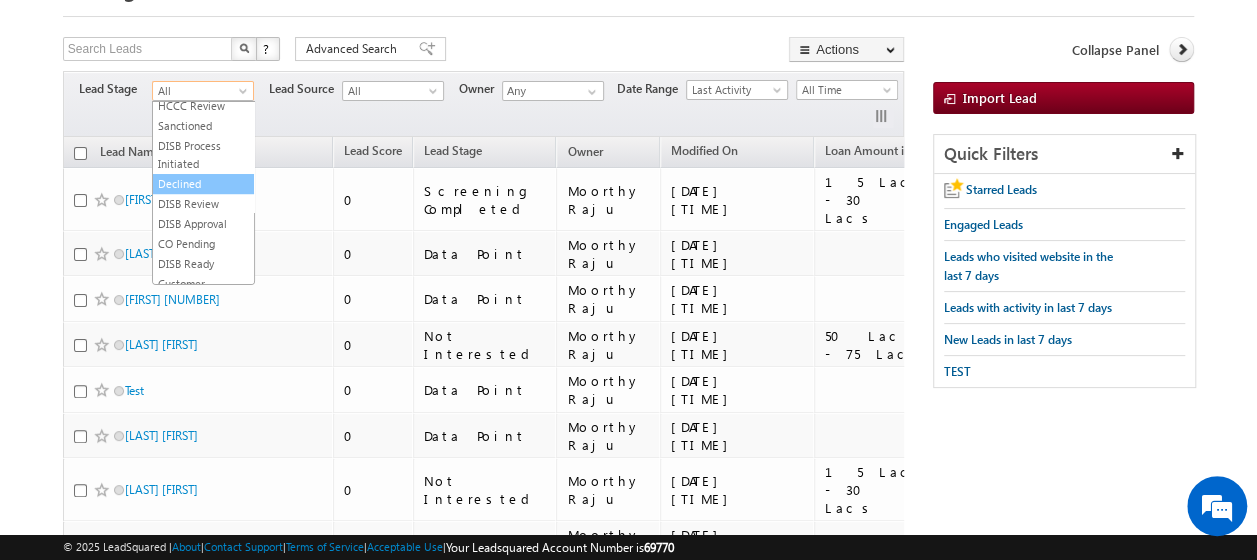 click on "Declined" at bounding box center [203, 184] 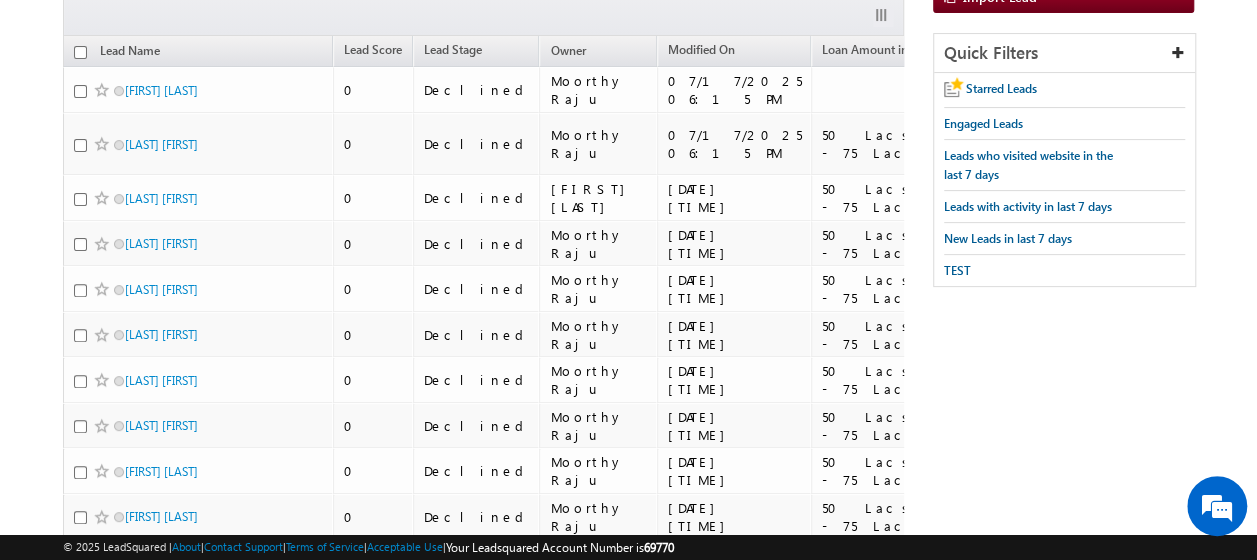 scroll, scrollTop: 200, scrollLeft: 0, axis: vertical 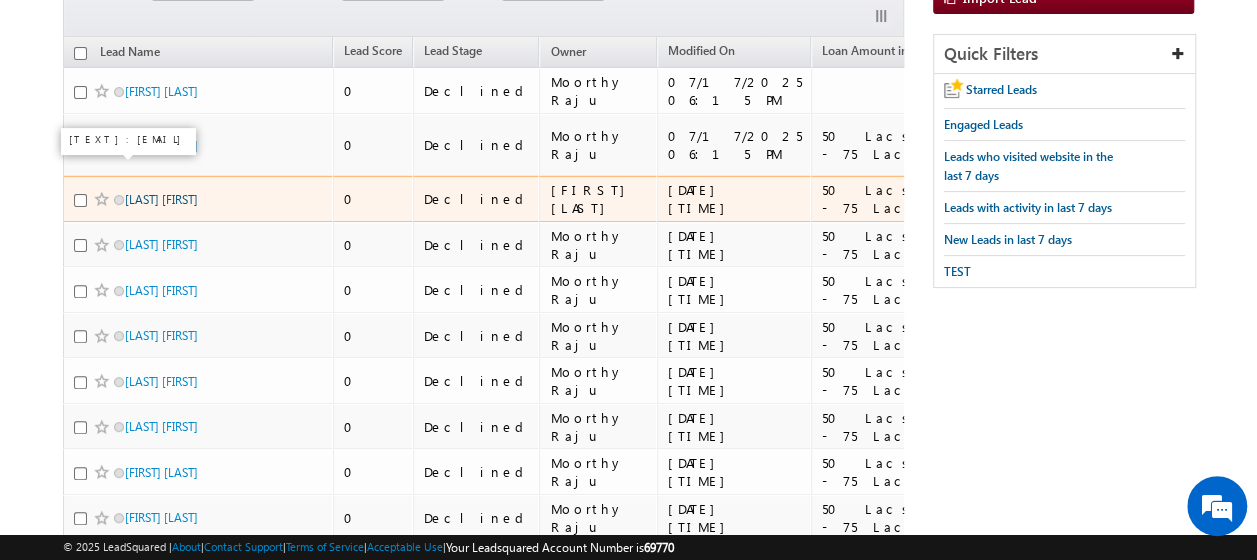 click on "[LAST] [FIRST]" at bounding box center [161, 199] 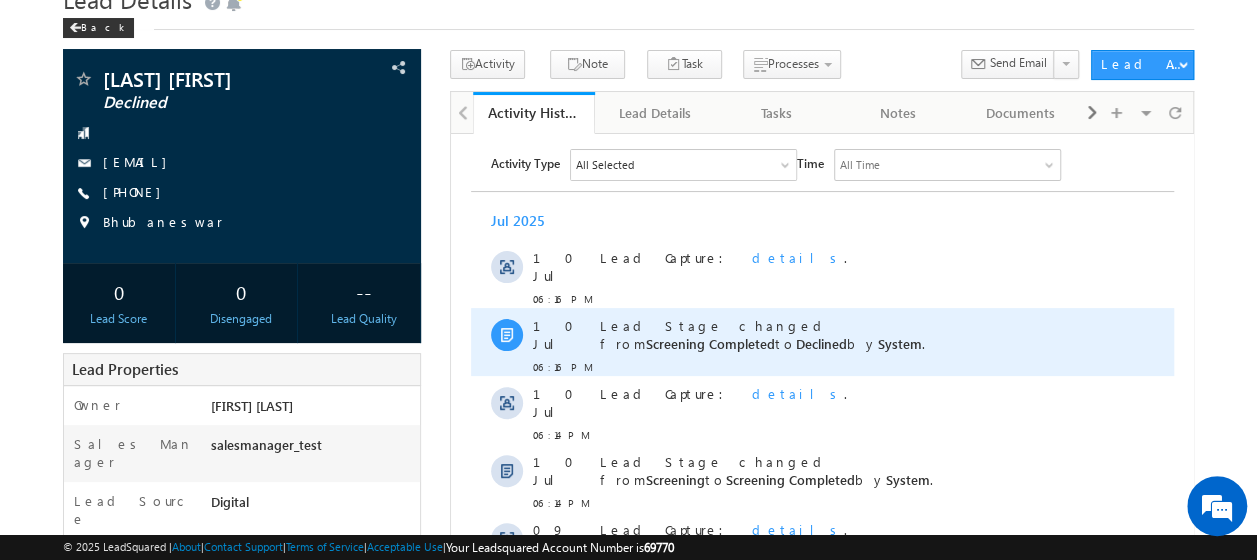 scroll, scrollTop: 0, scrollLeft: 0, axis: both 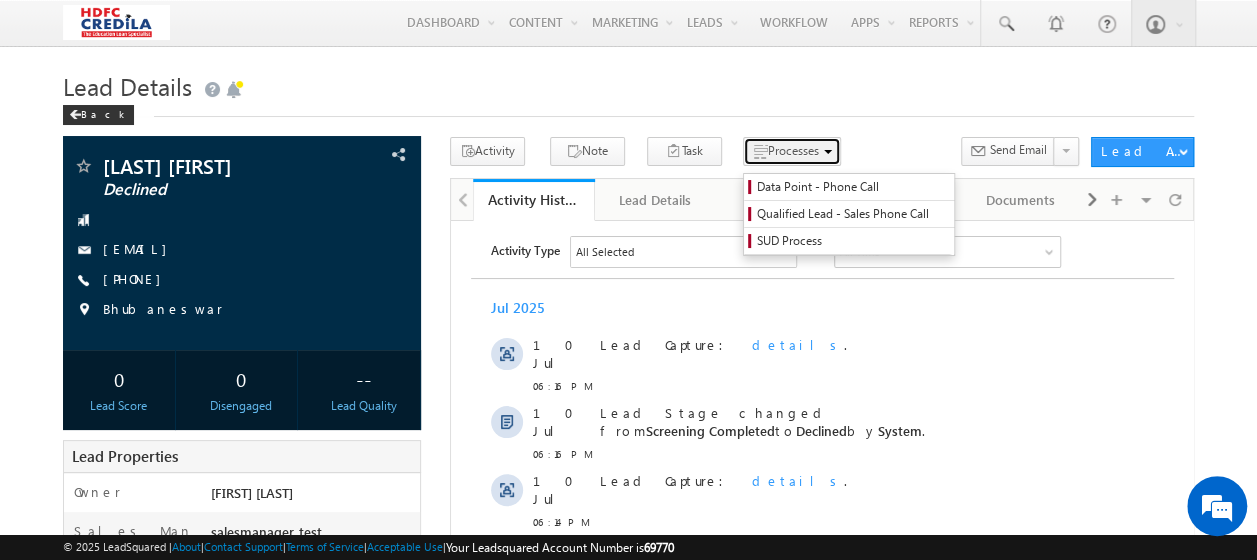 click on "Processes" at bounding box center [793, 150] 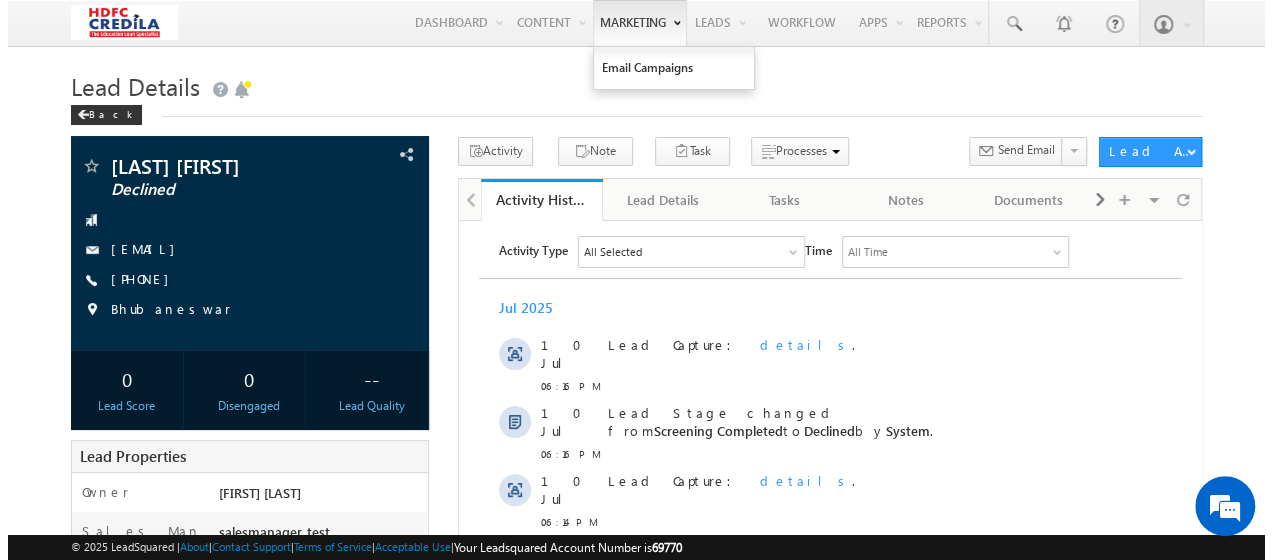 scroll, scrollTop: 0, scrollLeft: 0, axis: both 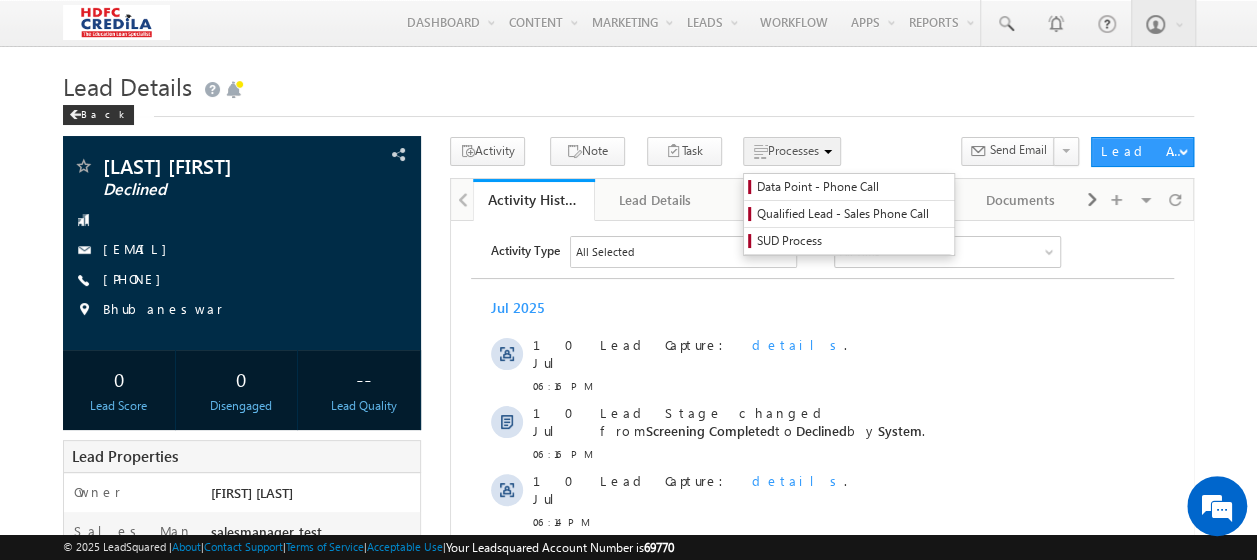 click on "Processes" at bounding box center (793, 150) 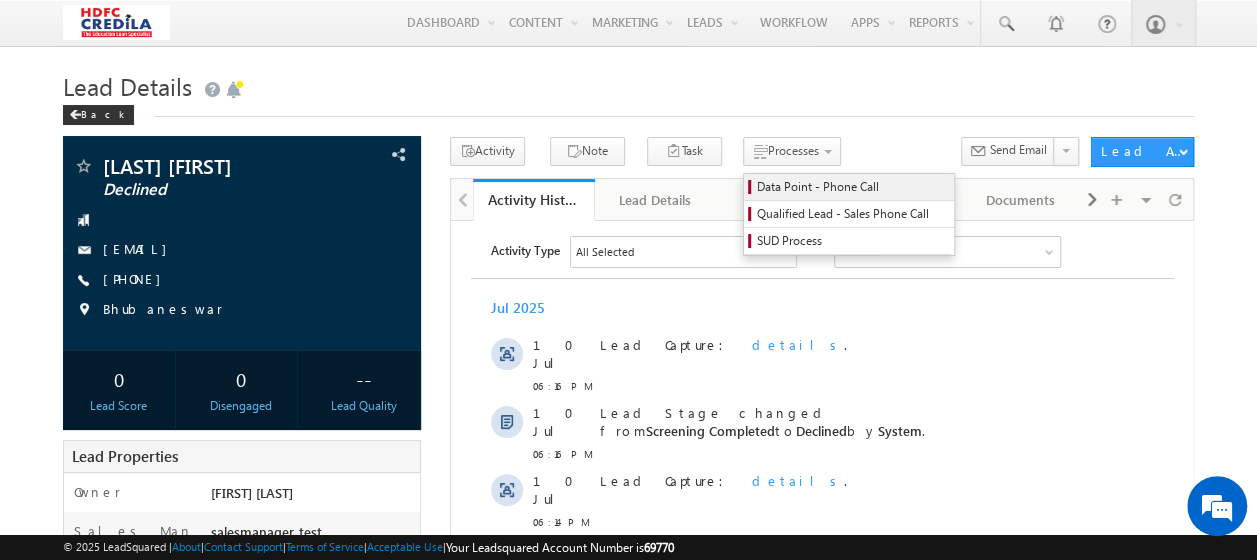 click on "Data Point - Phone Call" at bounding box center [849, 187] 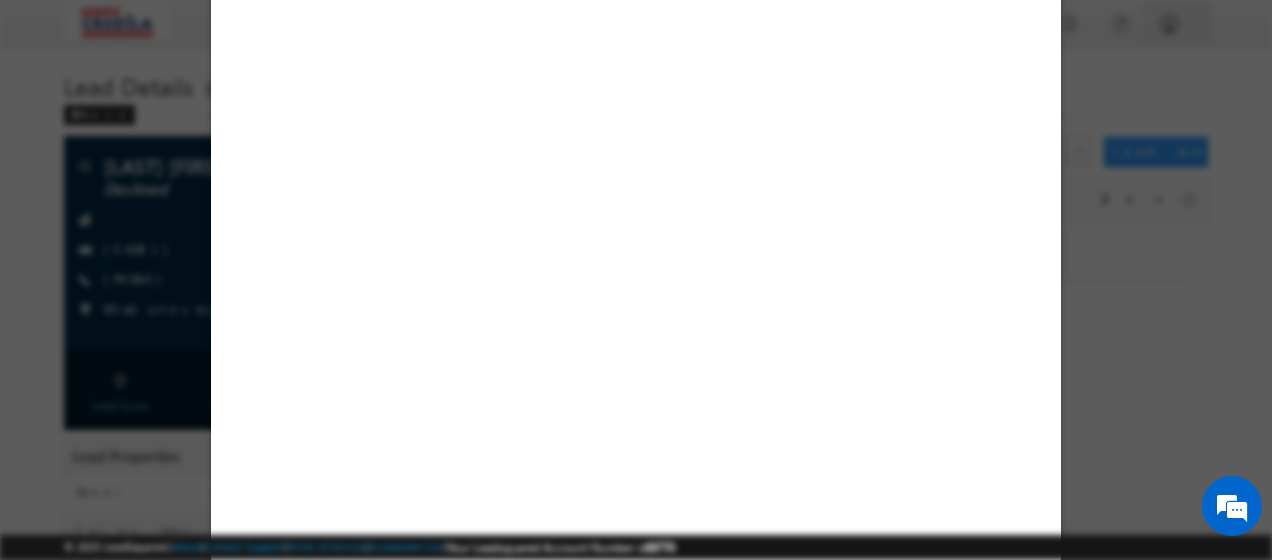 select on "50 Lacs - 75 Lacs" 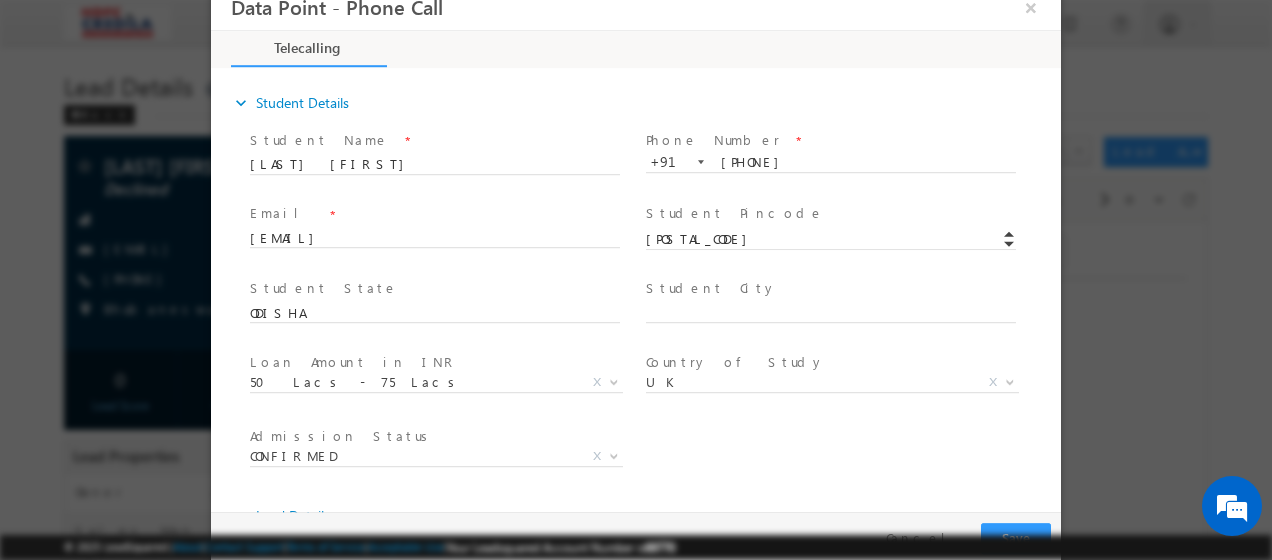 scroll, scrollTop: 0, scrollLeft: 0, axis: both 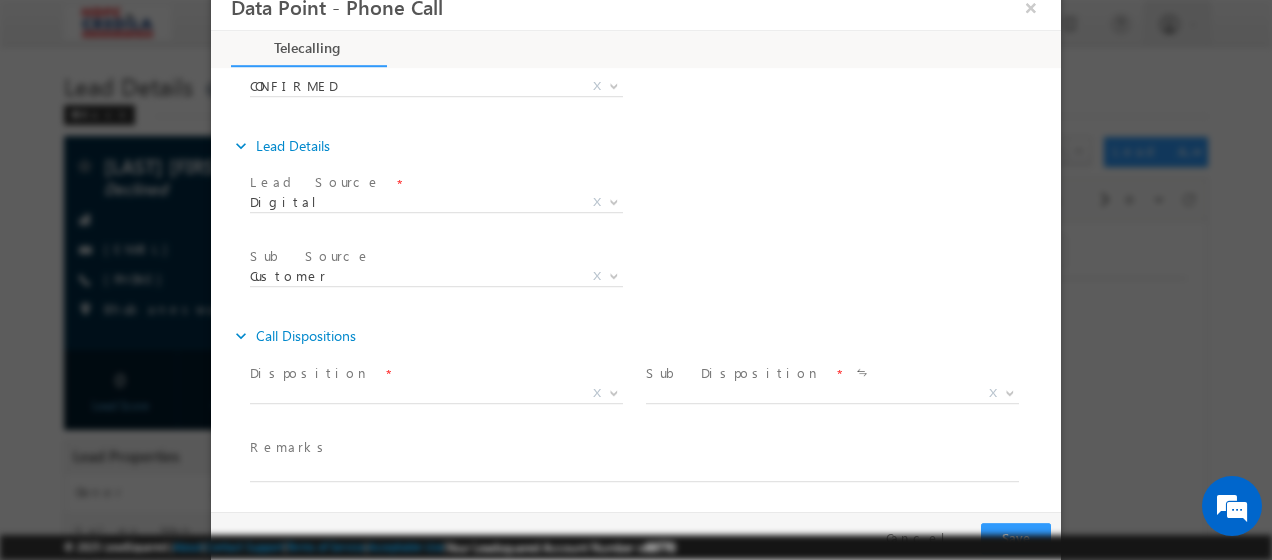 click on "Disposition
*" at bounding box center [434, 375] 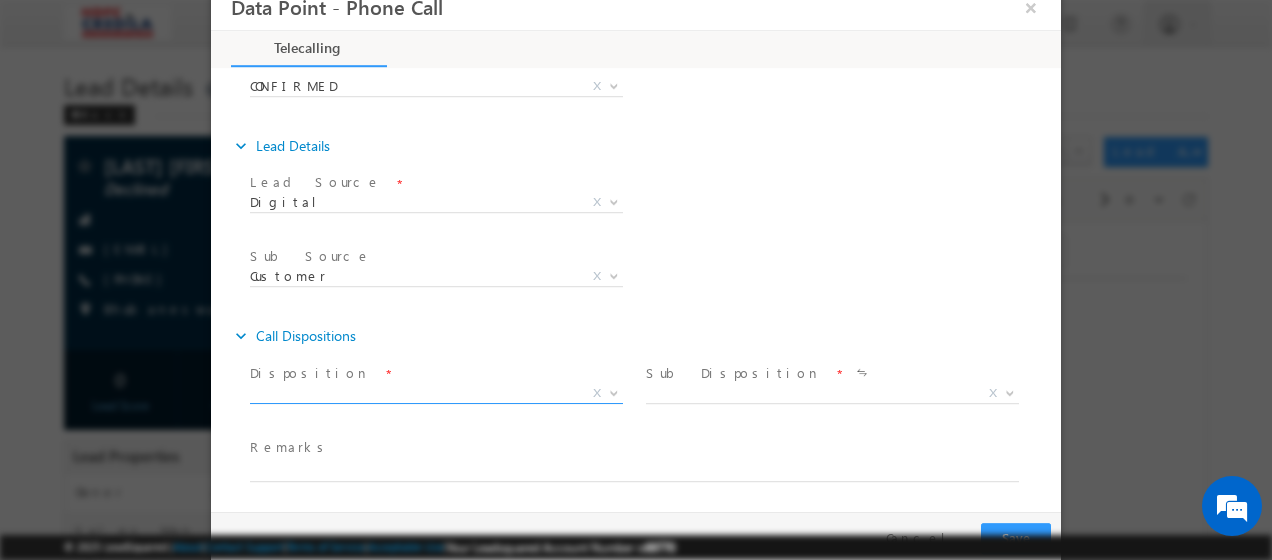 click on "X" at bounding box center (436, 395) 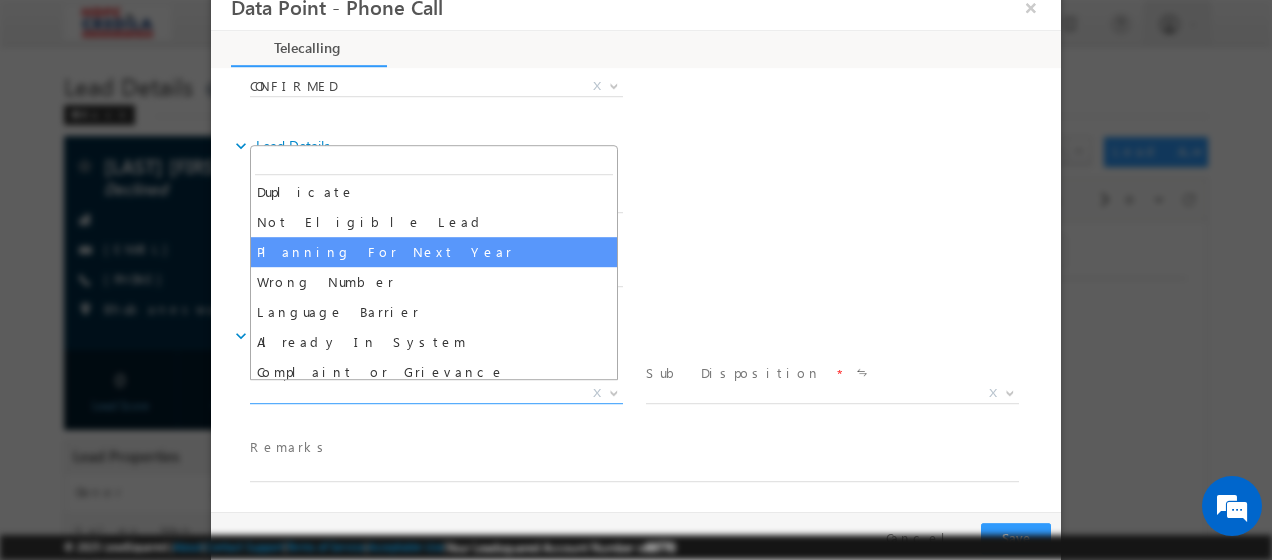 scroll, scrollTop: 250, scrollLeft: 0, axis: vertical 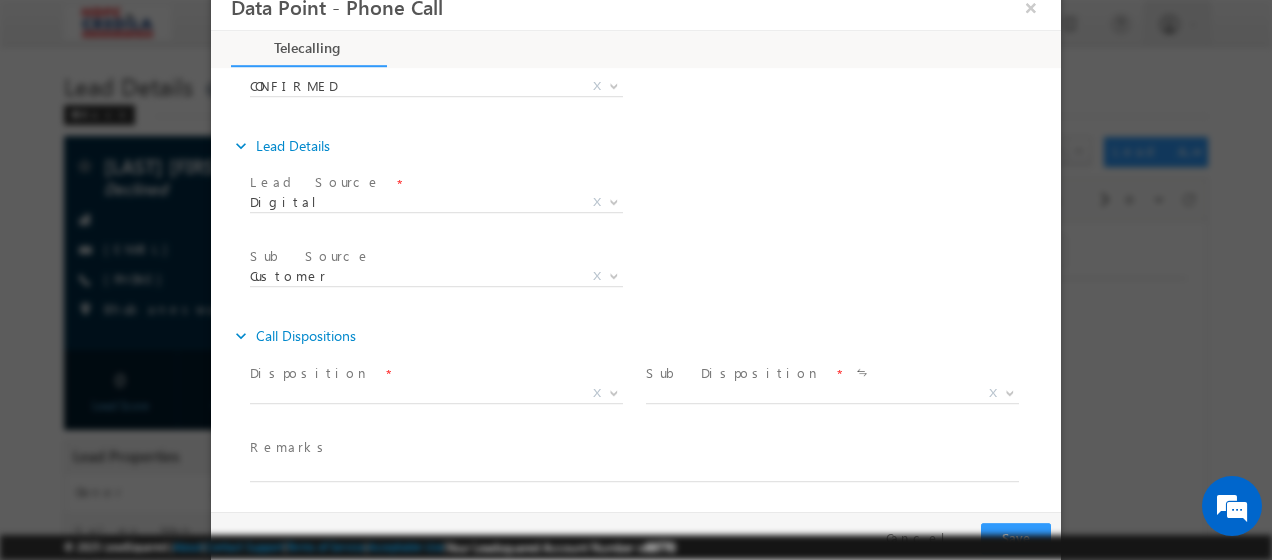 click on "Lead Stage
*
To Be Allocated
Data Point
Follow Up
Callback
Qualified Lead
Sales Follow Up
Partial Document Collected
Document Collected
Created
Screening
Screening Completed
FCU Review
CM Review
G3 Review
G2 Review
G1 Review
HCCC Review
Sanctioned
DISB Process Initiated
Declined
DISB Review
DISB Approval
CO Pending
DISB Ready
Customer Declined
Part DISB
Full DISB
Login
Invalid
Planning For Next Year
No Response
Not Interested
Declined X
*" at bounding box center (653, 207) 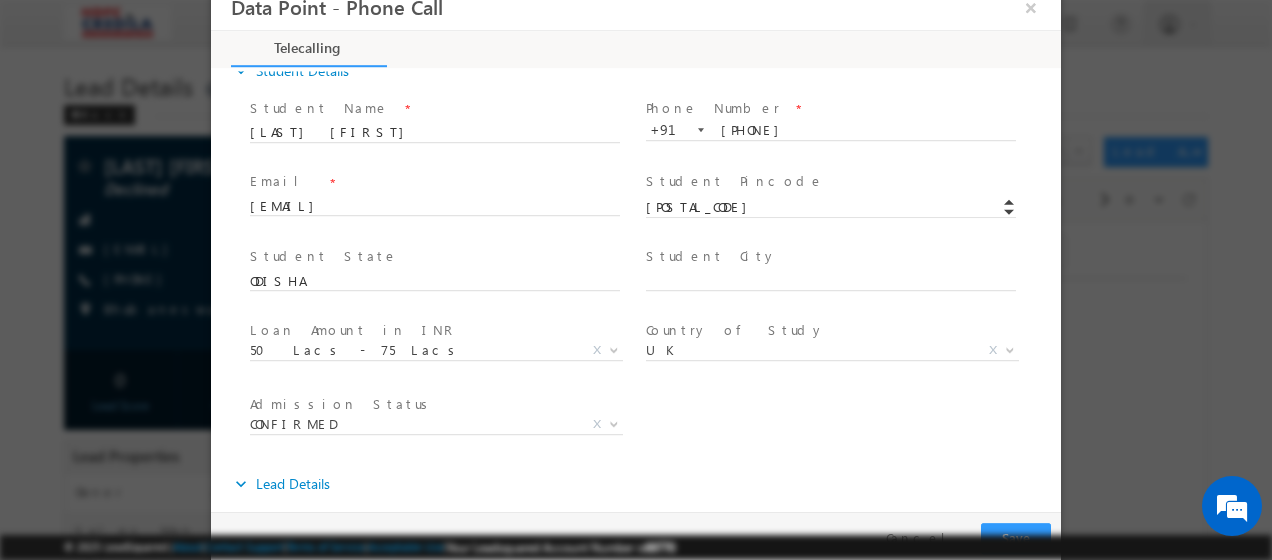 scroll, scrollTop: 0, scrollLeft: 0, axis: both 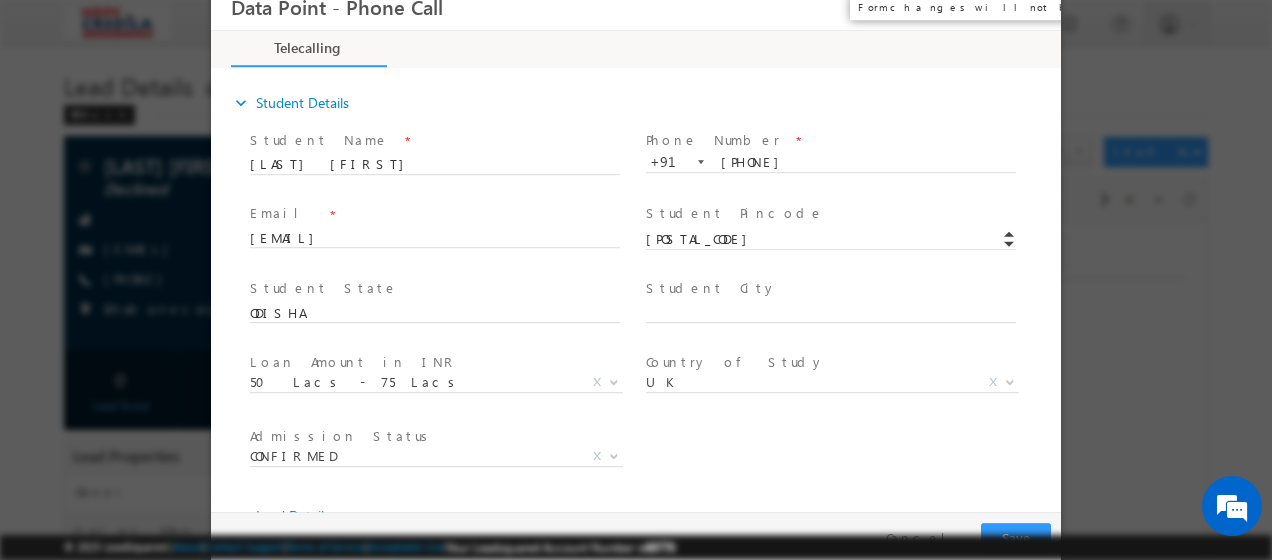 click on "×" at bounding box center [1031, 8] 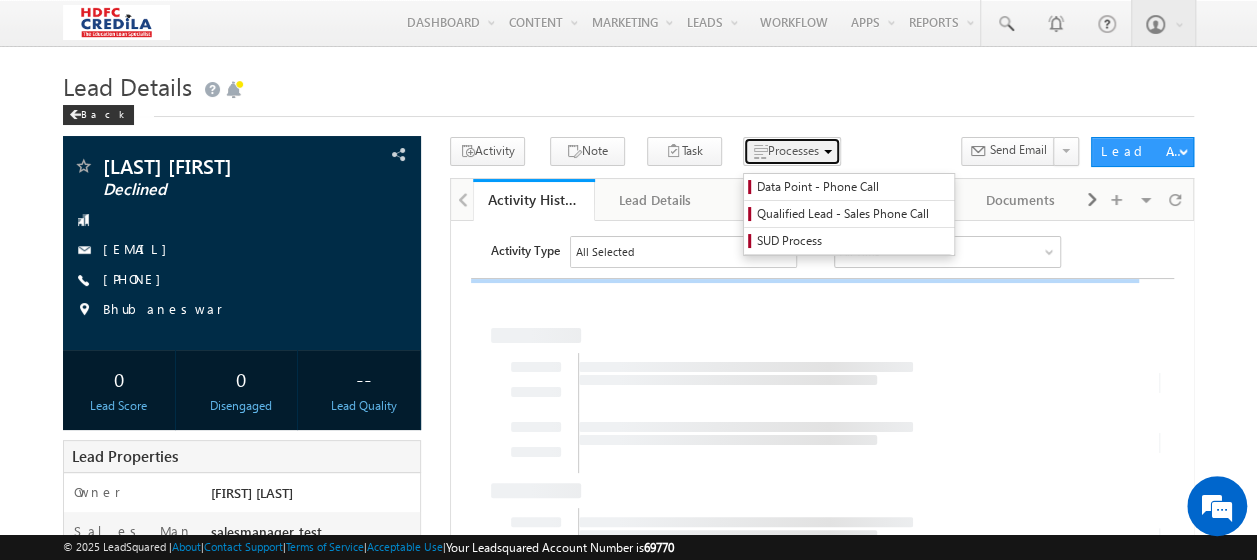 click on "Processes" at bounding box center [793, 150] 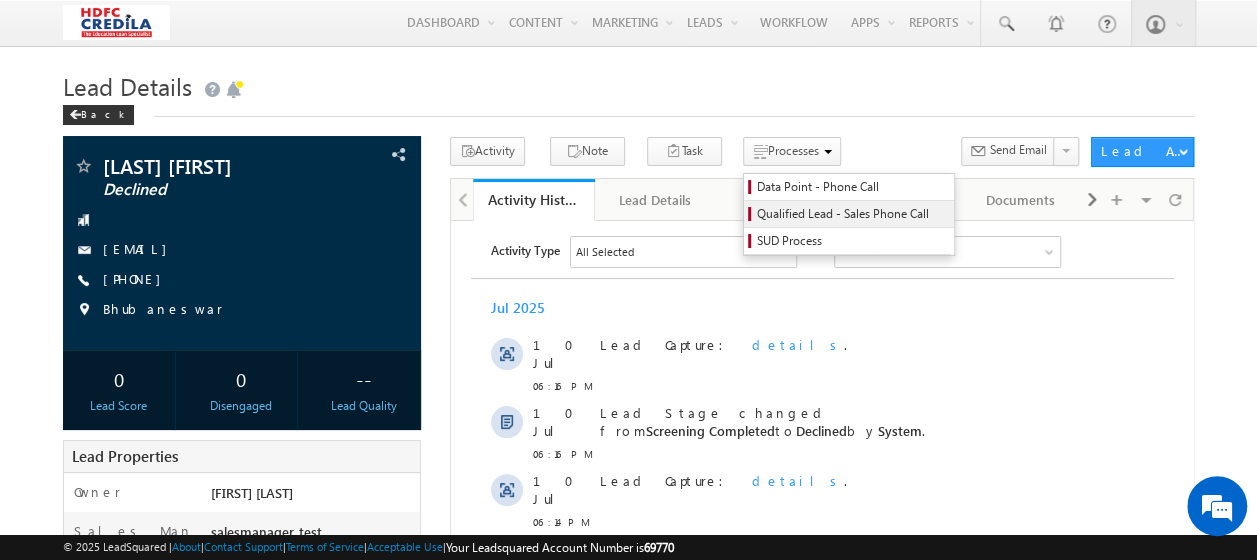 click on "Qualified Lead - Sales Phone Call" at bounding box center (849, 214) 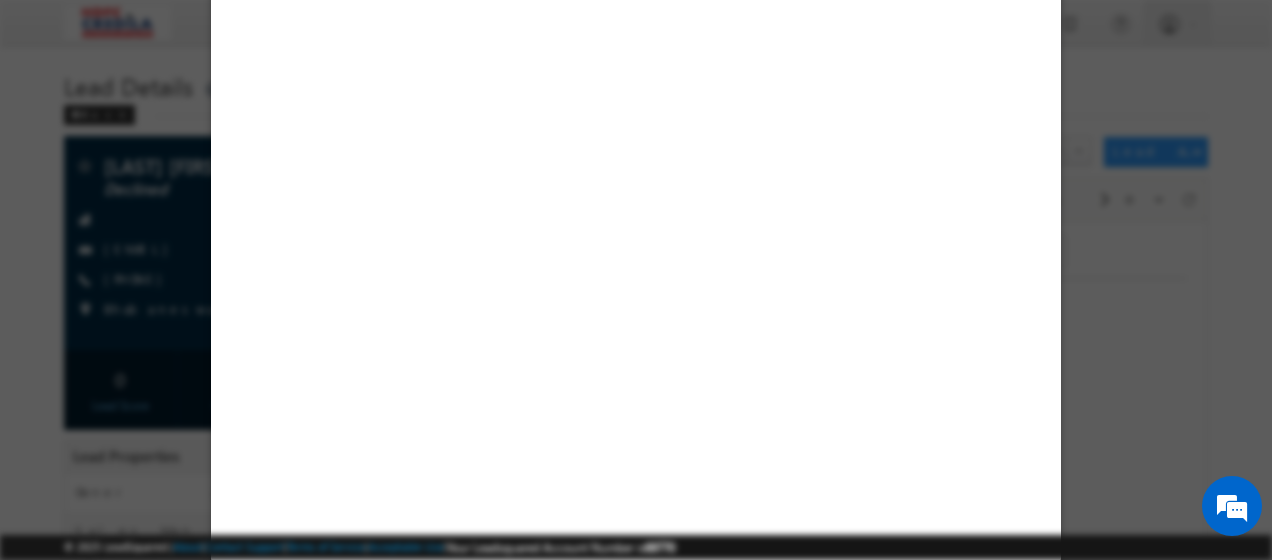 select on "50 Lacs - 75 Lacs" 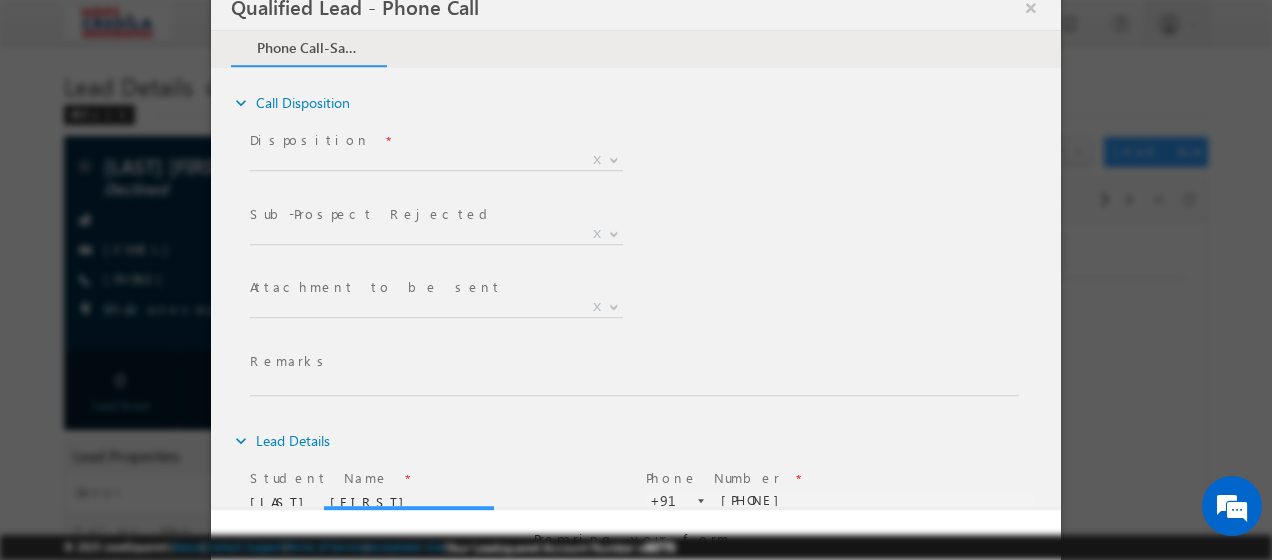 scroll, scrollTop: 0, scrollLeft: 0, axis: both 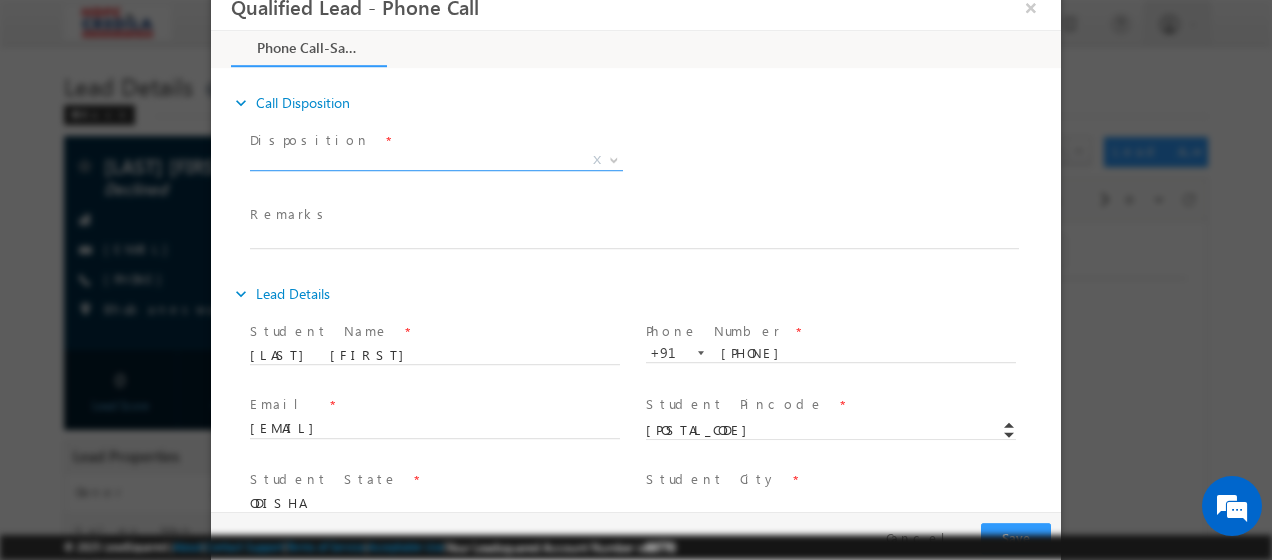 click on "X" at bounding box center (436, 162) 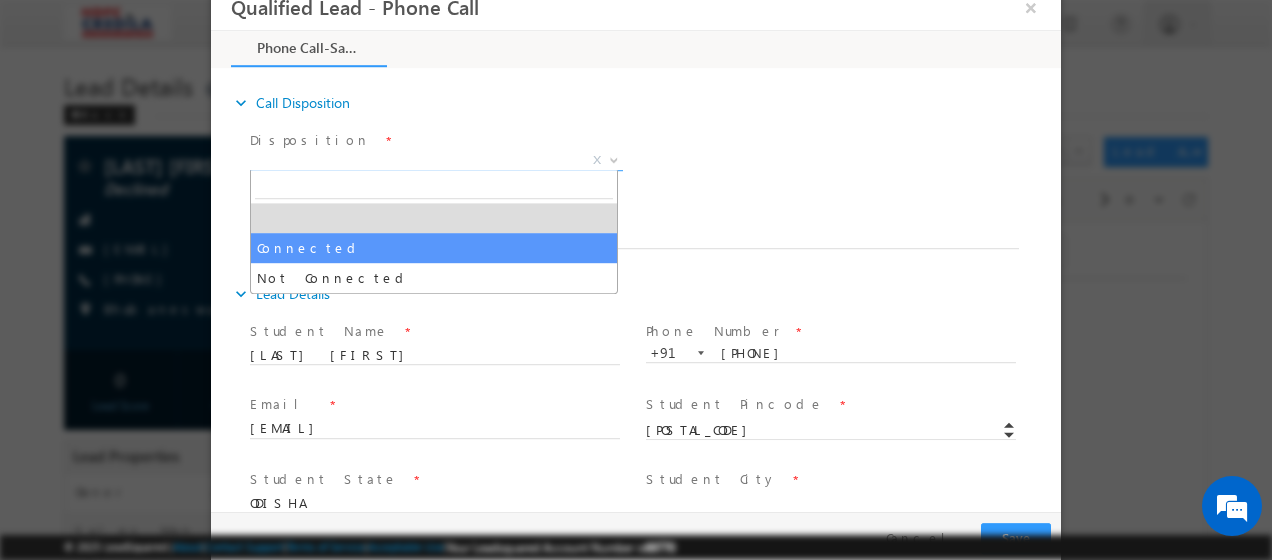 select on "Connected" 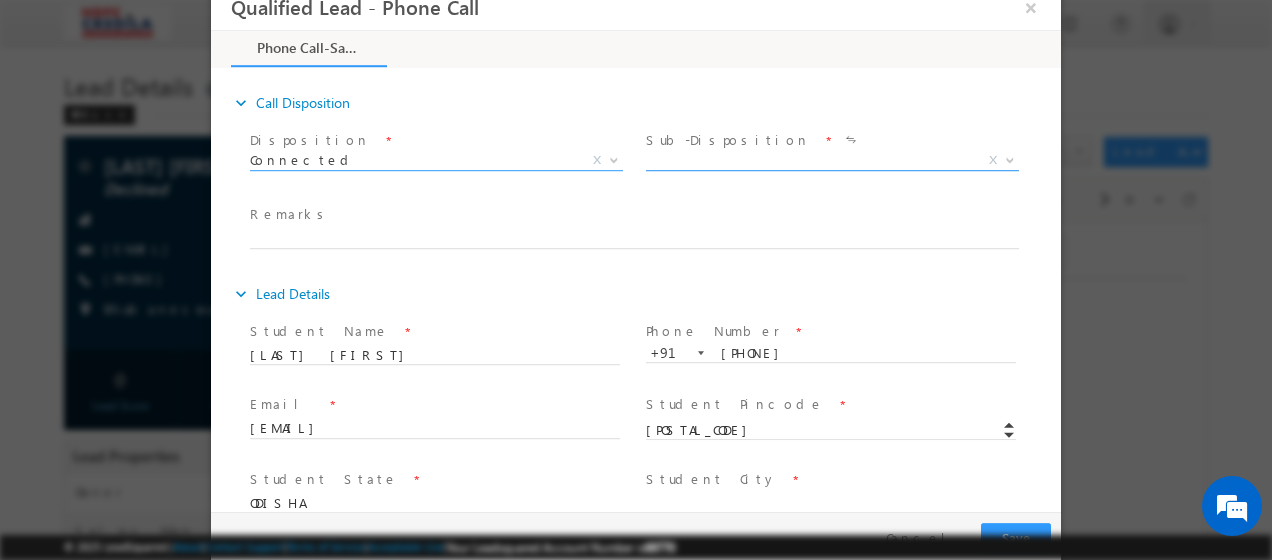 click on "X" at bounding box center [832, 162] 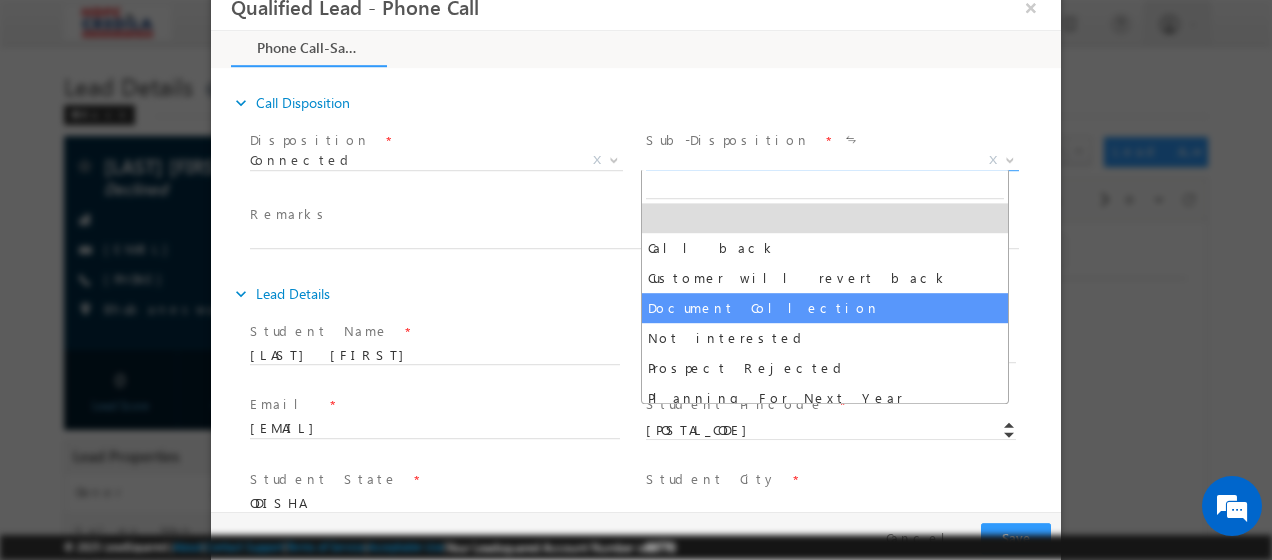 scroll, scrollTop: 70, scrollLeft: 0, axis: vertical 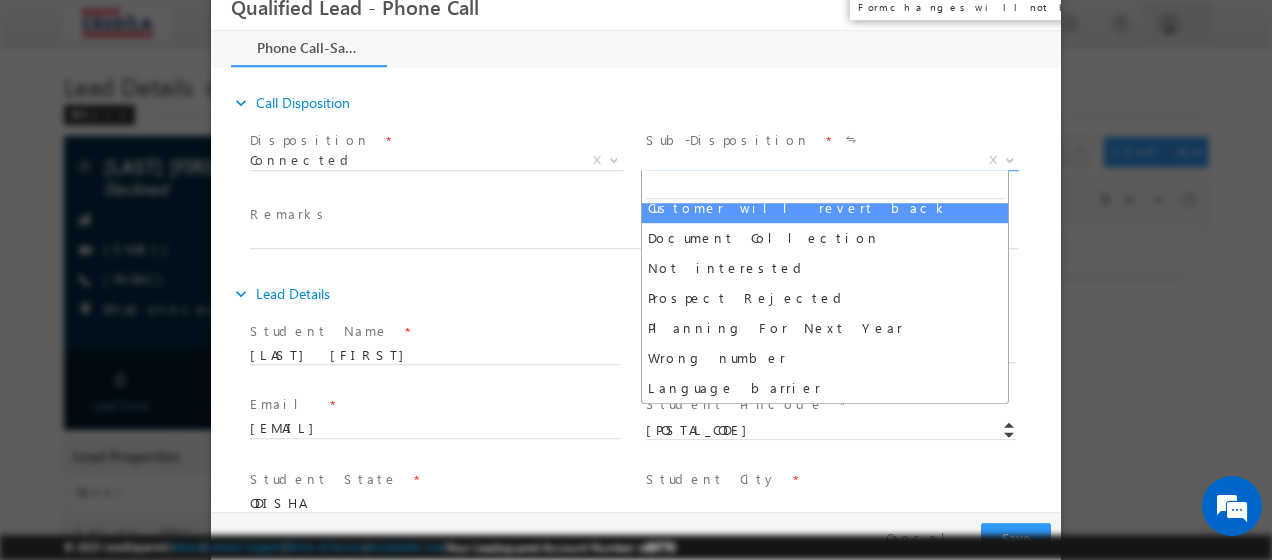 click on "×" at bounding box center (1031, 8) 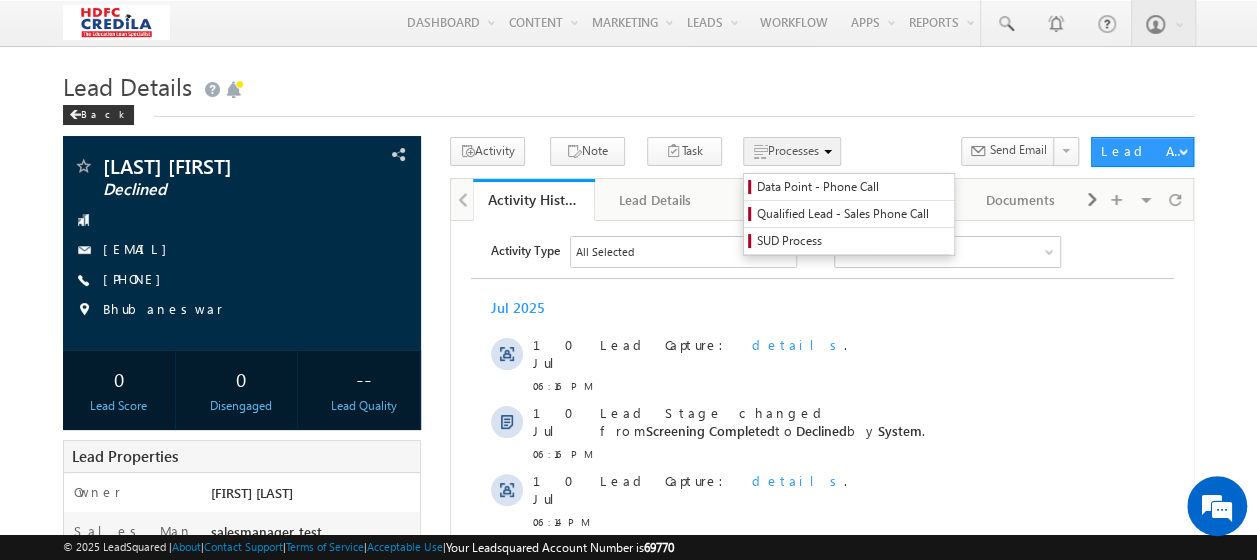 click on "Processes" at bounding box center [793, 150] 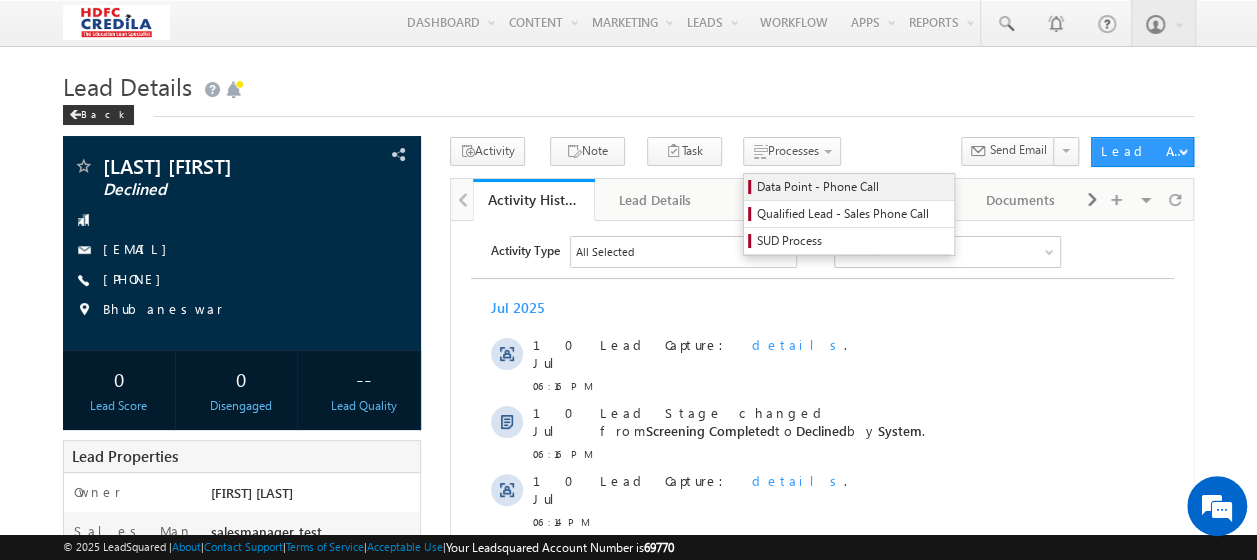 click on "Data Point - Phone Call" at bounding box center [852, 187] 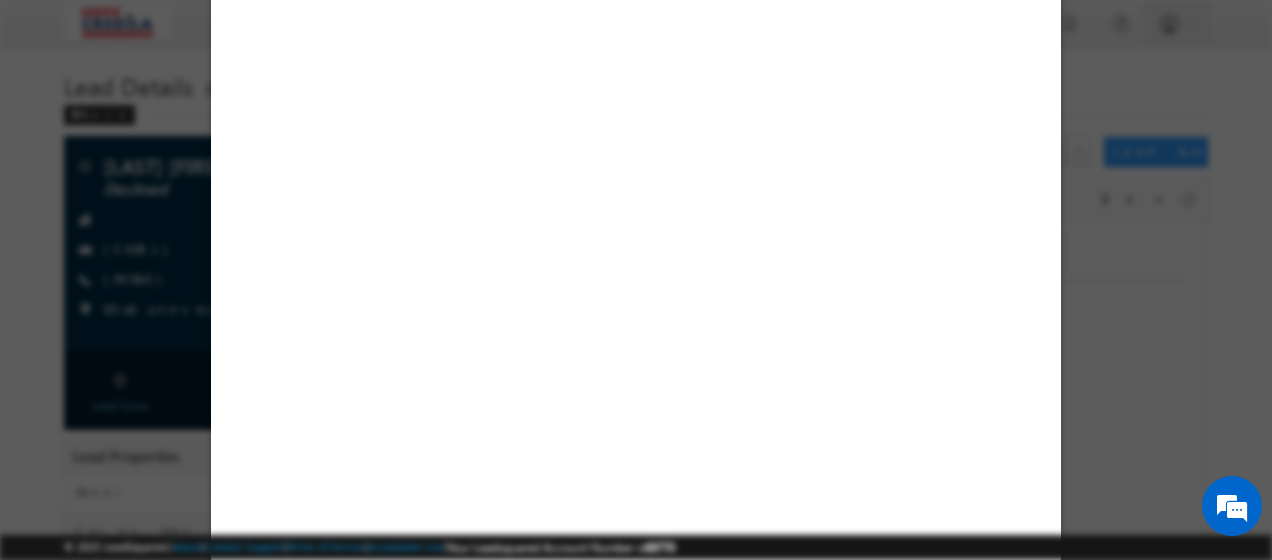 select on "50 Lacs - 75 Lacs" 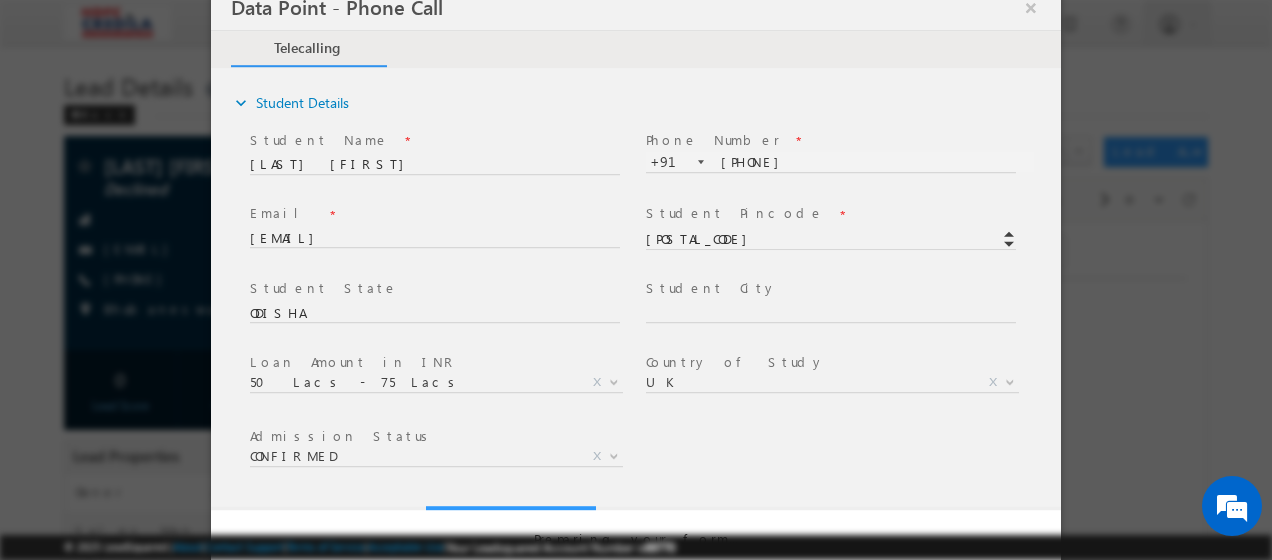 scroll, scrollTop: 0, scrollLeft: 0, axis: both 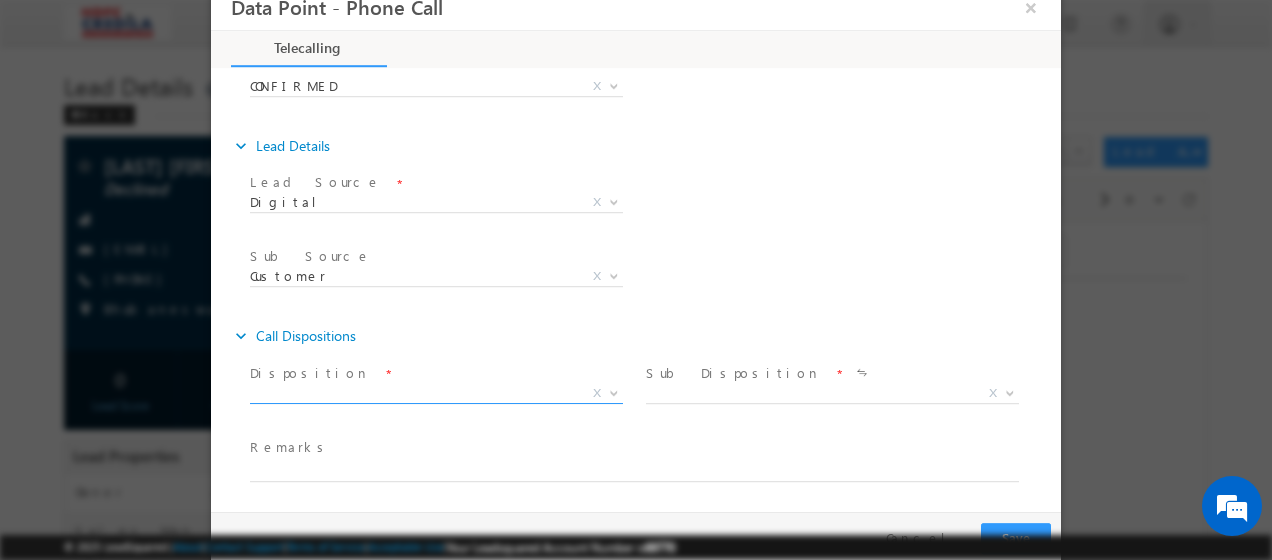 click on "Disposition
*
Not Contactable
SAF Filled
Not Interested
Do Not Call
Duplicate
Not Eligible Lead
Planning For Next Year
Wrong Number
Language Barrier
Already In System
Complaint or Grievance
Post Disbursement
Other Loan Enquiry
Credila Representative
X" at bounding box center (444, 387) 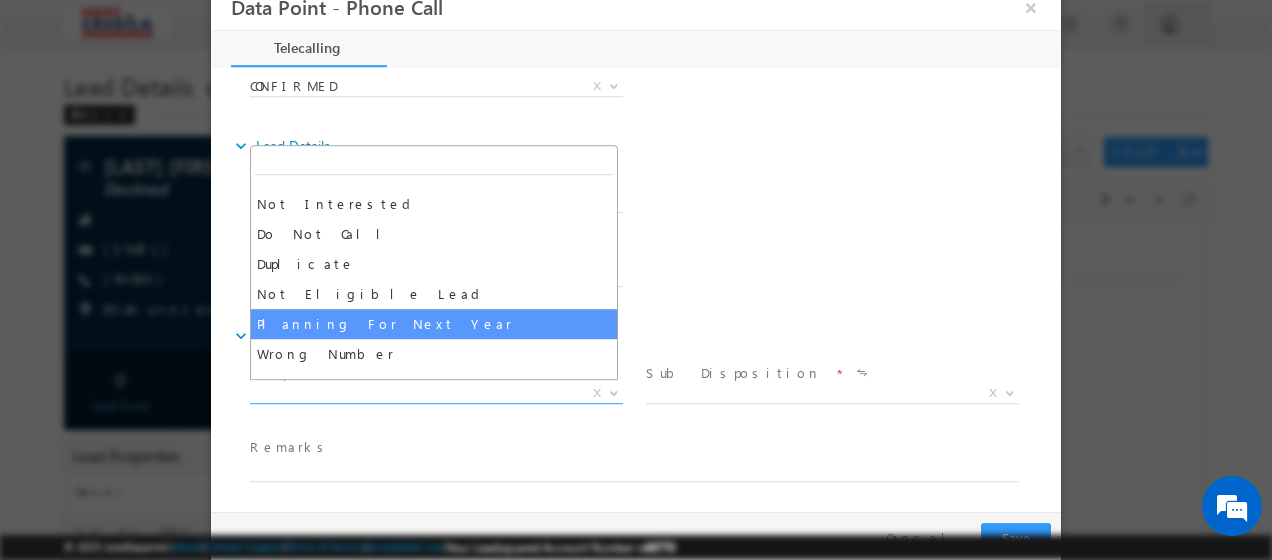 scroll, scrollTop: 50, scrollLeft: 0, axis: vertical 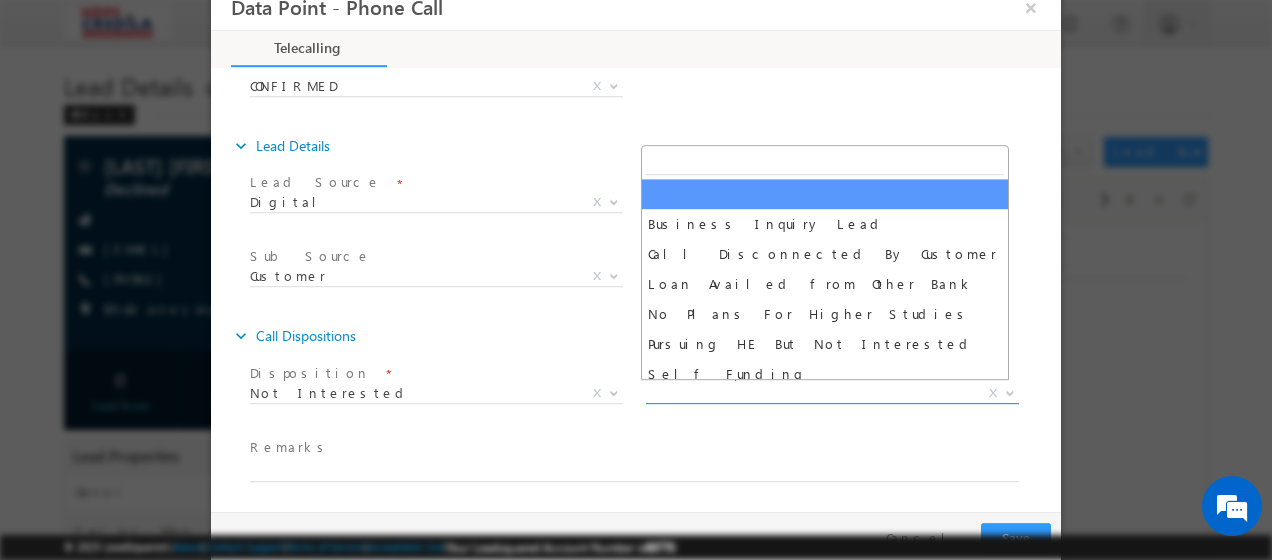 click on "X" at bounding box center [832, 395] 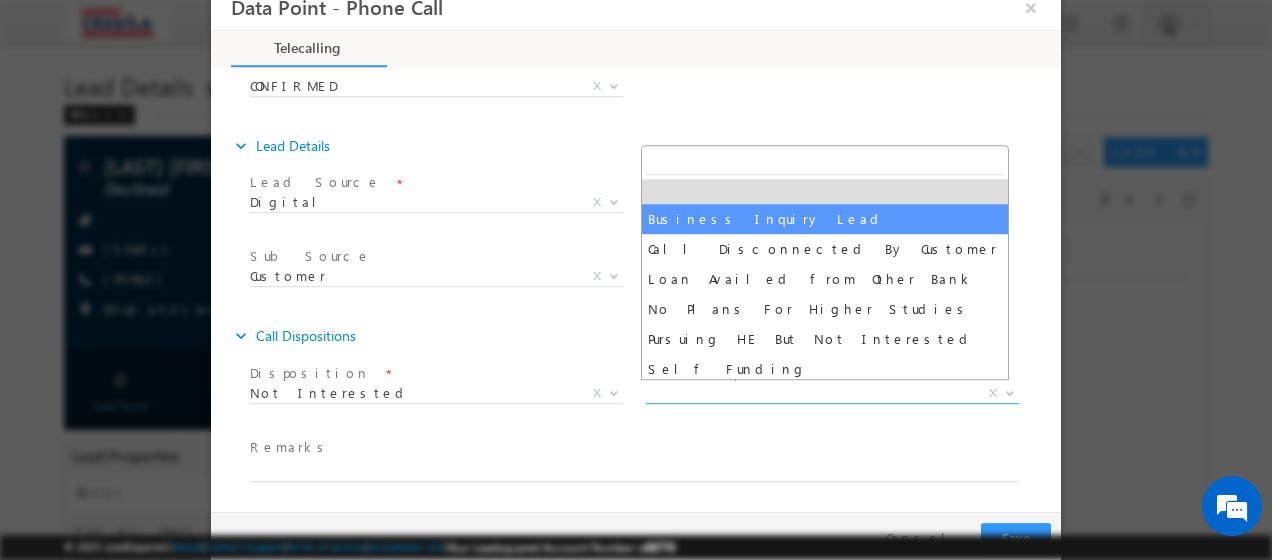 scroll, scrollTop: 10, scrollLeft: 0, axis: vertical 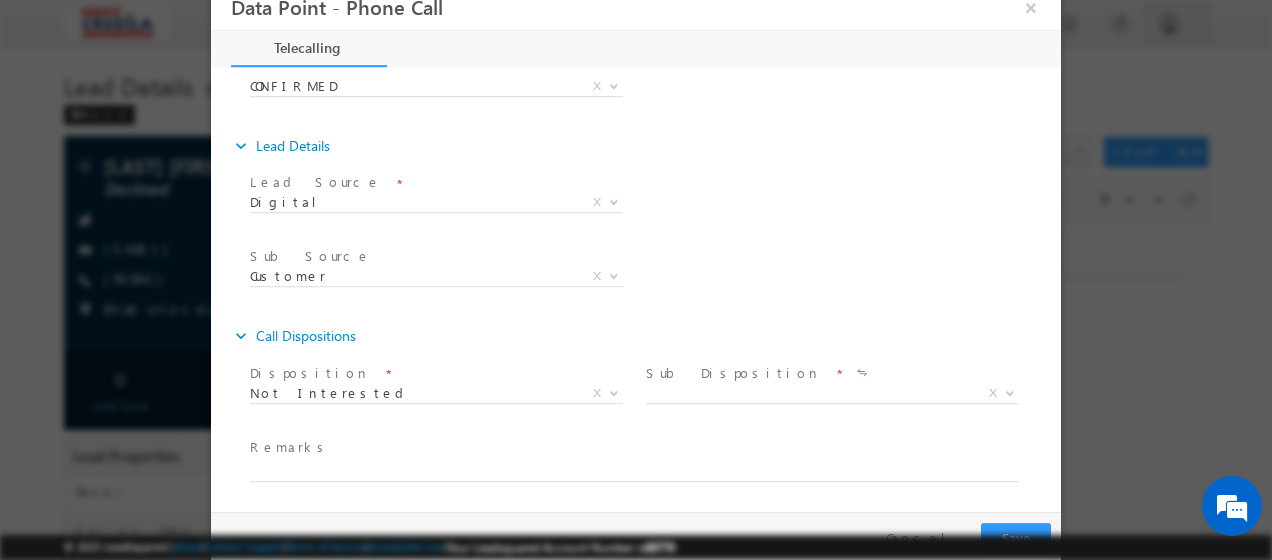 click on "Admission Status
*
CONFIRMED
AWAITING
CONFIRMED X" at bounding box center (653, 90) 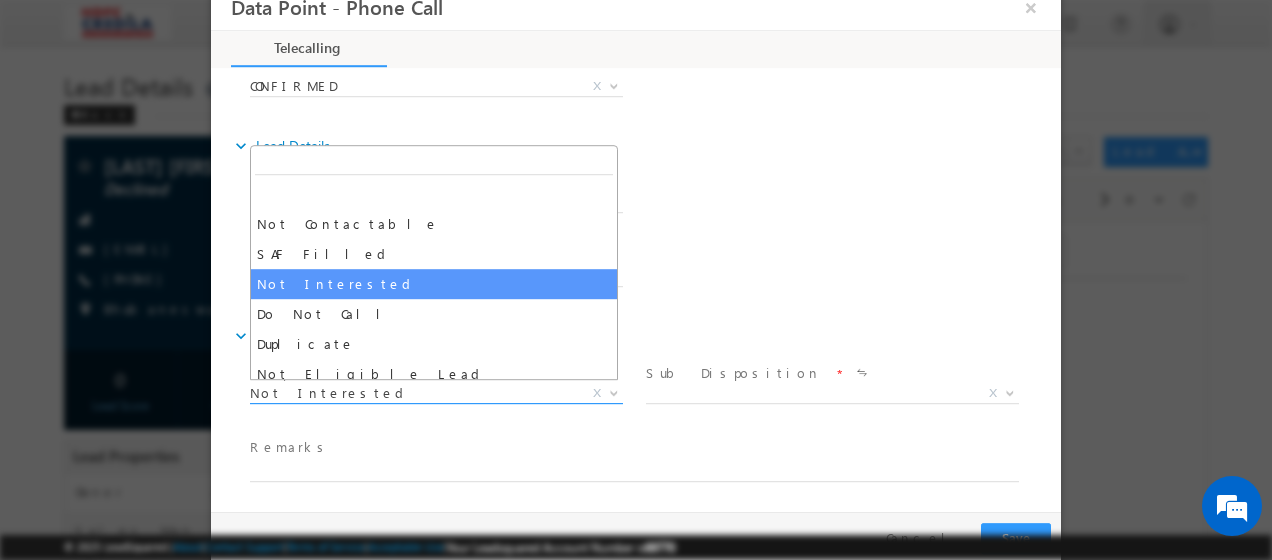 click on "Not Interested" at bounding box center [412, 394] 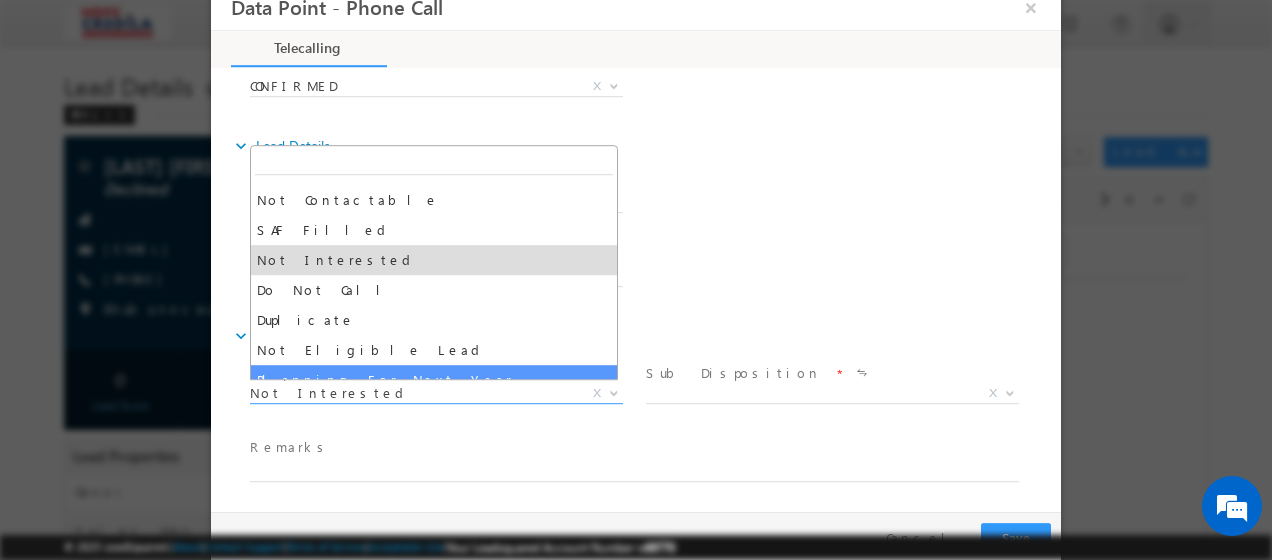 scroll, scrollTop: 0, scrollLeft: 0, axis: both 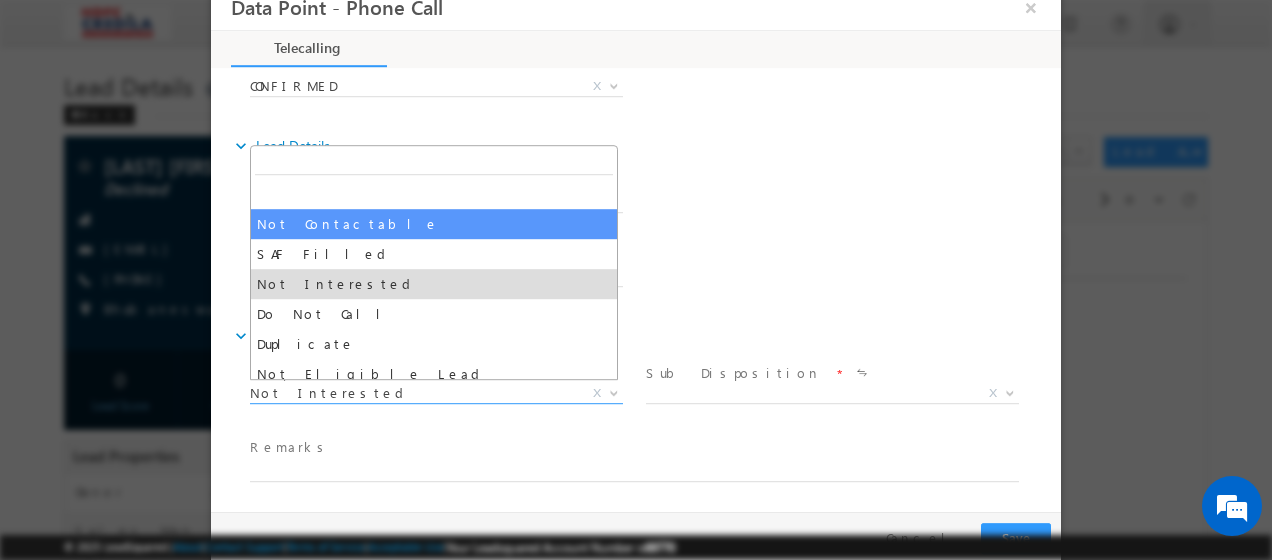 drag, startPoint x: 354, startPoint y: 227, endPoint x: 362, endPoint y: 234, distance: 10.630146 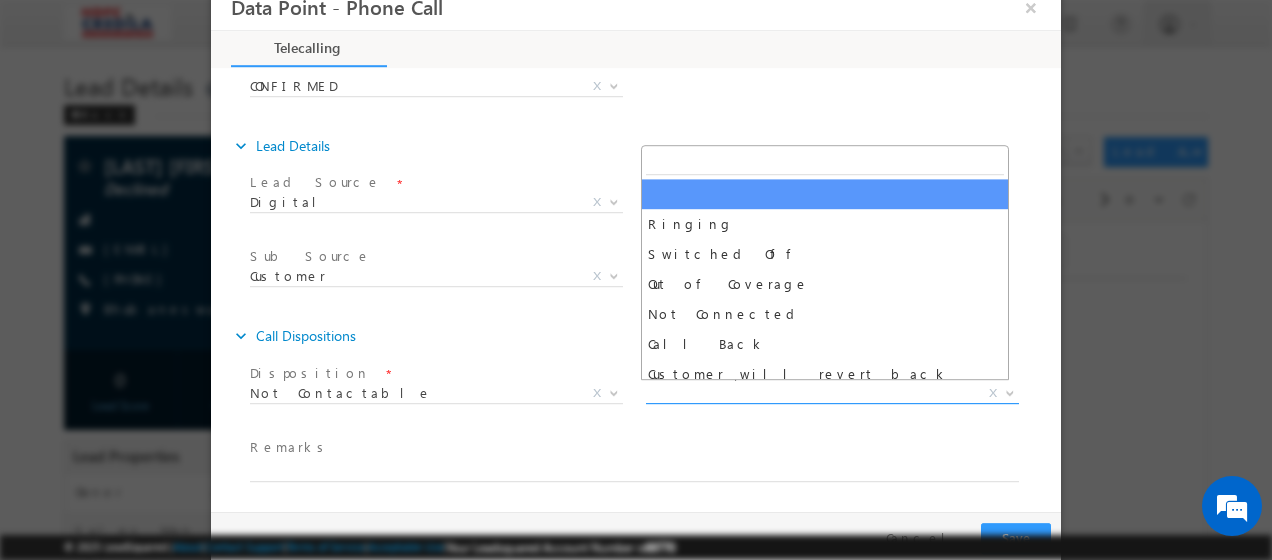 click on "X" at bounding box center [832, 395] 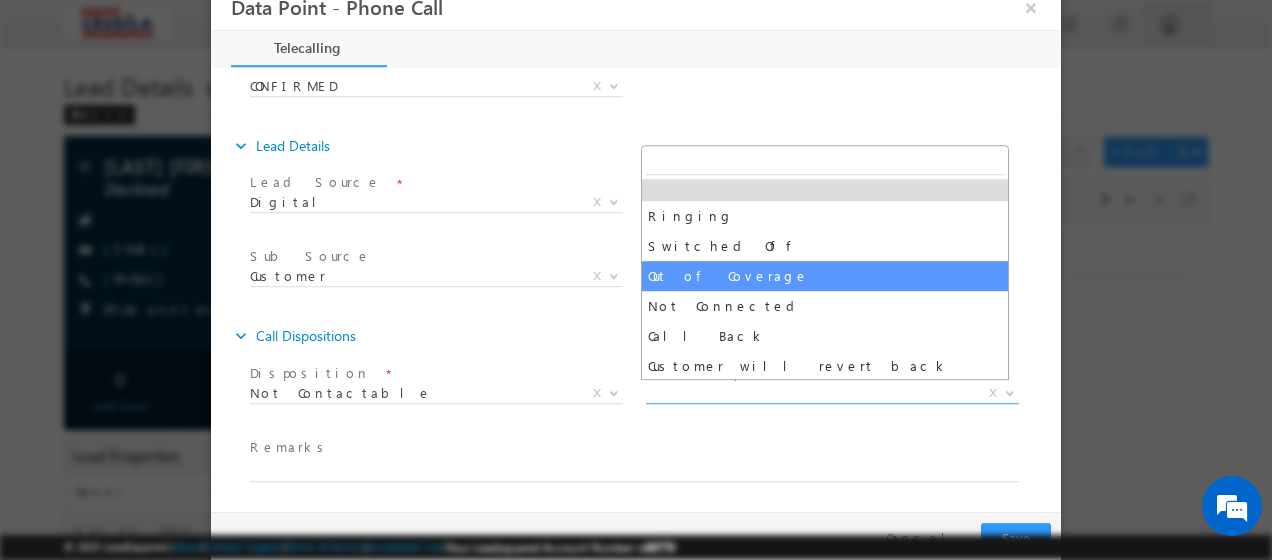 scroll, scrollTop: 10, scrollLeft: 0, axis: vertical 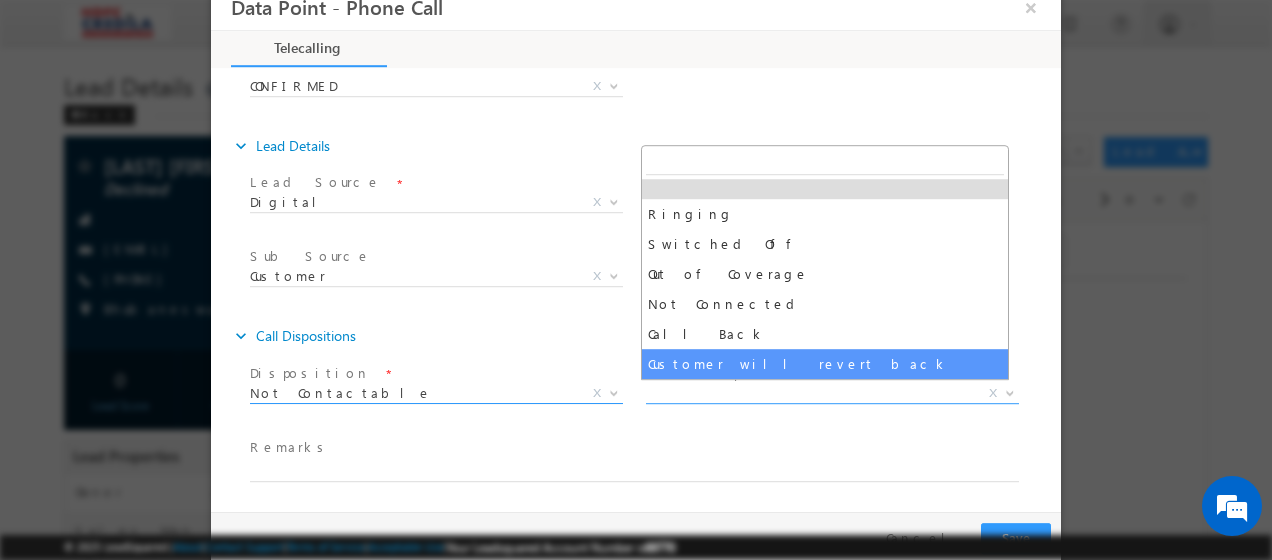 click on "Not Contactable" at bounding box center [412, 394] 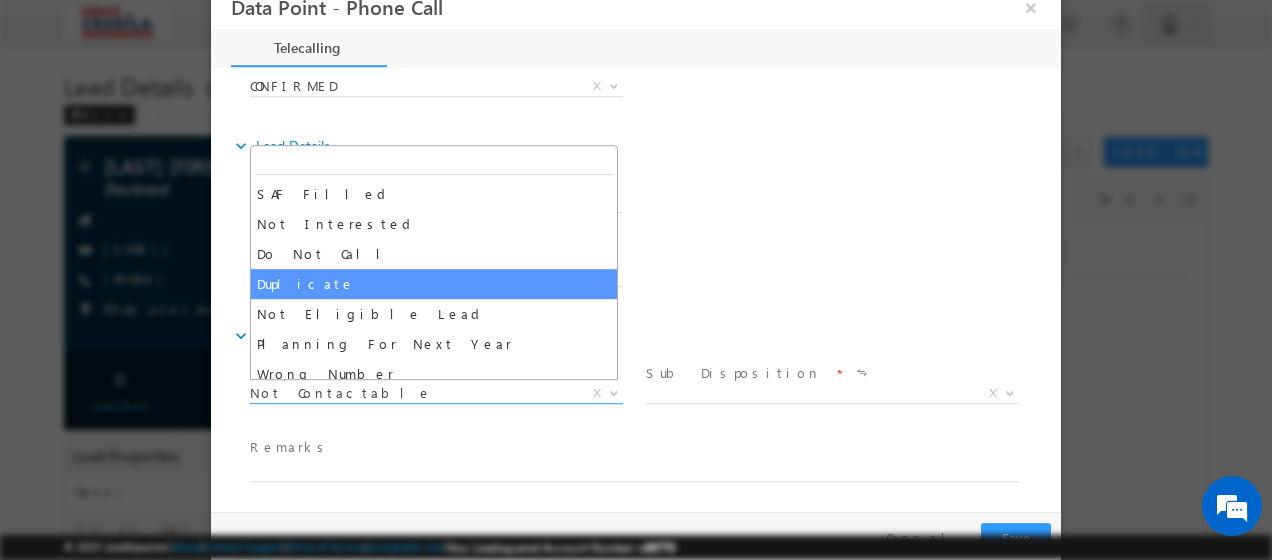 scroll, scrollTop: 100, scrollLeft: 0, axis: vertical 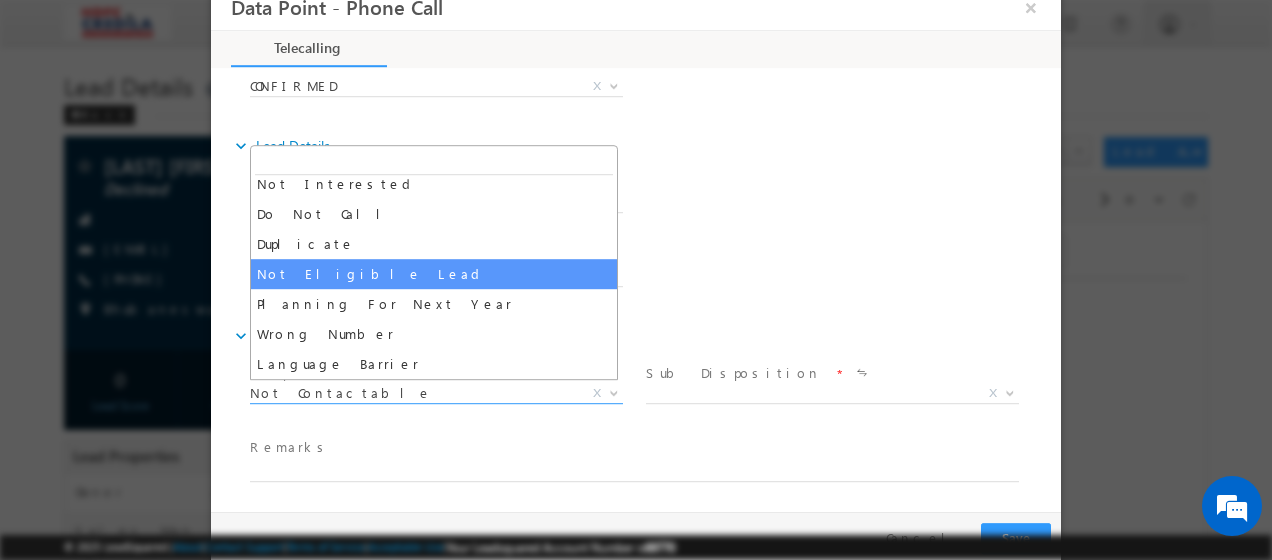 select on "Not Eligible Lead" 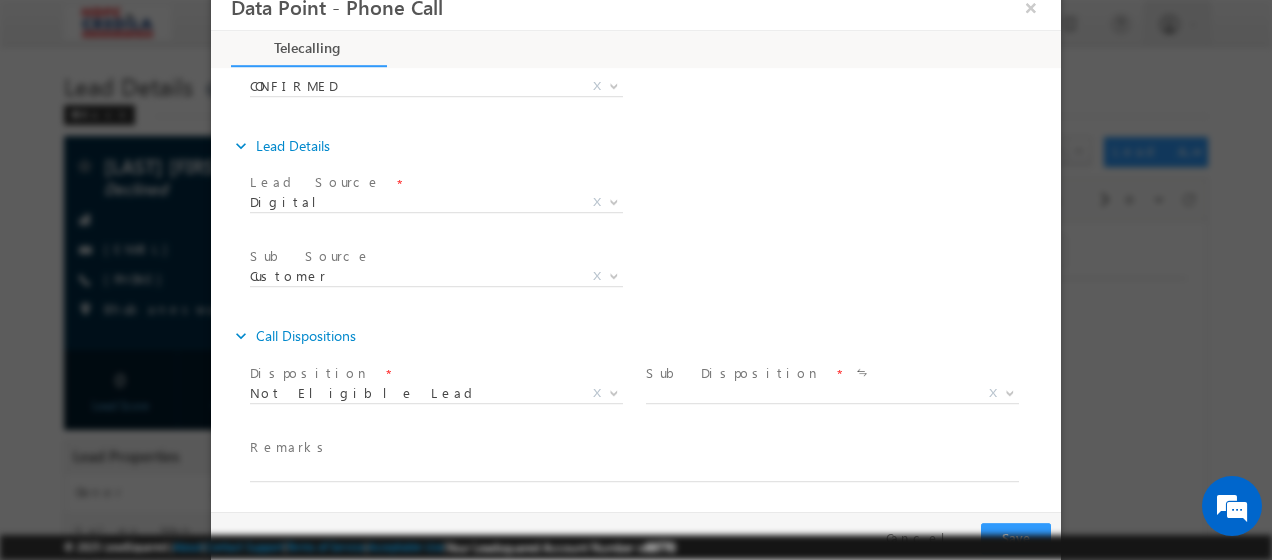 click on "Sub Disposition
*" at bounding box center (830, 375) 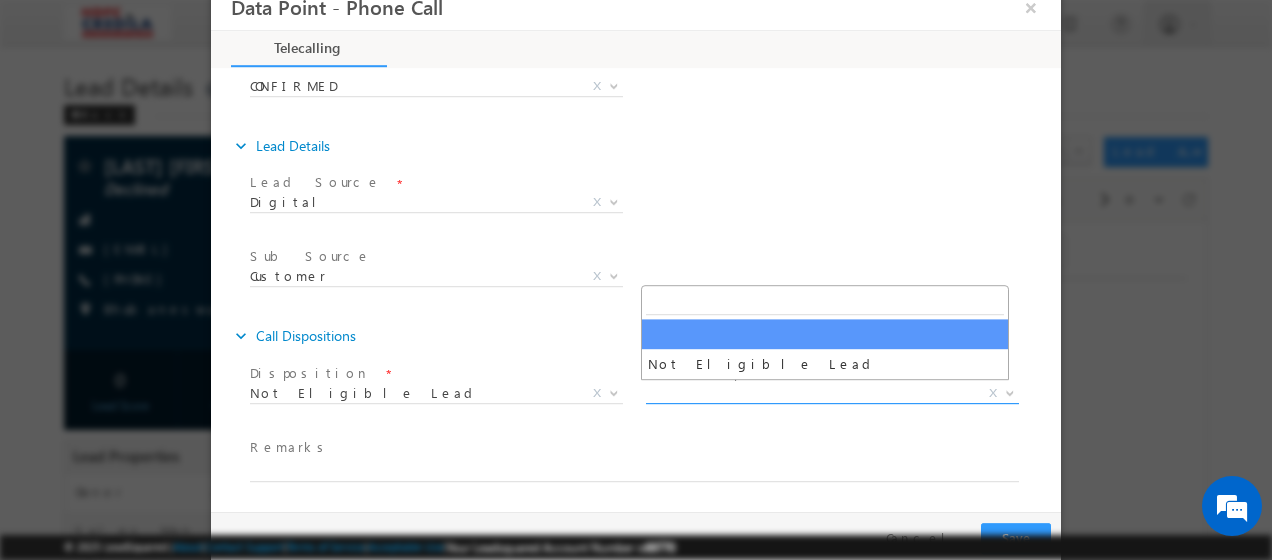 click on "X" at bounding box center [832, 395] 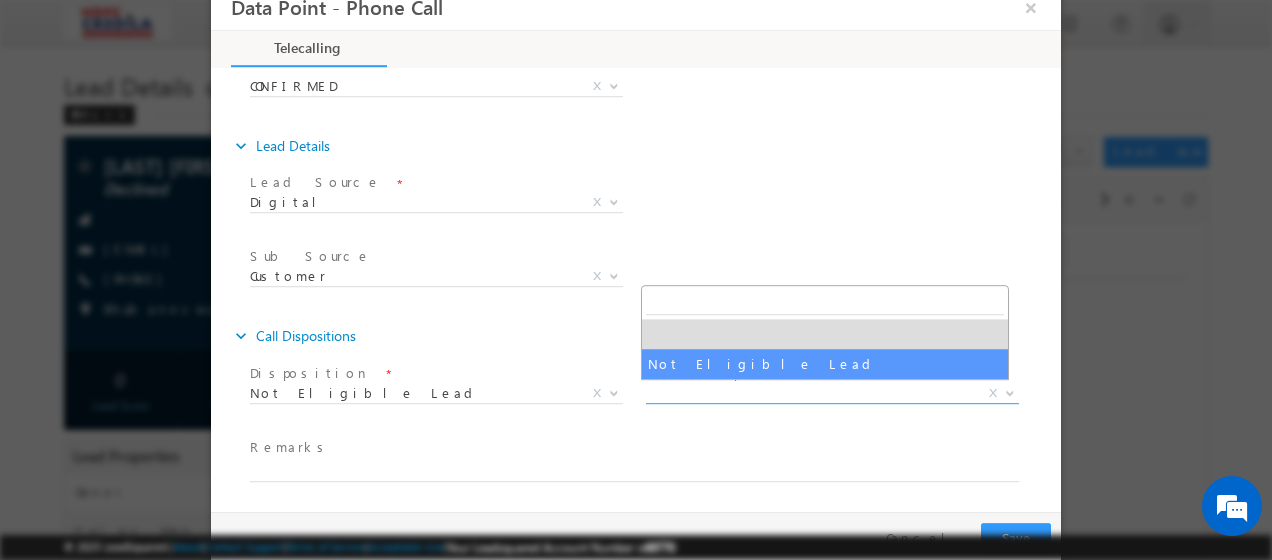 select on "Not Eligible Lead" 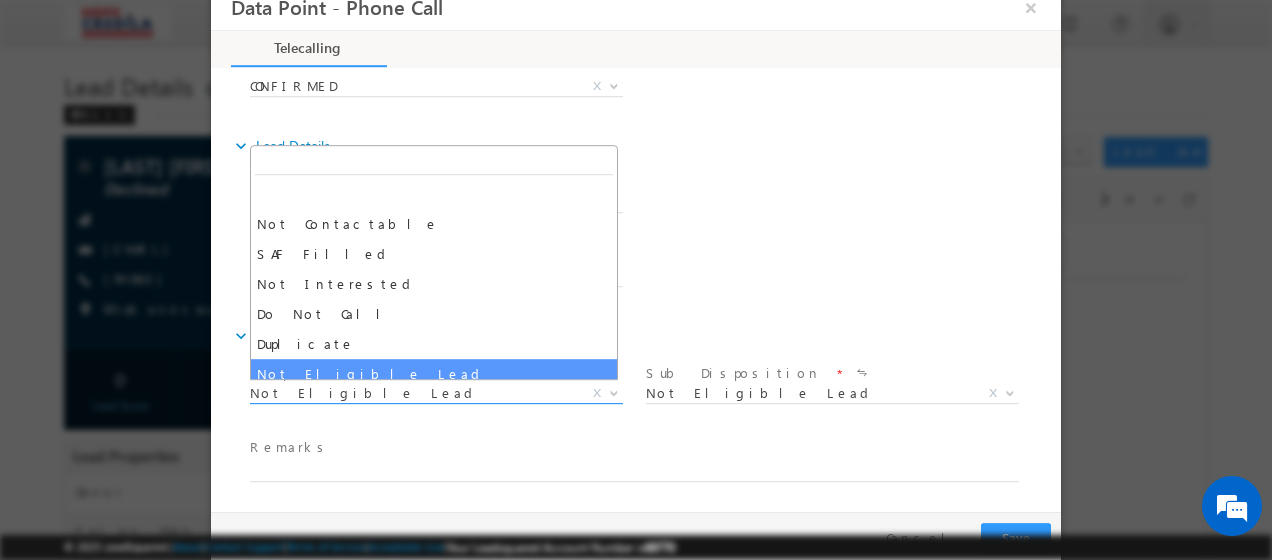 click on "Not Eligible Lead" at bounding box center [412, 394] 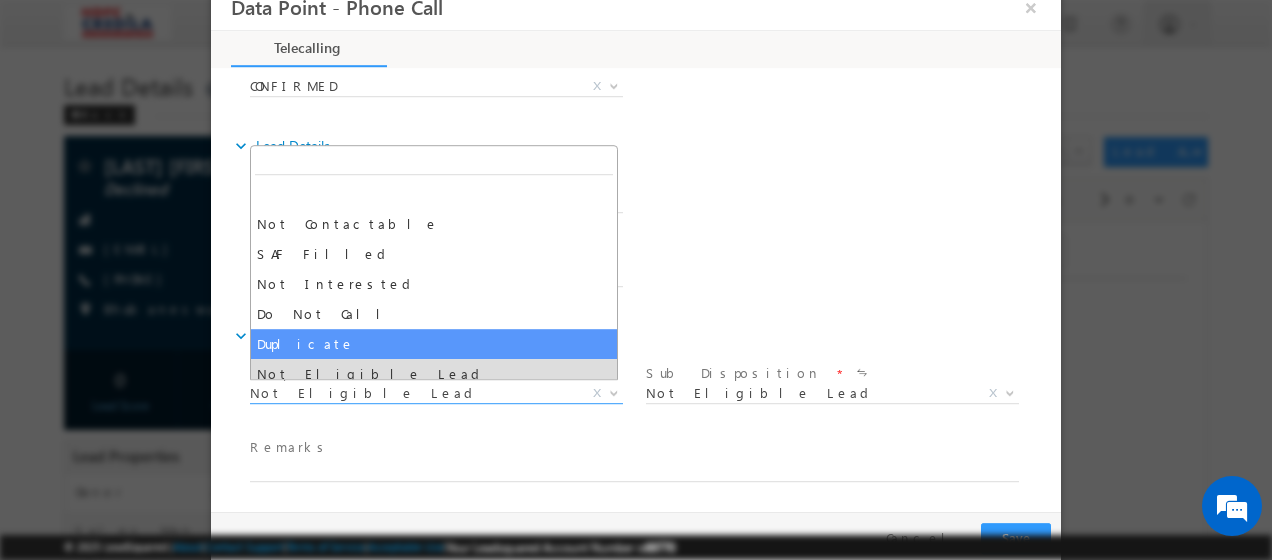 scroll, scrollTop: 100, scrollLeft: 0, axis: vertical 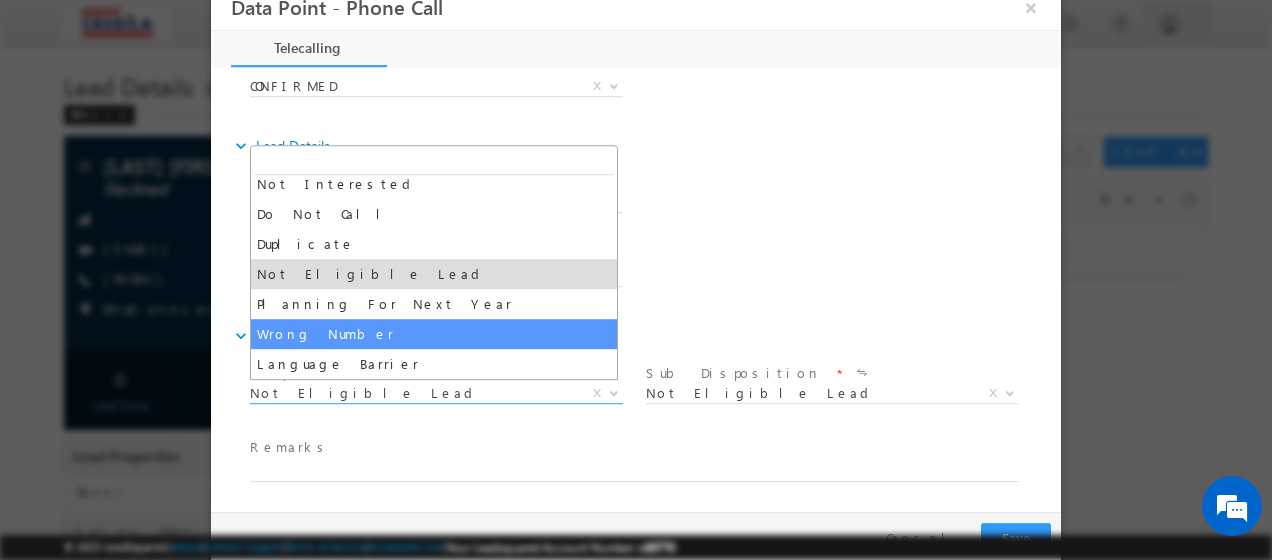 select on "Wrong Number" 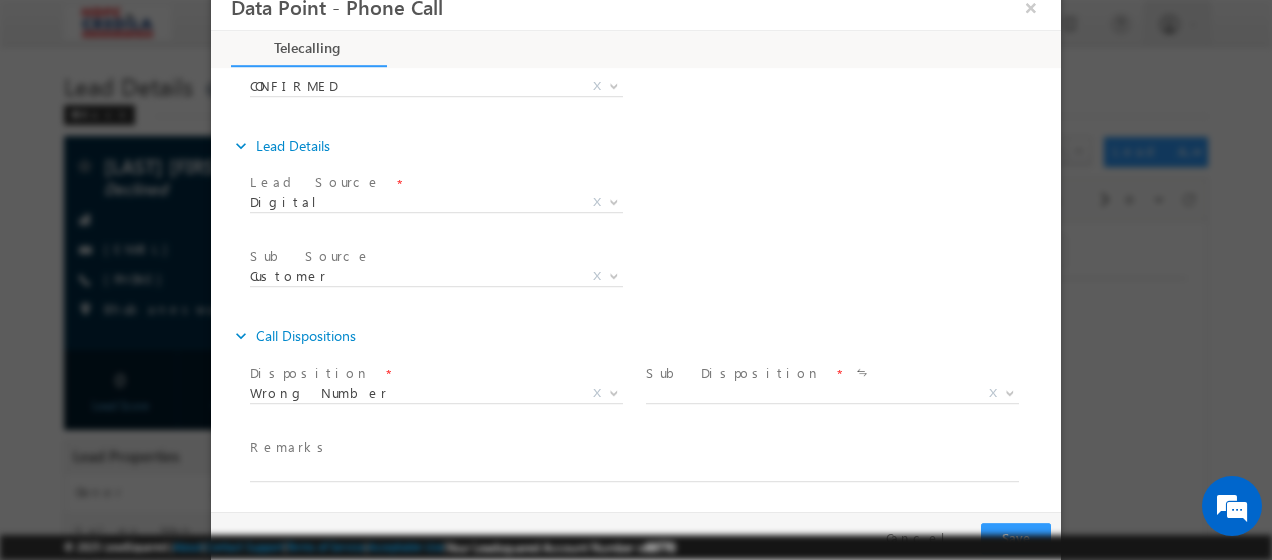 drag, startPoint x: 682, startPoint y: 379, endPoint x: 682, endPoint y: 391, distance: 12 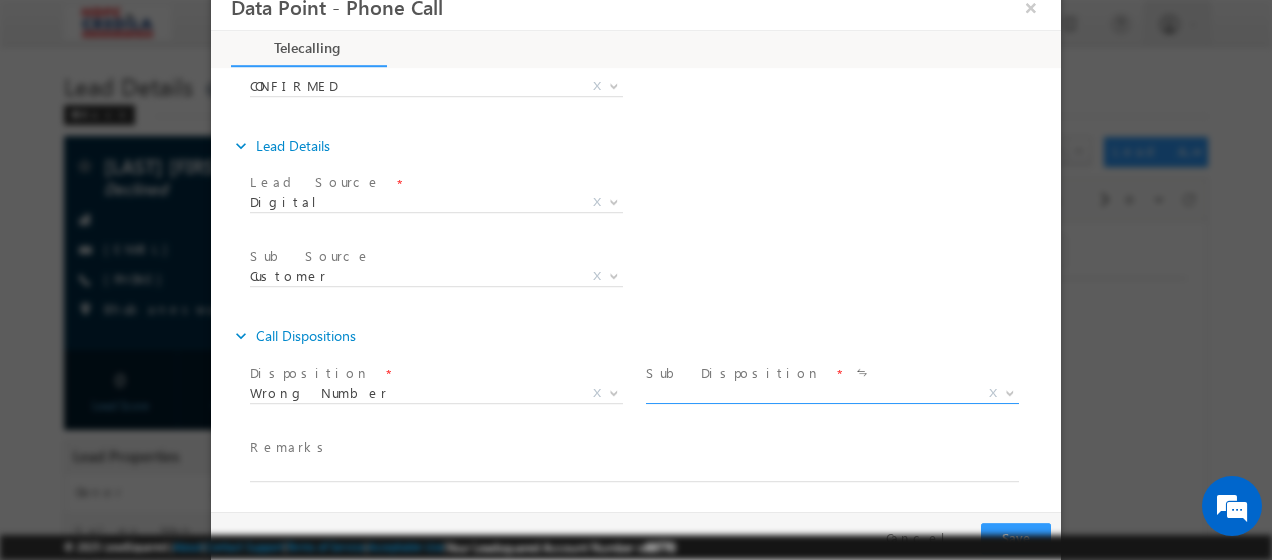 click on "X" at bounding box center (832, 395) 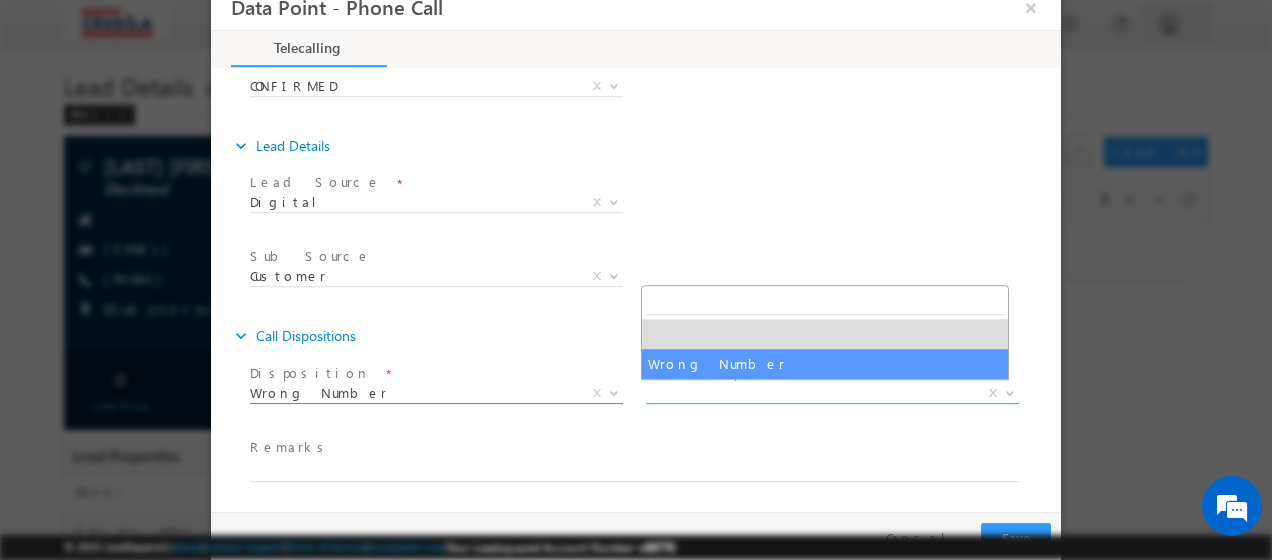 click on "Wrong Number" at bounding box center [412, 394] 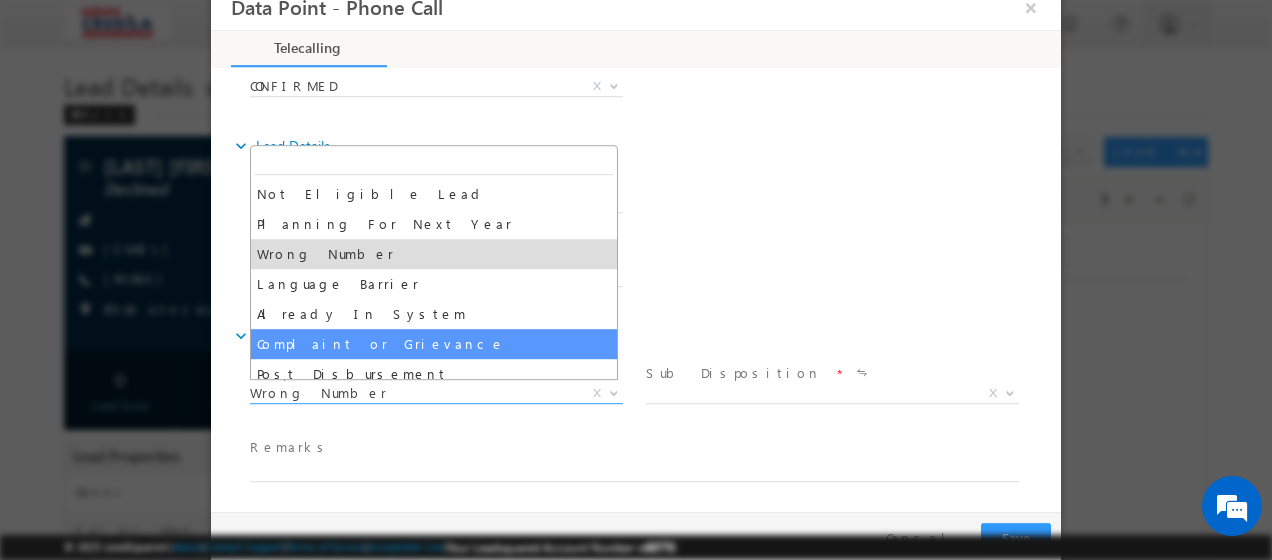 scroll, scrollTop: 250, scrollLeft: 0, axis: vertical 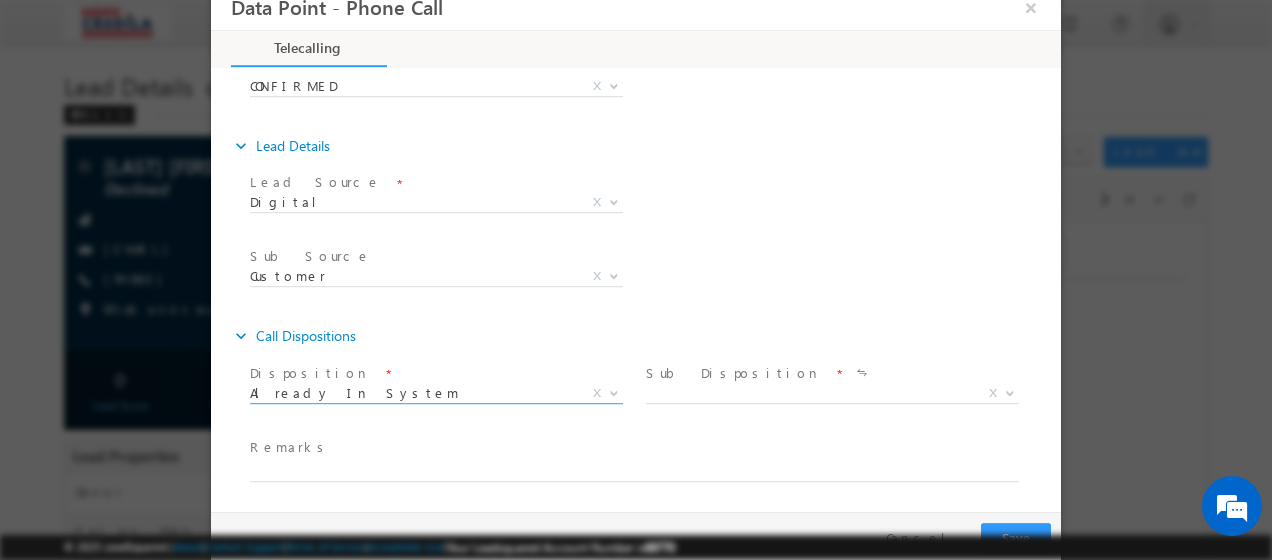 click on "*" at bounding box center (839, 375) 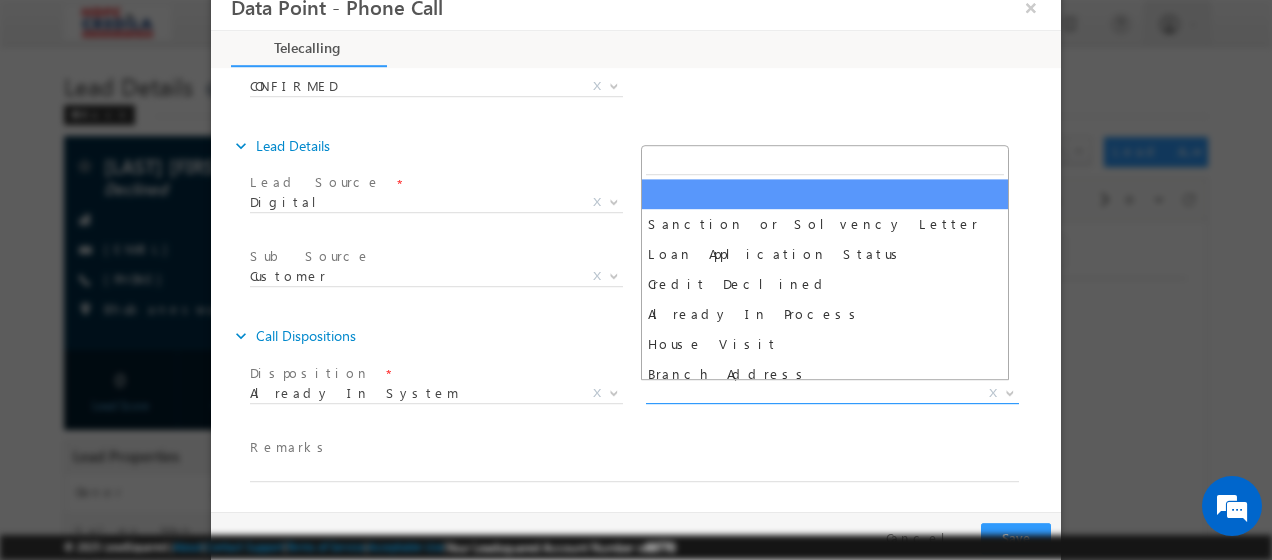 click on "X" at bounding box center [832, 395] 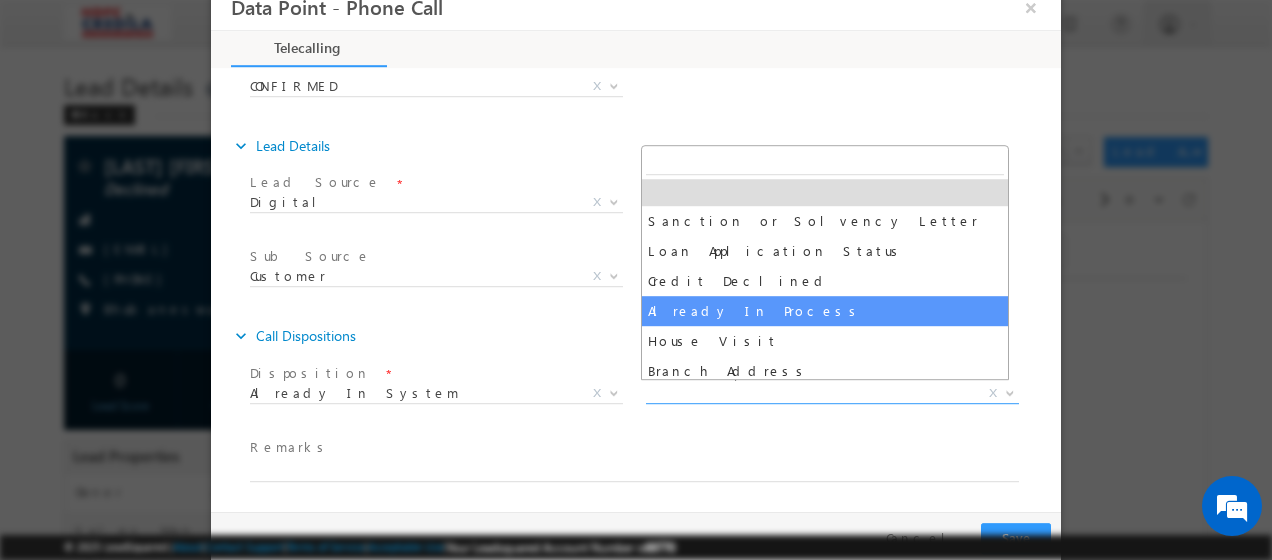 scroll, scrollTop: 0, scrollLeft: 0, axis: both 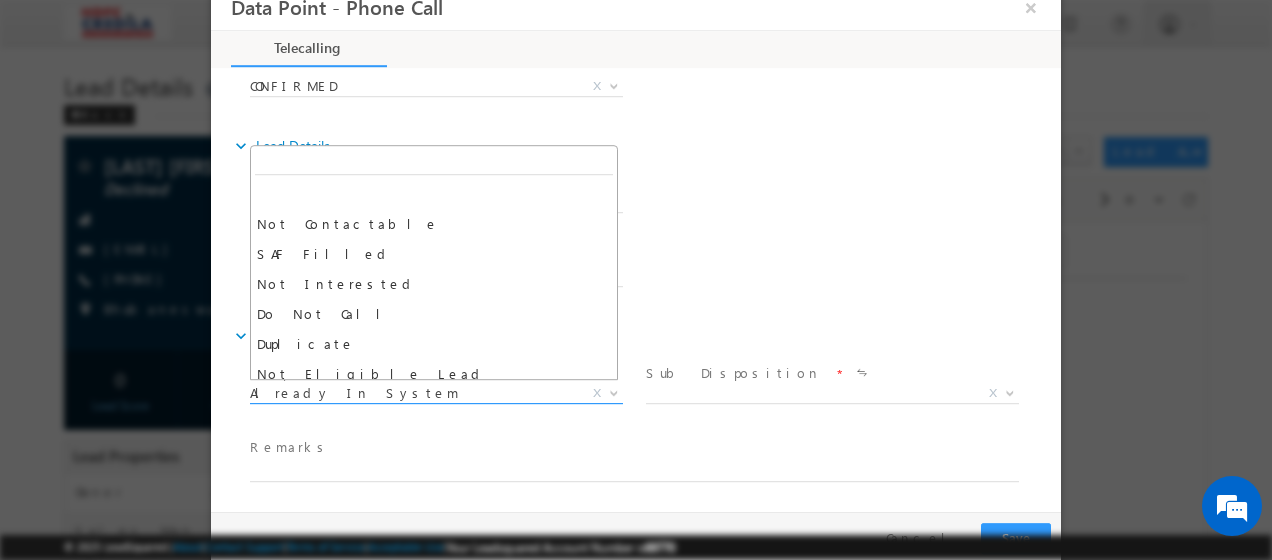 click on "Already In System" at bounding box center [412, 394] 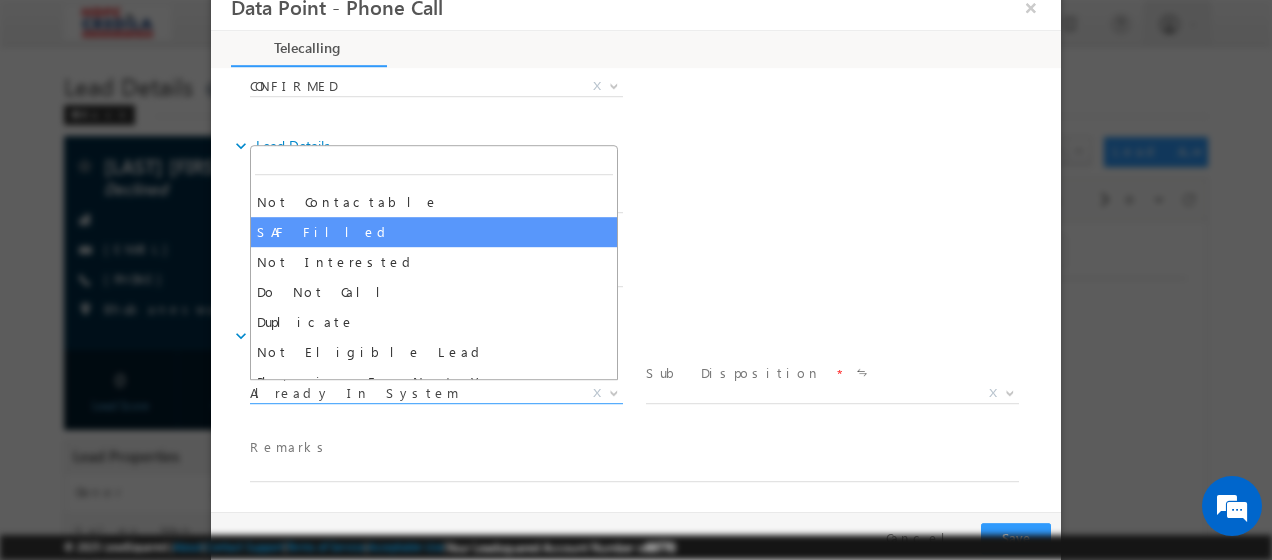 scroll, scrollTop: 0, scrollLeft: 0, axis: both 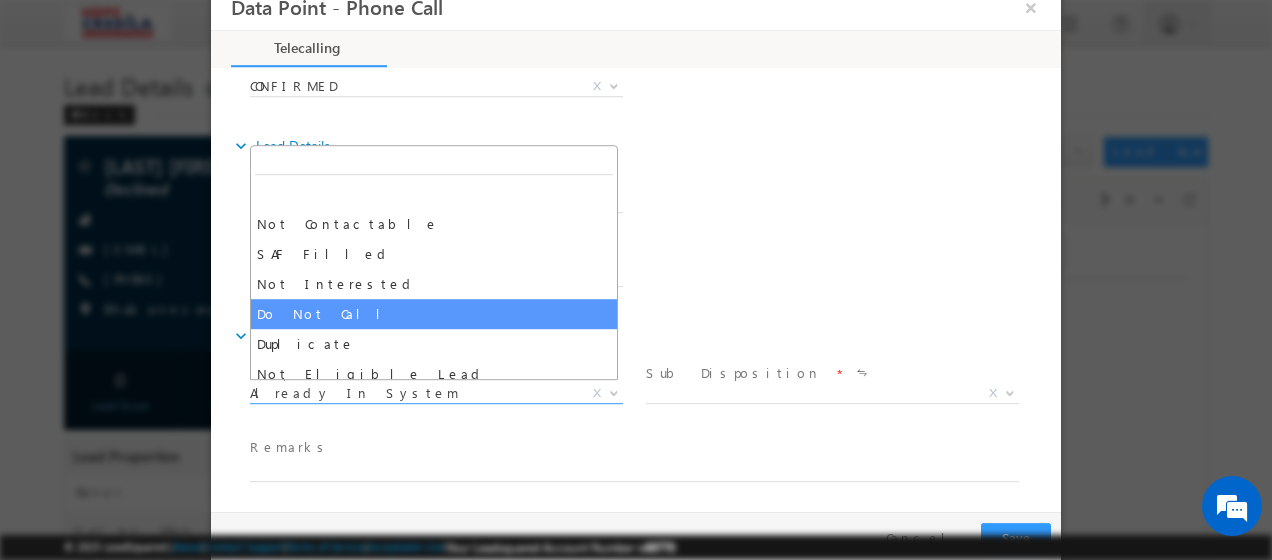 select on "Do Not Call" 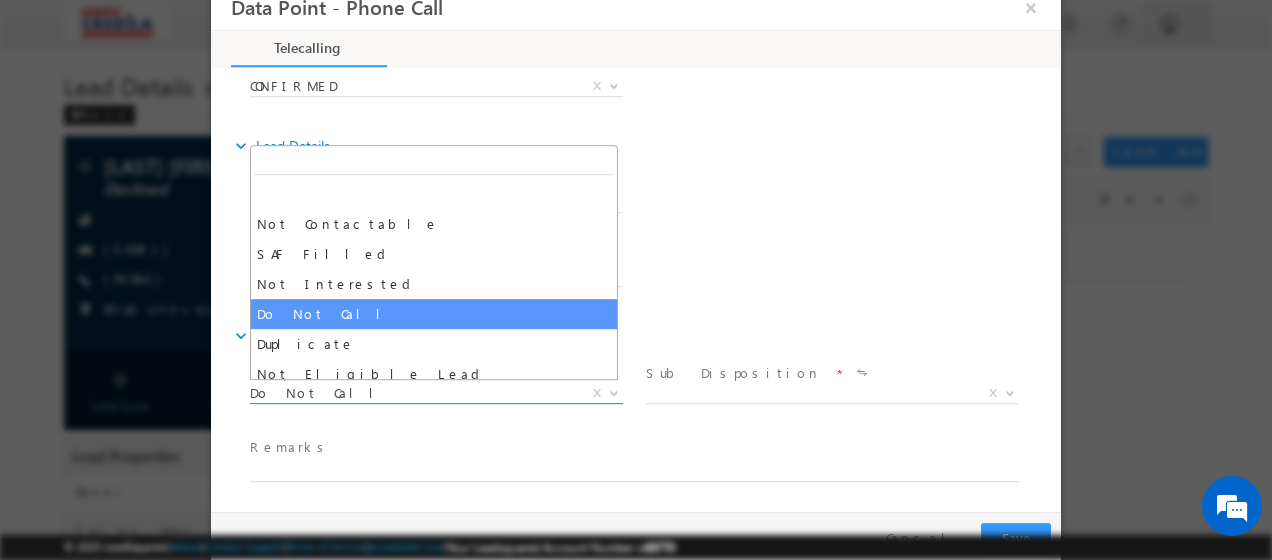 click on "Do Not Call" at bounding box center [412, 394] 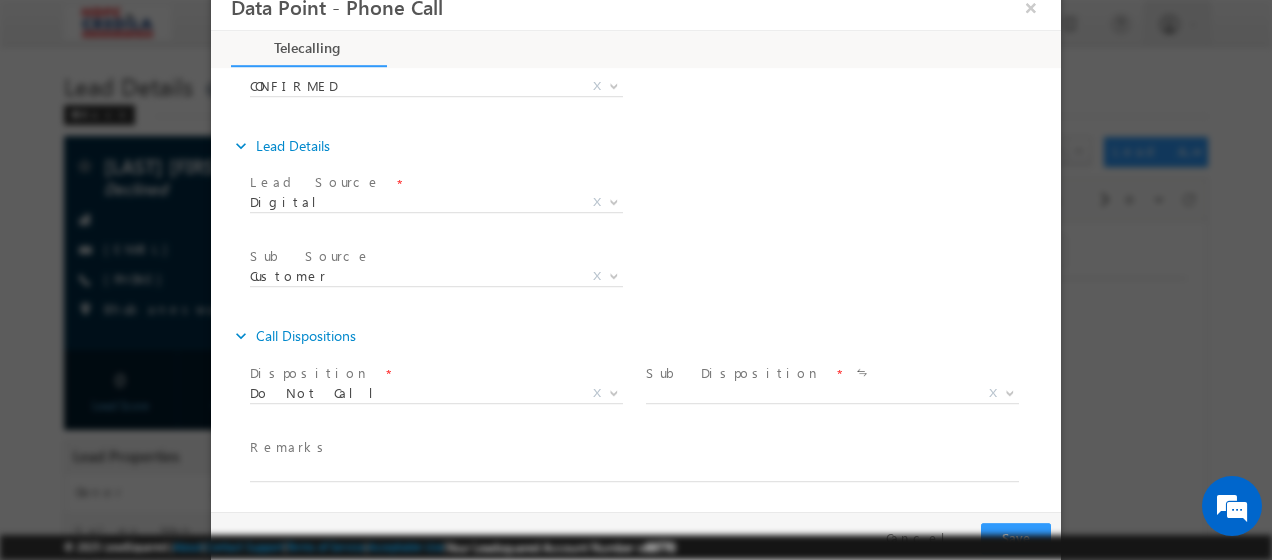 click on "Lead Stage
*
To Be Allocated
Data Point
Follow Up
Callback
Qualified Lead
Sales Follow Up
Partial Document Collected
Document Collected
Created
Screening
Screening Completed
FCU Review
CM Review
G3 Review
G2 Review
G1 Review
HCCC Review
Sanctioned
DISB Process Initiated
Declined
DISB Review
DISB Approval
CO Pending
DISB Ready
Customer Declined
Part DISB
Full DISB
Login
Invalid
Planning For Next Year
No Response
Not Interested
Declined X
*" at bounding box center (653, 207) 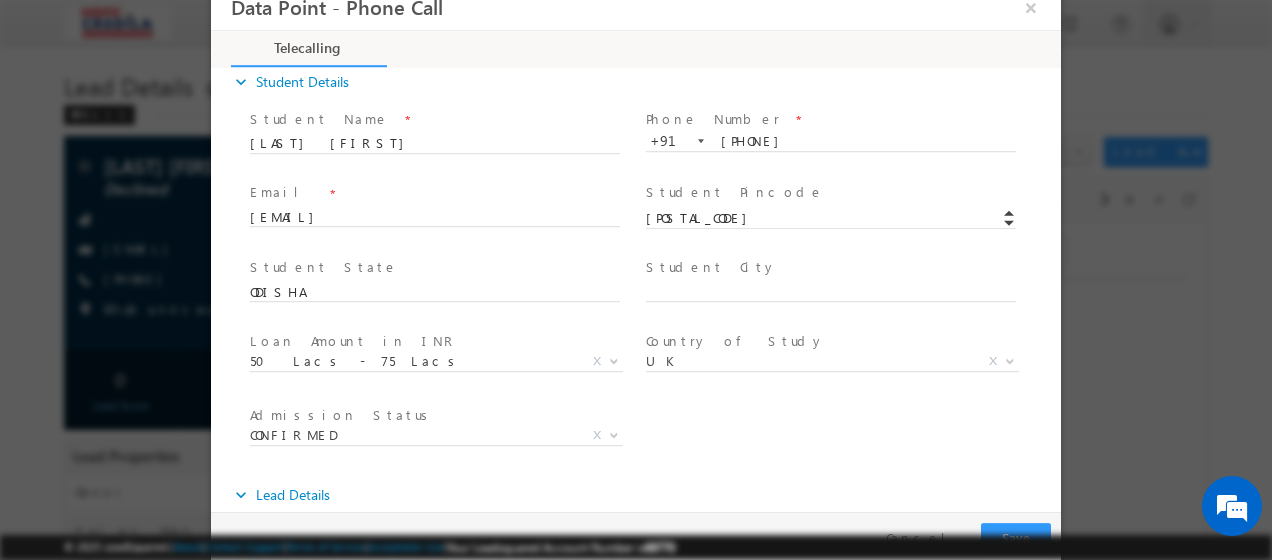 scroll, scrollTop: 0, scrollLeft: 0, axis: both 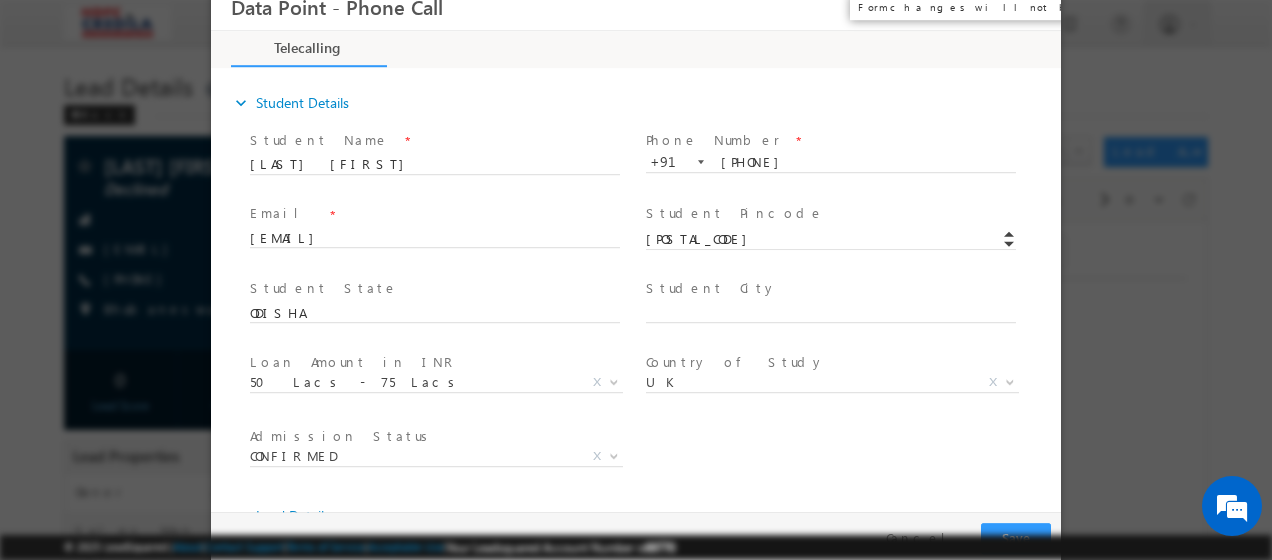 click on "×" at bounding box center [1031, 8] 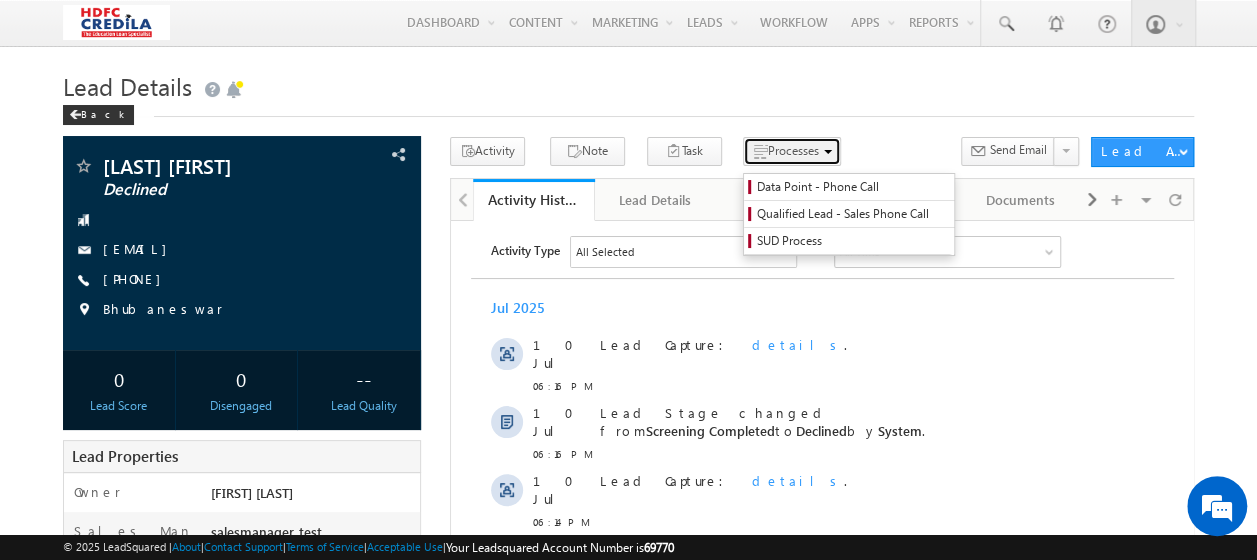 click on "Processes" at bounding box center (793, 150) 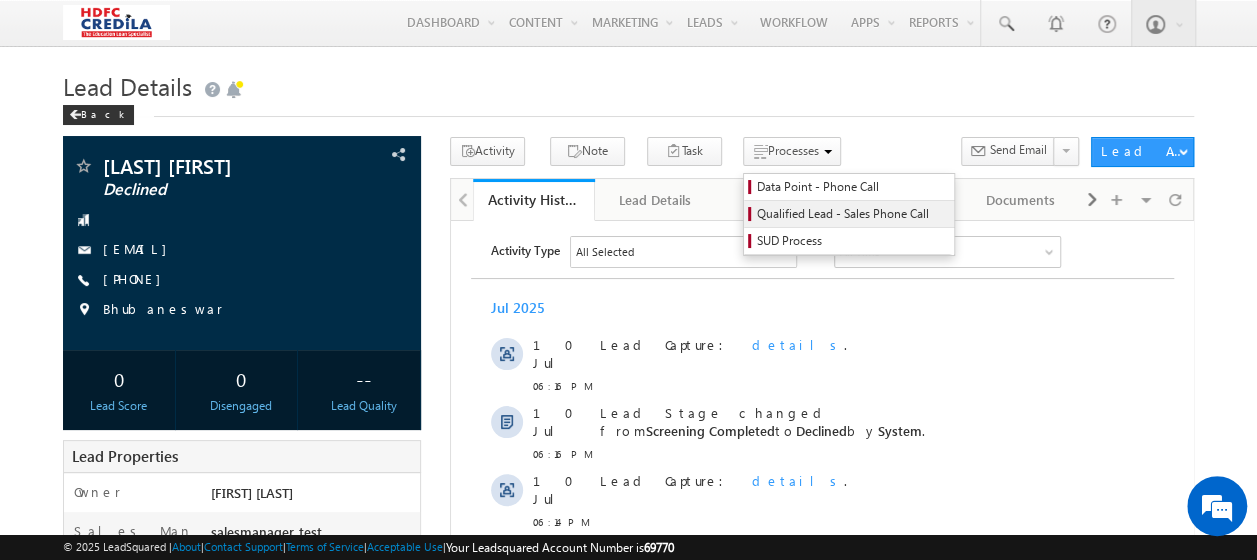 click on "Qualified Lead - Sales Phone Call" at bounding box center [852, 214] 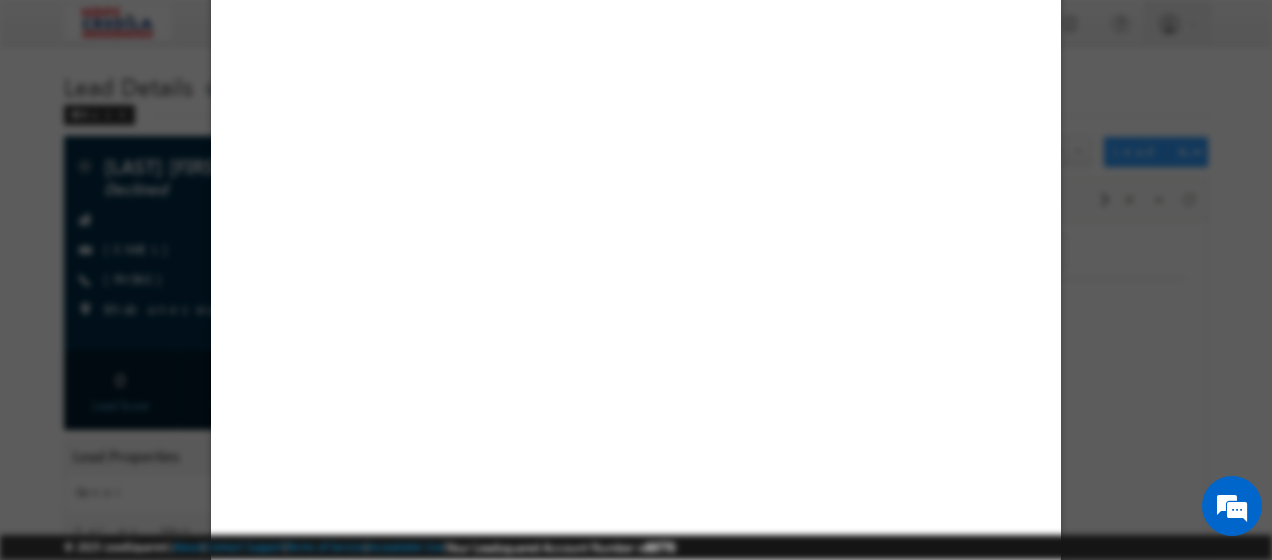 select on "50 Lacs - 75 Lacs" 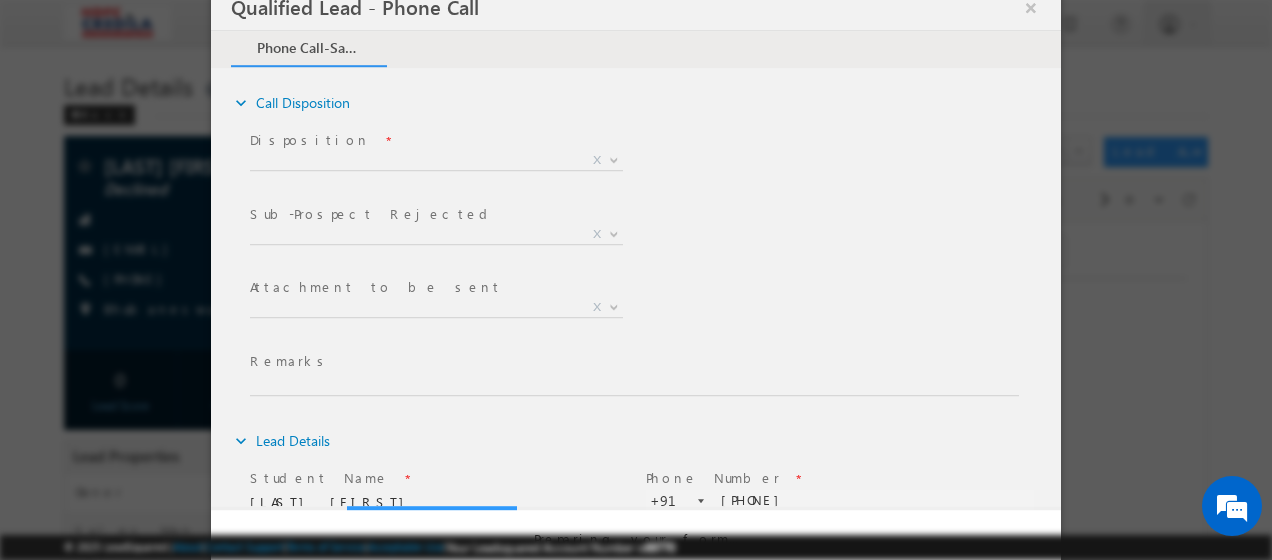 scroll, scrollTop: 0, scrollLeft: 0, axis: both 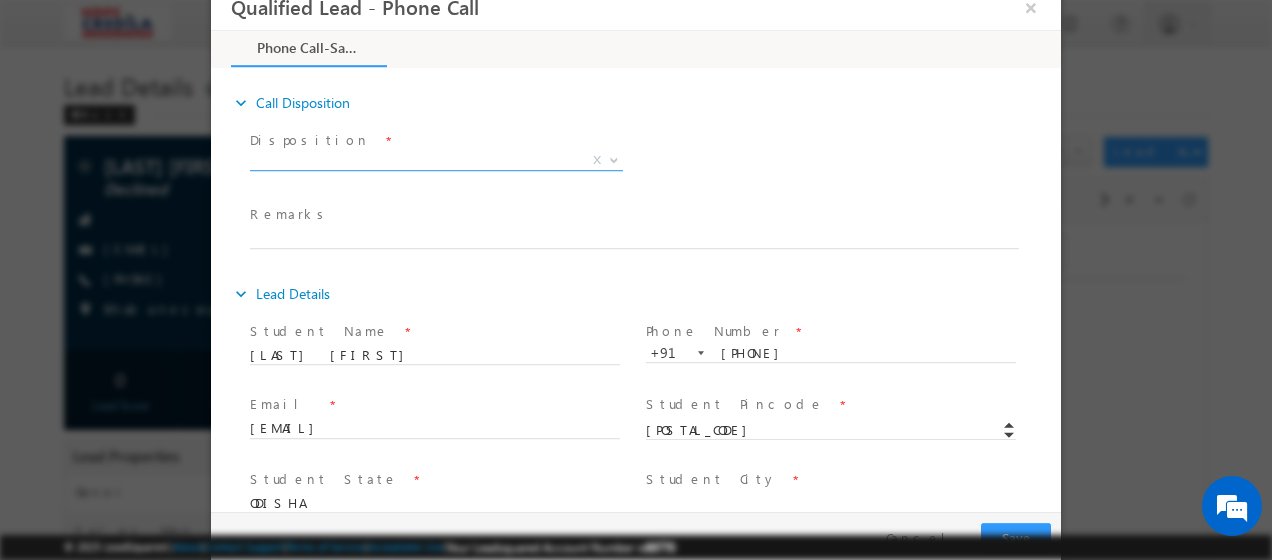 click on "X" at bounding box center (436, 162) 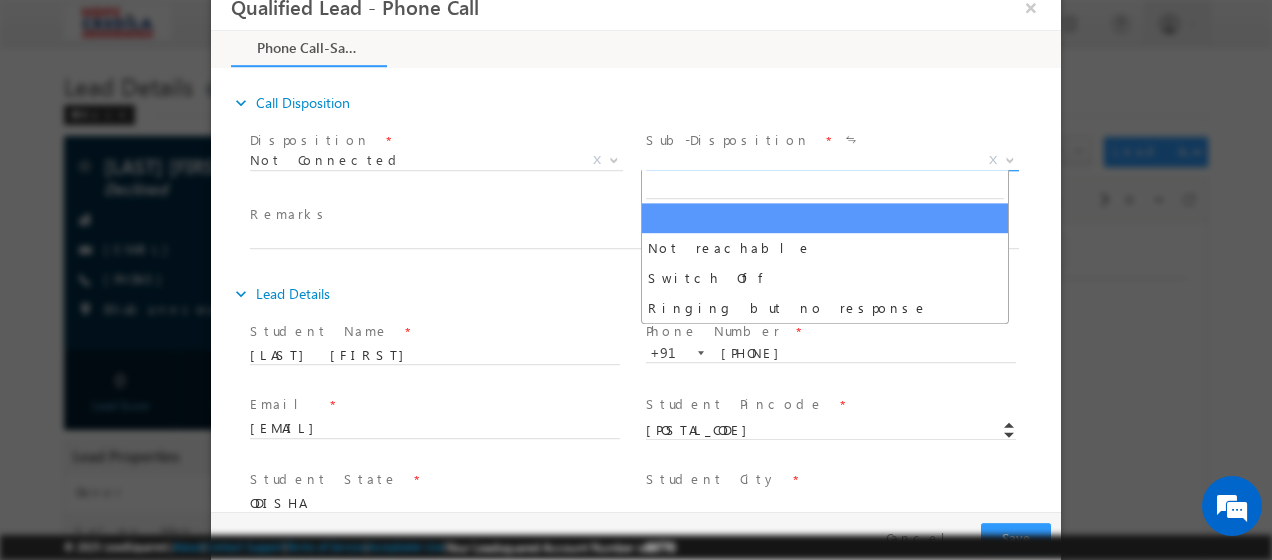 click on "X" at bounding box center (832, 162) 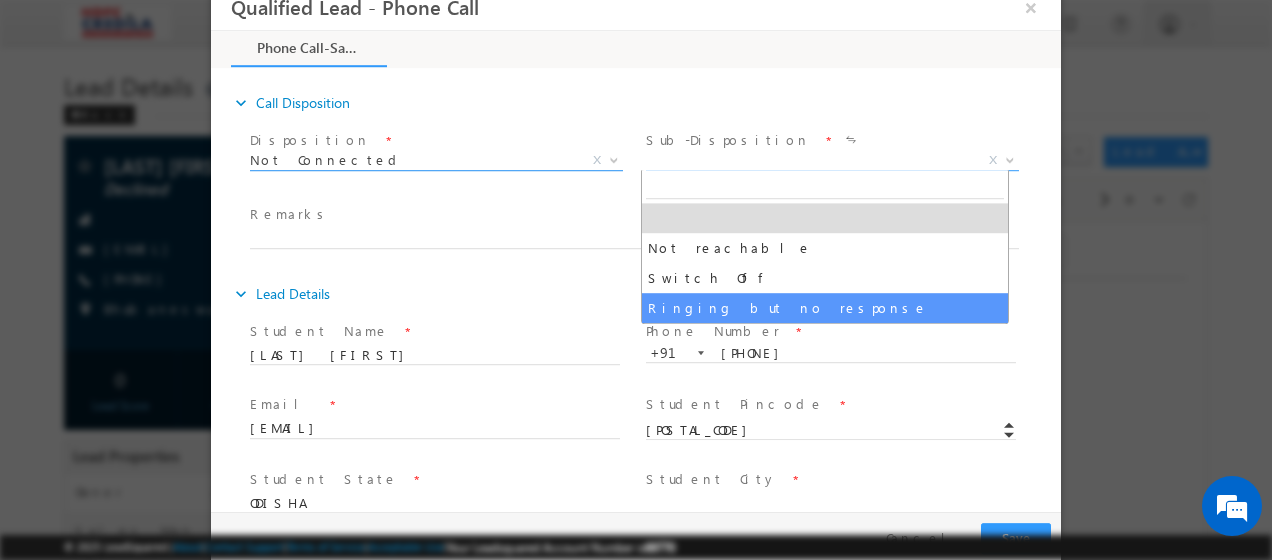 click on "Not Connected" at bounding box center [412, 161] 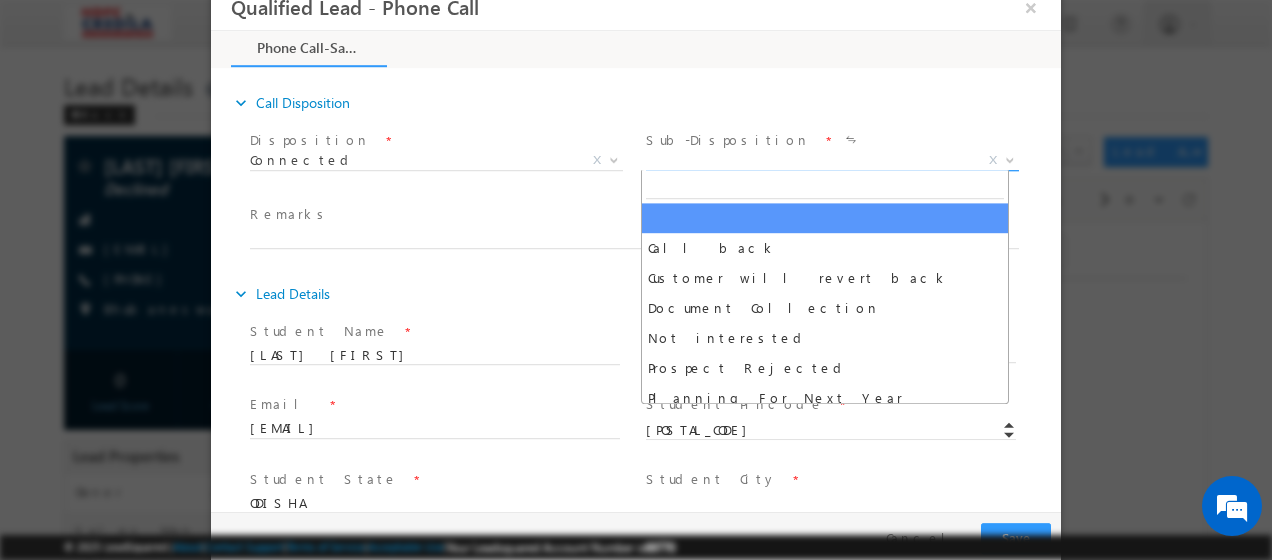 click on "X" at bounding box center [832, 162] 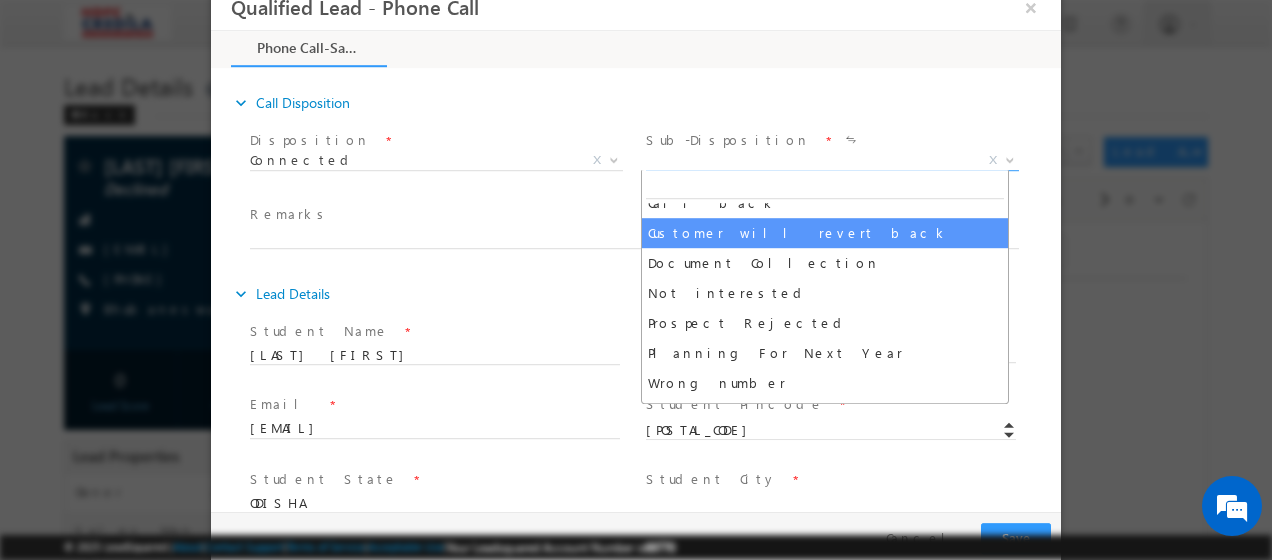scroll, scrollTop: 70, scrollLeft: 0, axis: vertical 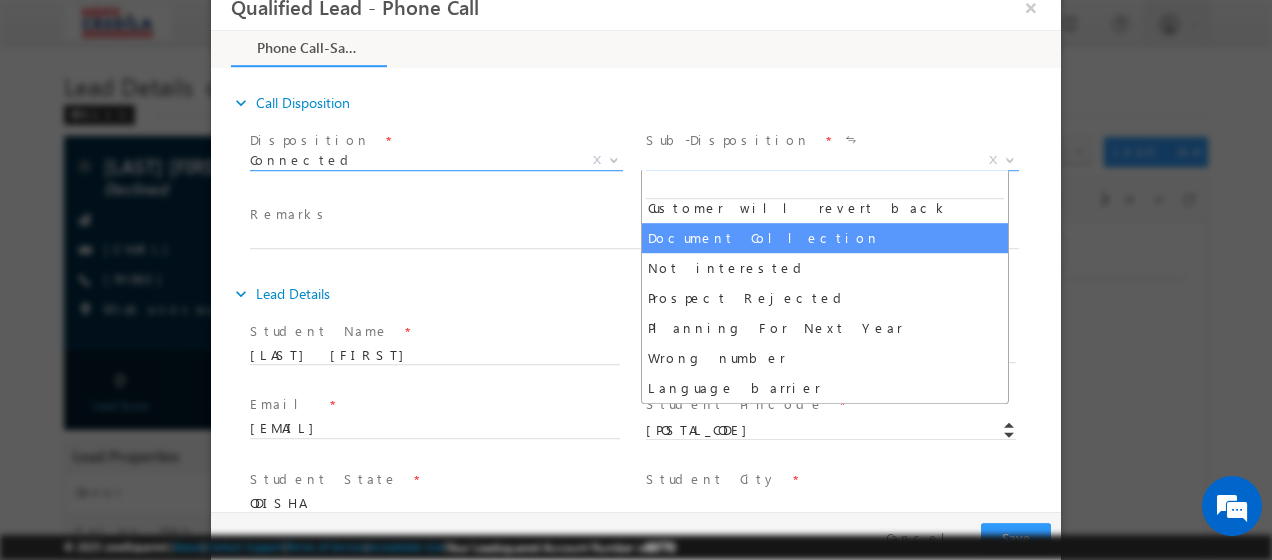 click on "Connected" at bounding box center (412, 161) 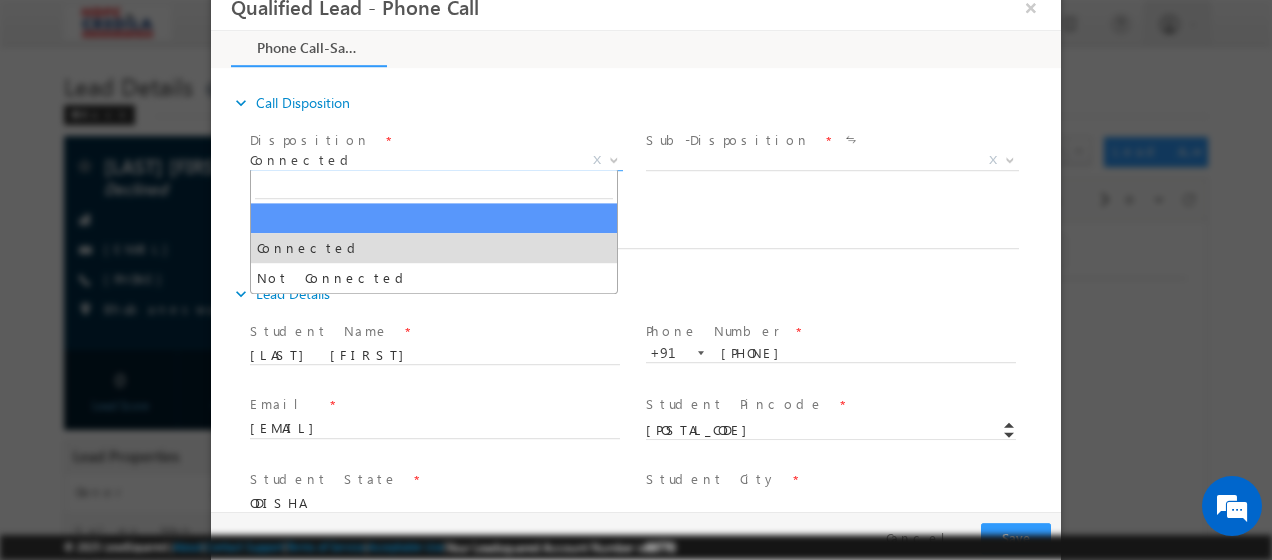 click on "Phone Call-Sales 73% Completed" at bounding box center [2211, 50] 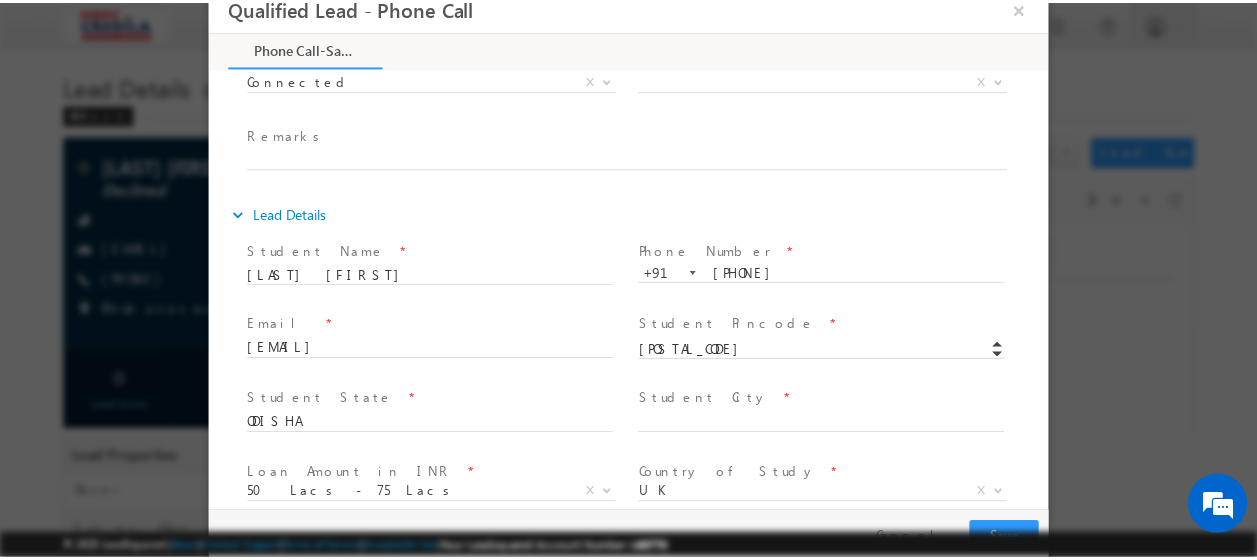 scroll, scrollTop: 0, scrollLeft: 0, axis: both 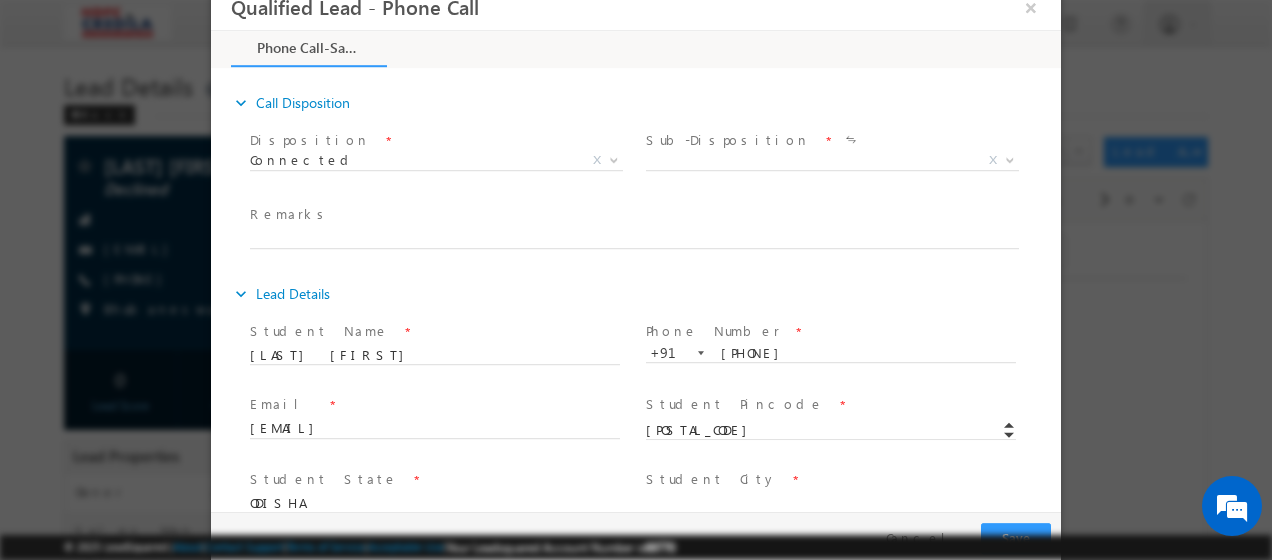 click on "Remarks
*" at bounding box center (623, 216) 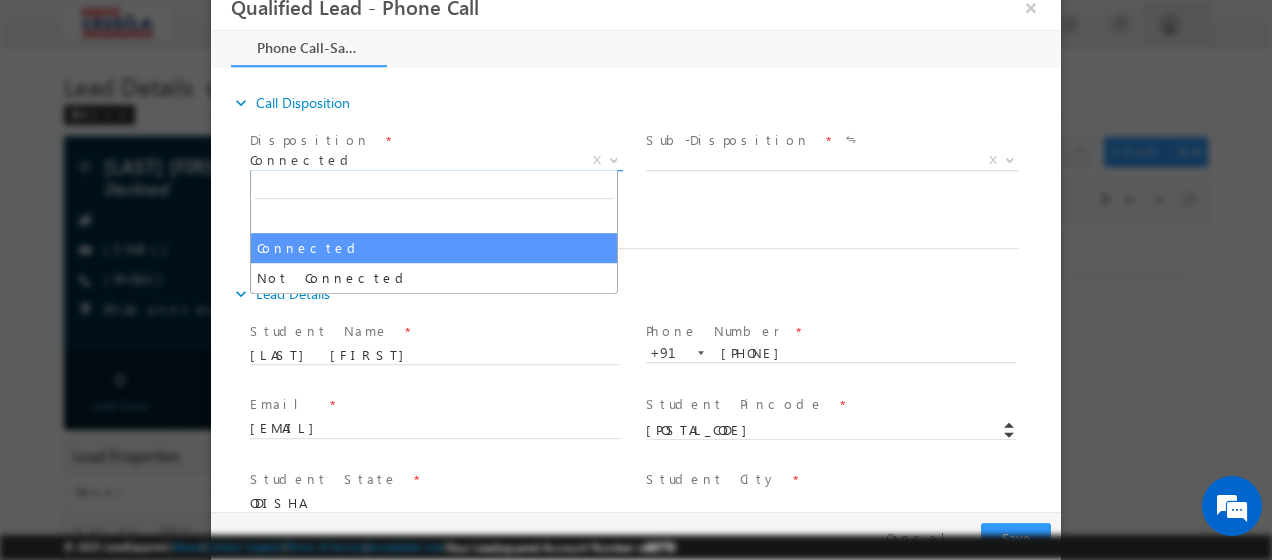 click on "Connected" at bounding box center [412, 161] 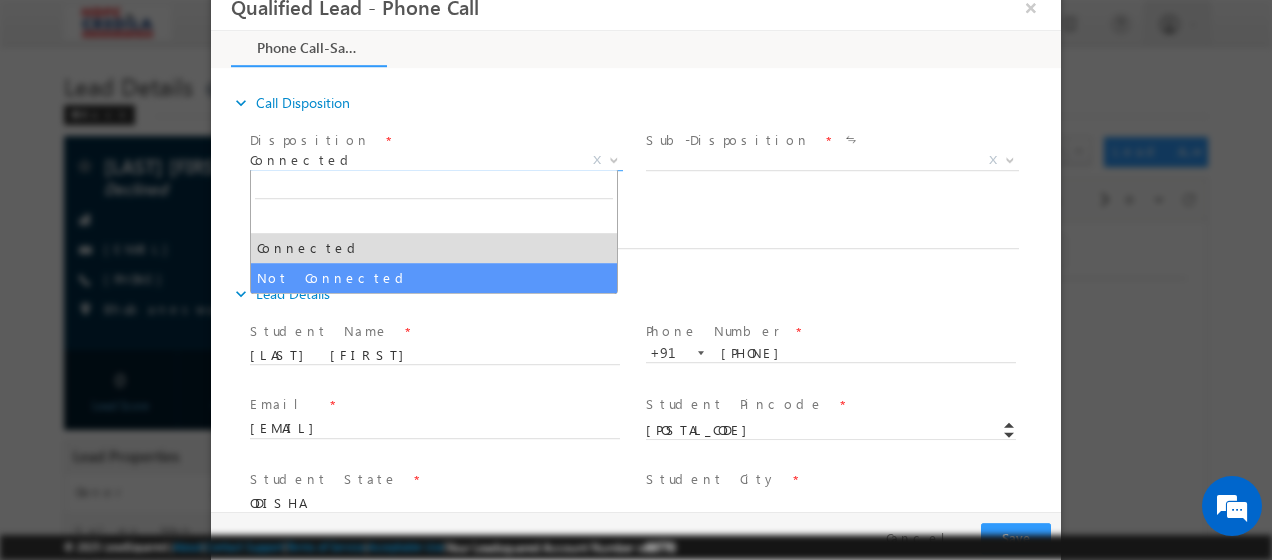 select on "Not Connected" 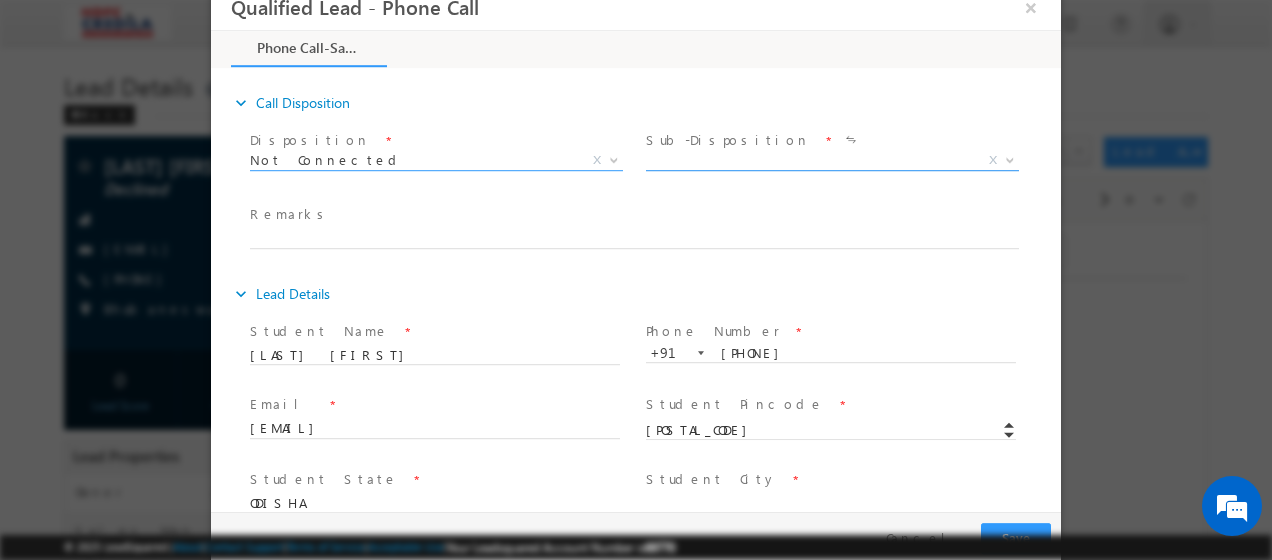 click on "X" at bounding box center (832, 162) 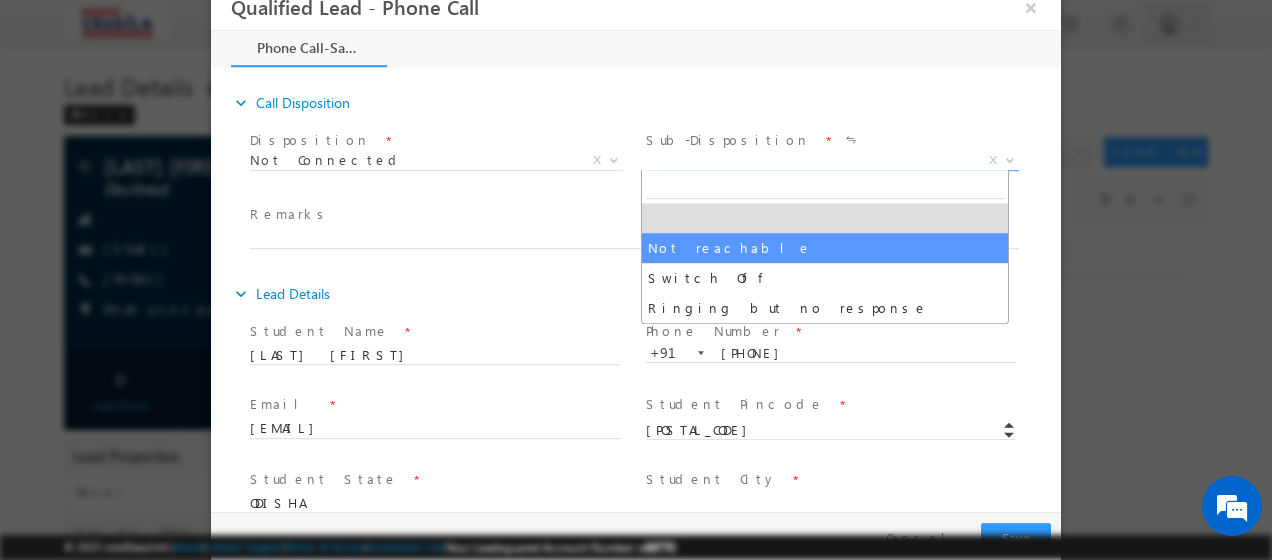 select on "Not reachable" 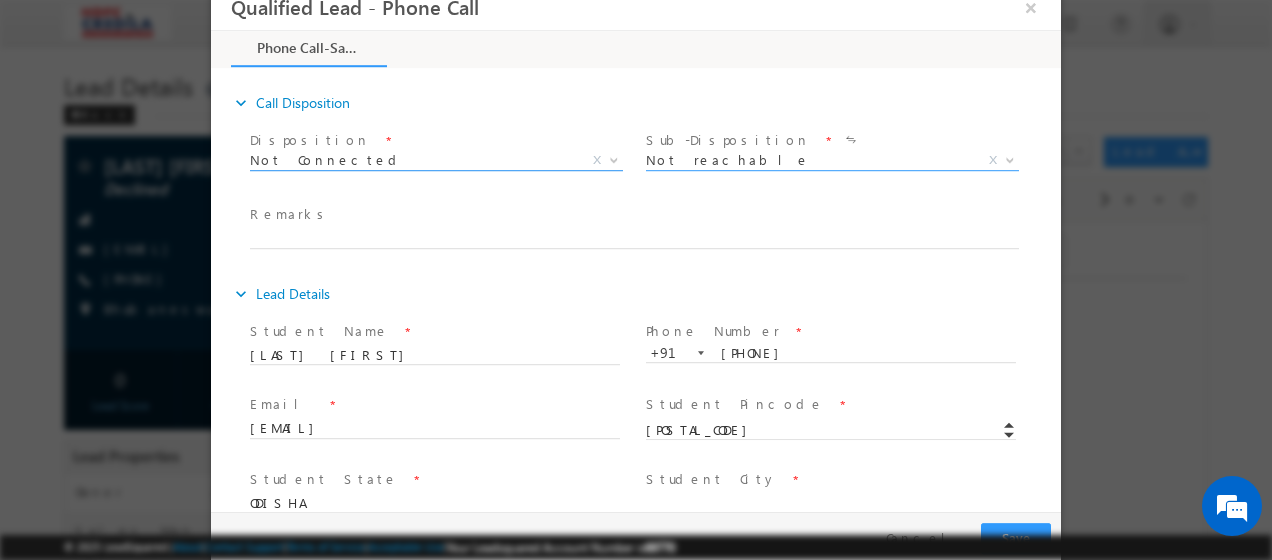 click on "Not Connected" at bounding box center (412, 161) 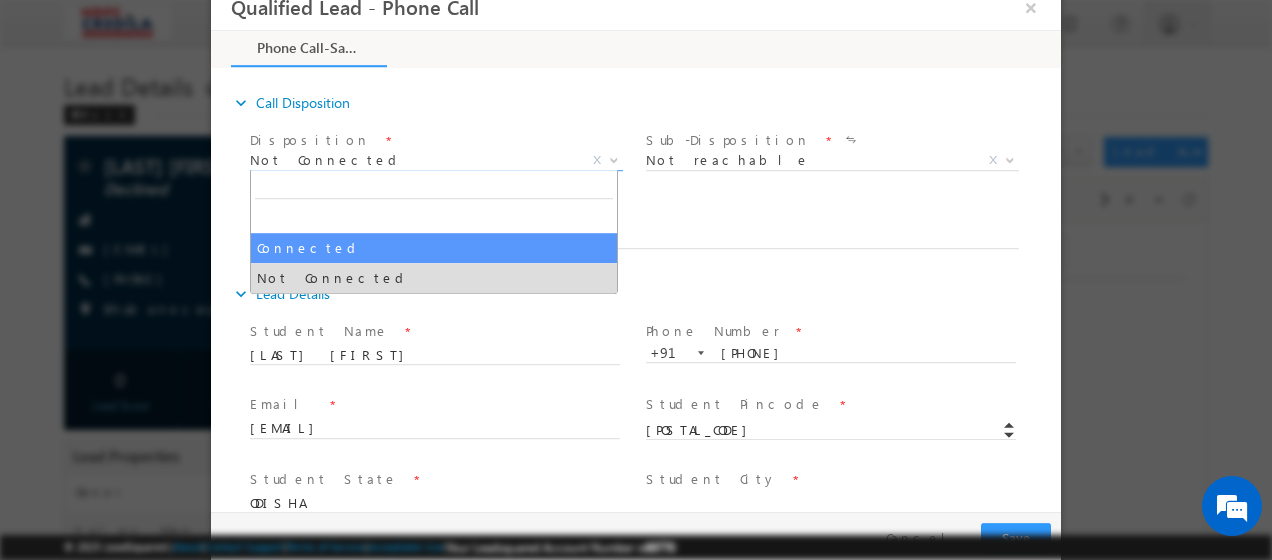 select on "Connected" 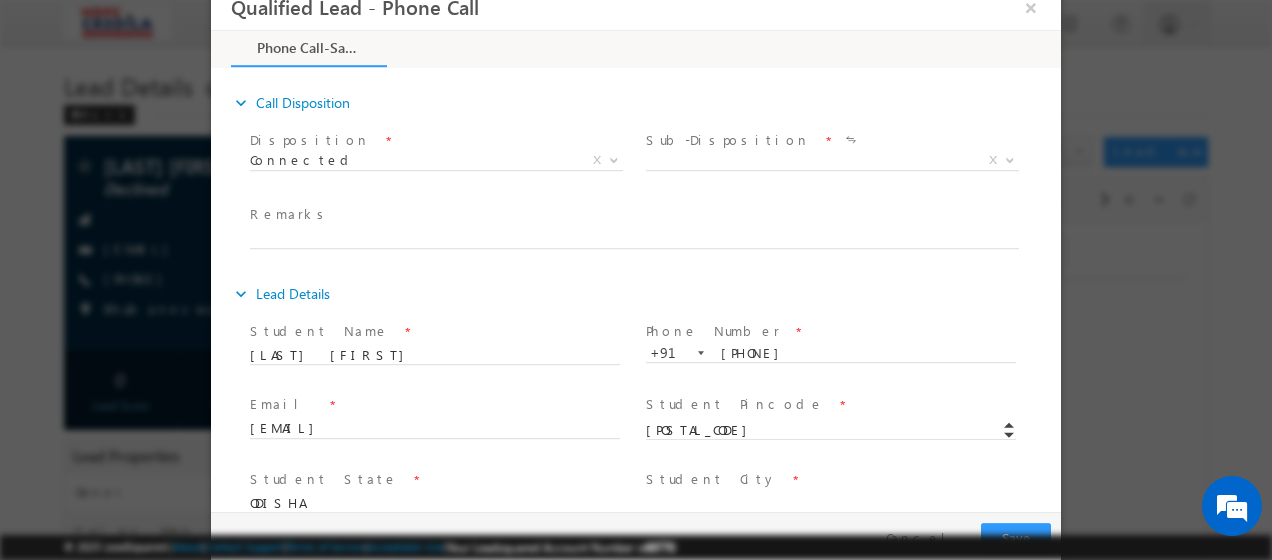 click on "expand_more Call Disposition" at bounding box center (646, 104) 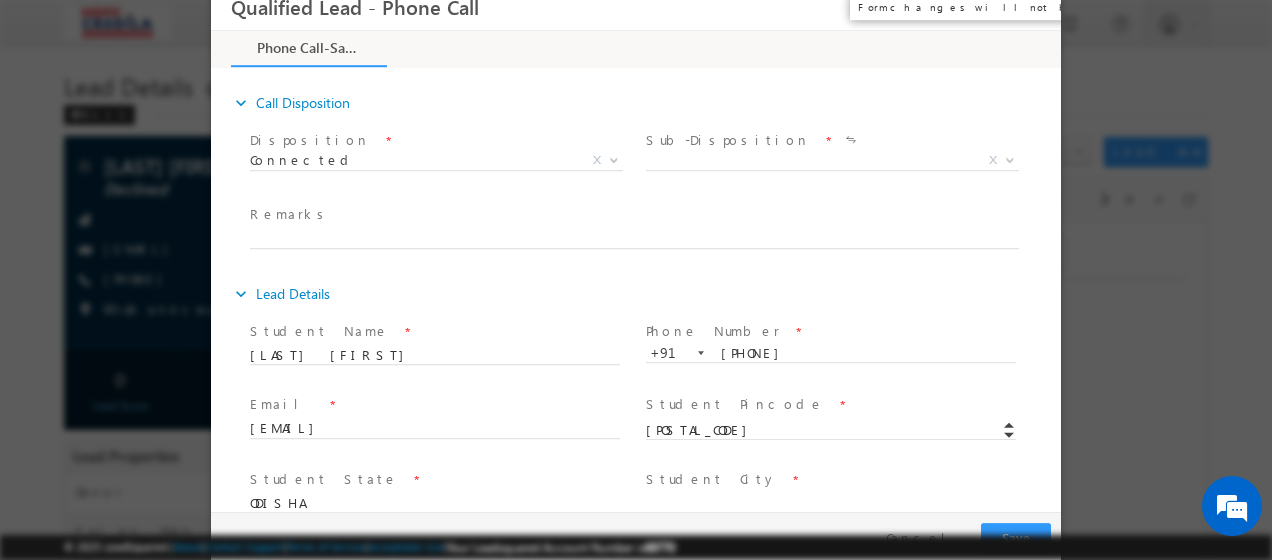 click on "×" at bounding box center [1031, 8] 